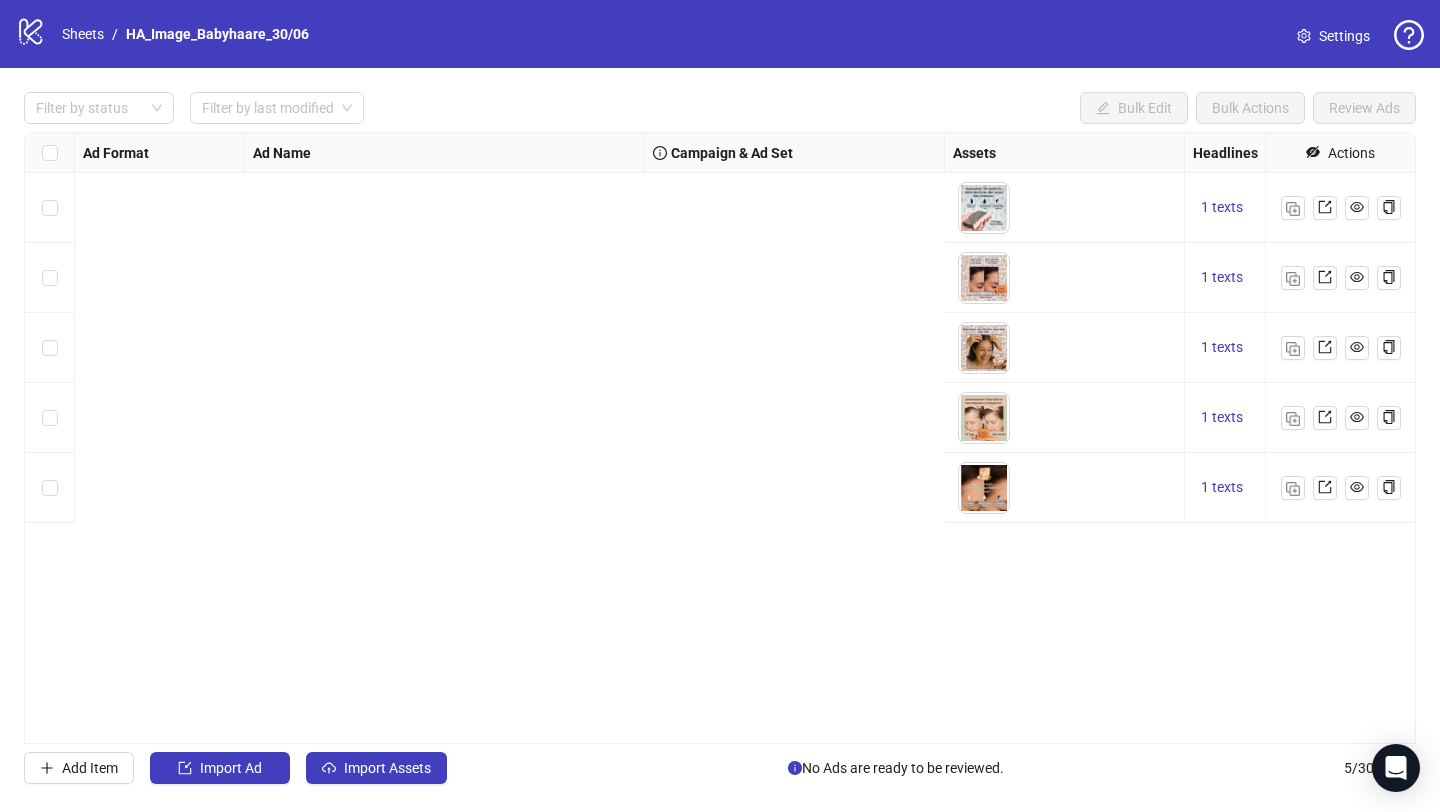 scroll, scrollTop: 0, scrollLeft: 0, axis: both 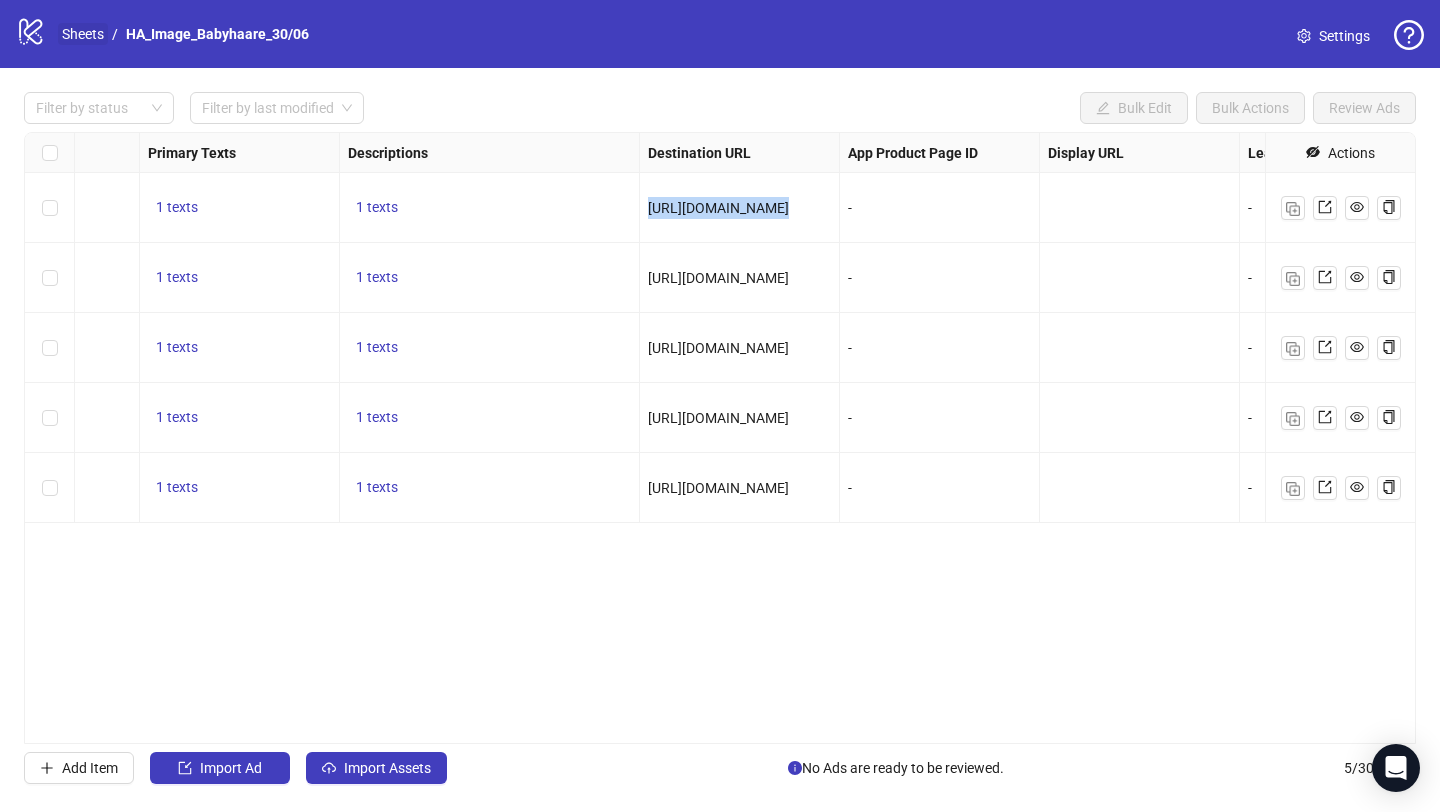 click on "Sheets" at bounding box center (83, 34) 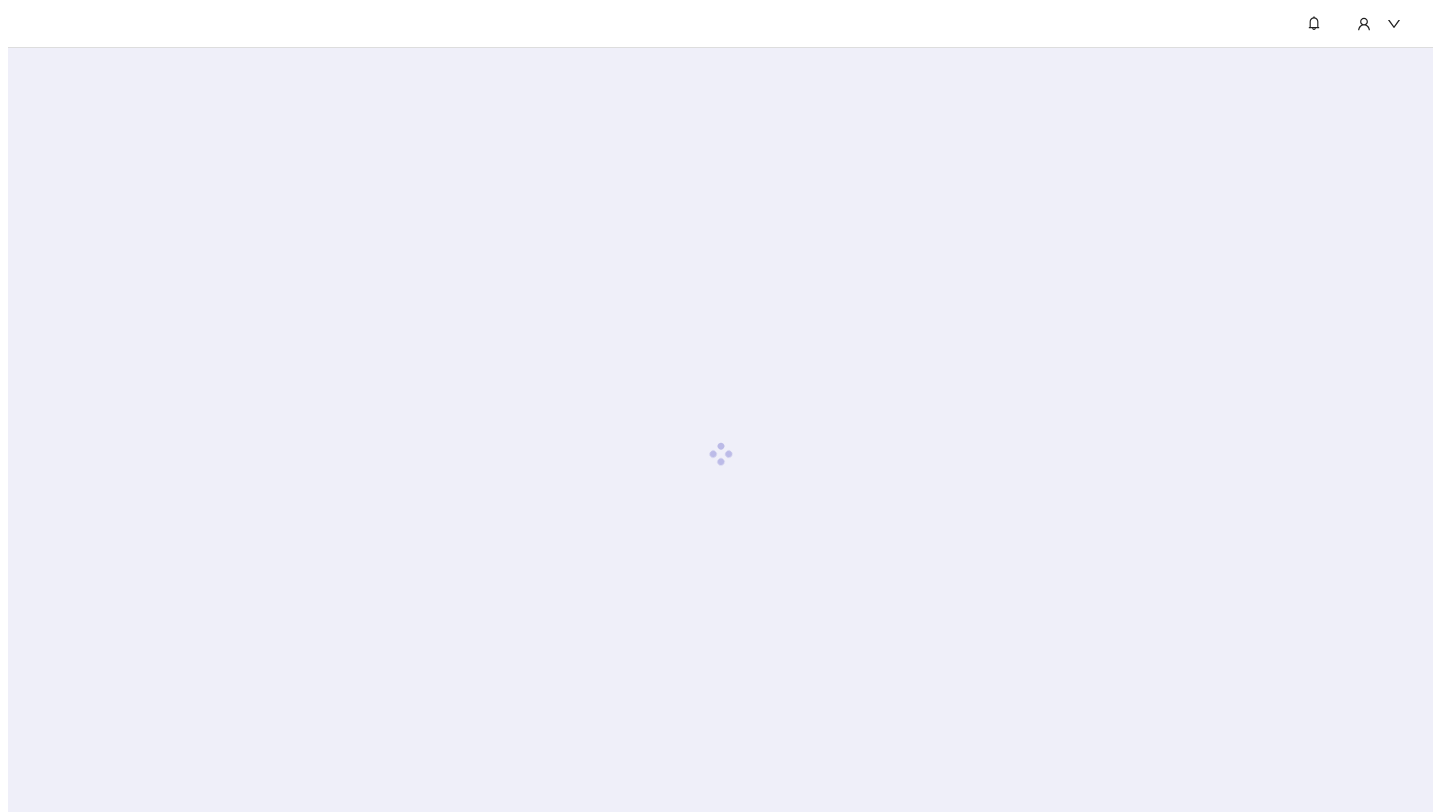 scroll, scrollTop: 0, scrollLeft: 0, axis: both 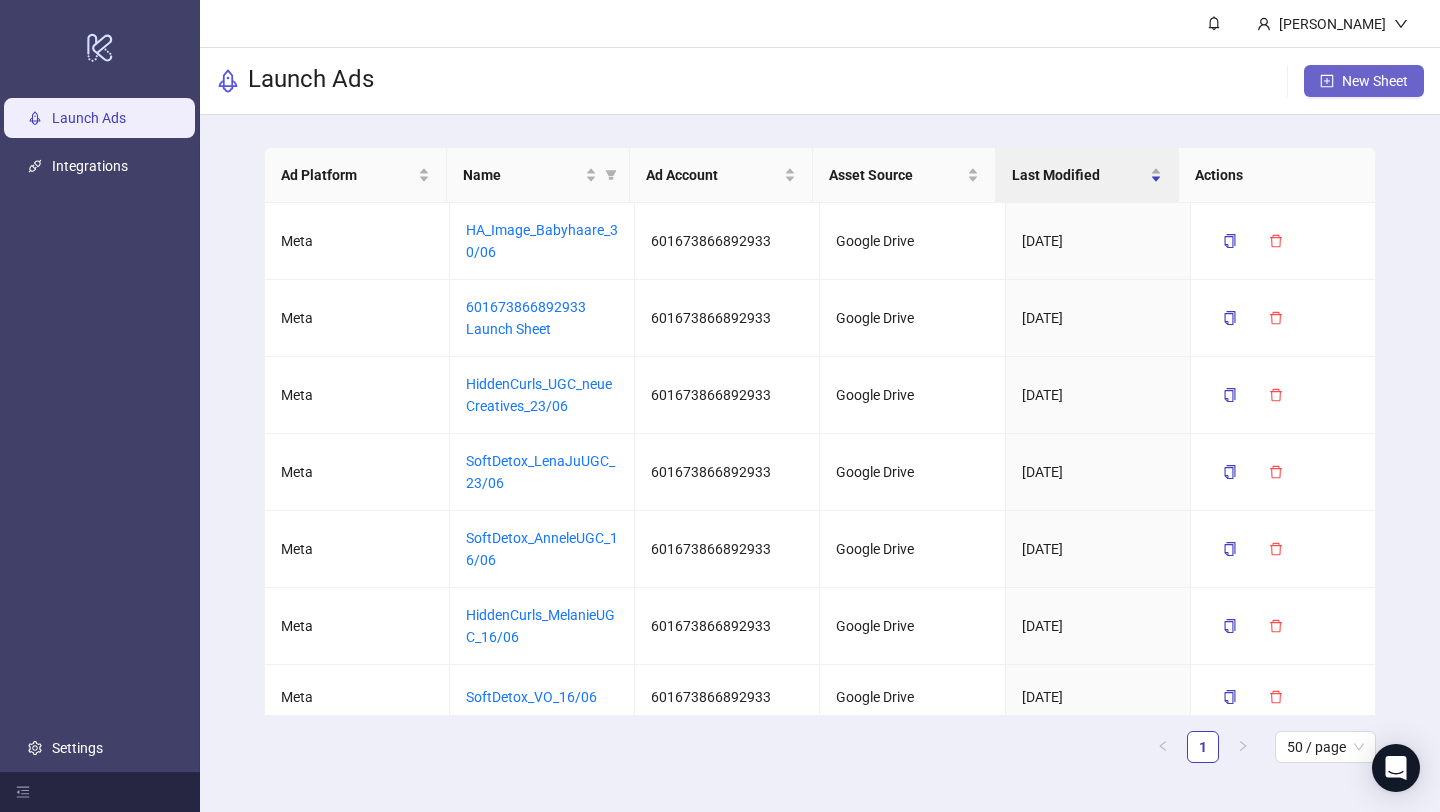 click on "New Sheet" at bounding box center [1375, 81] 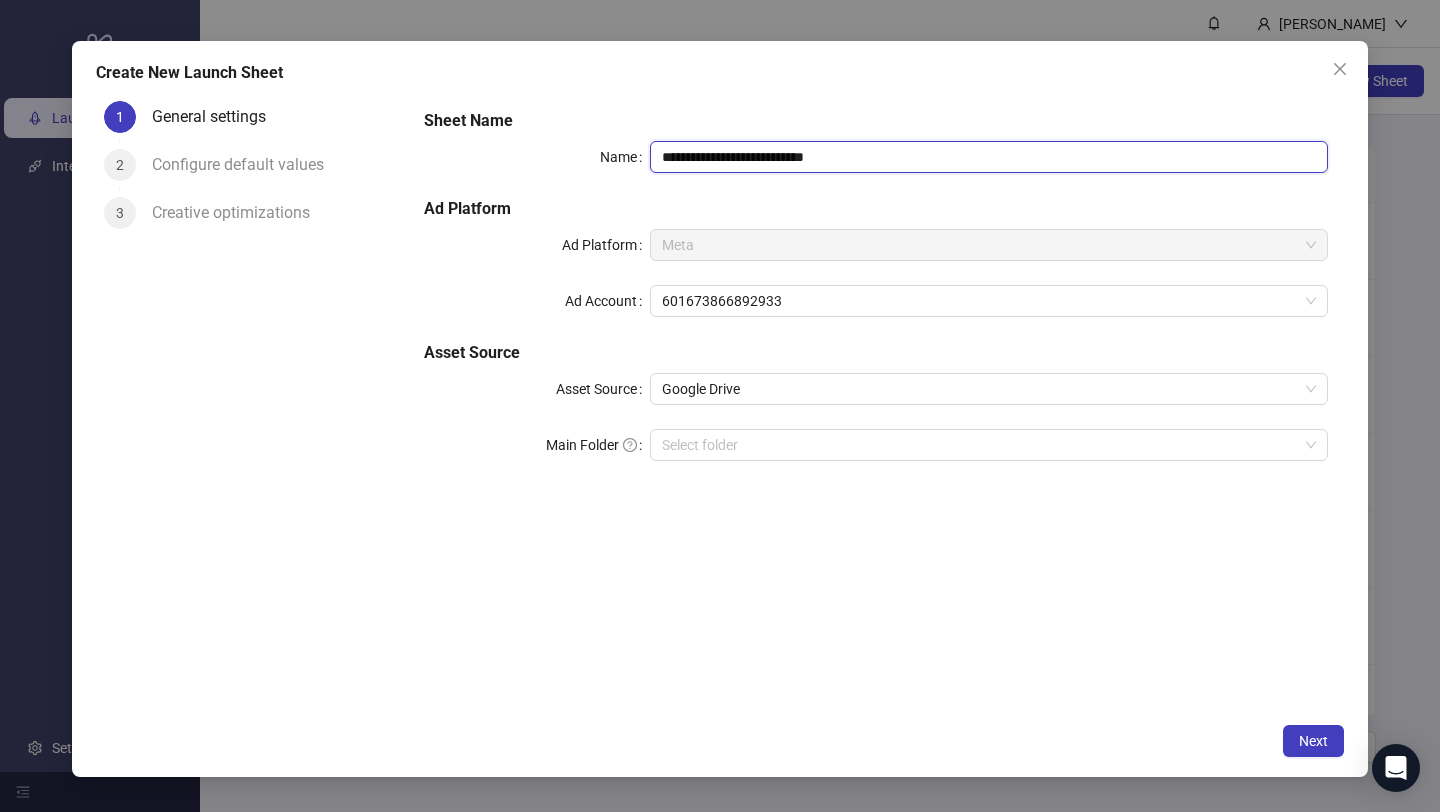 click on "**********" at bounding box center (989, 157) 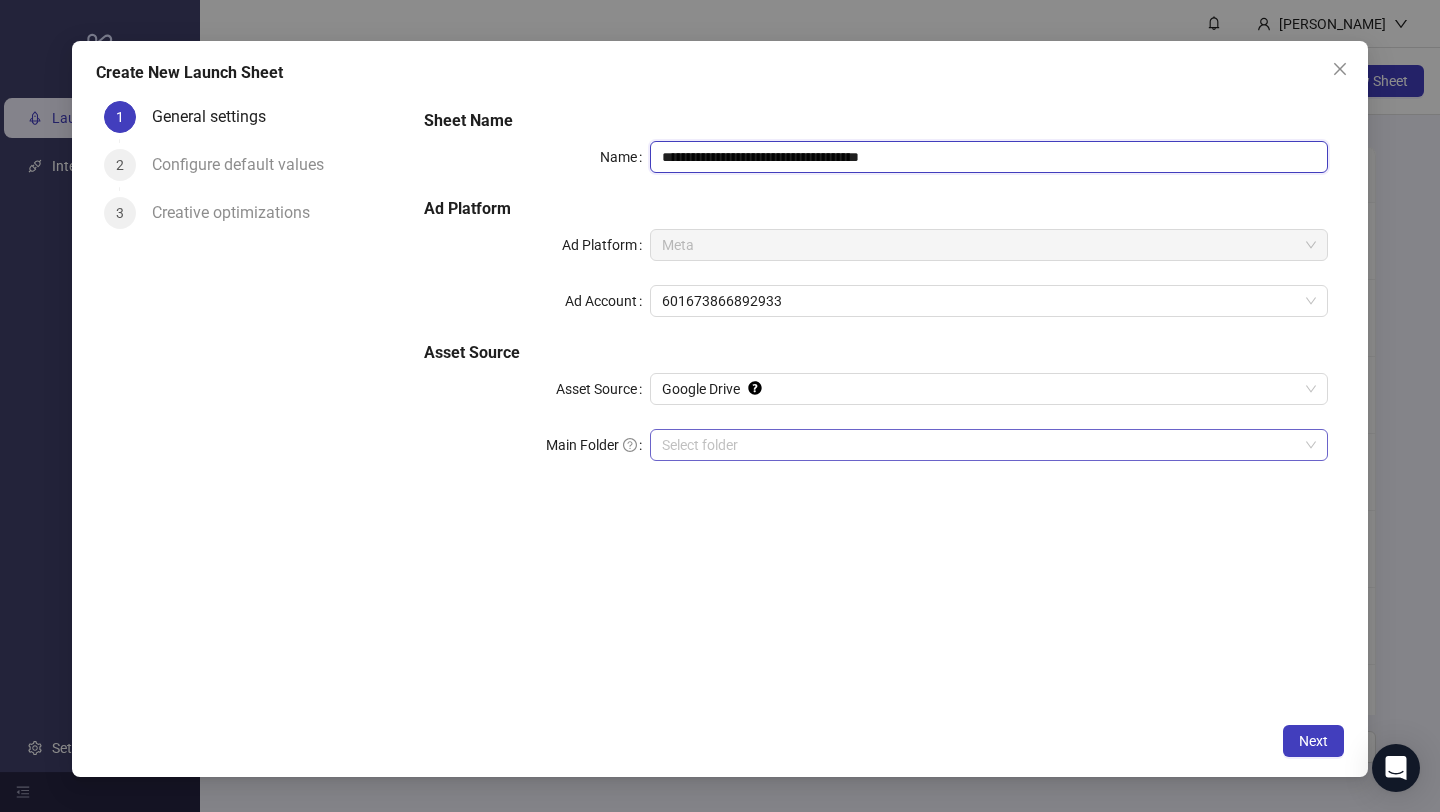 type on "**********" 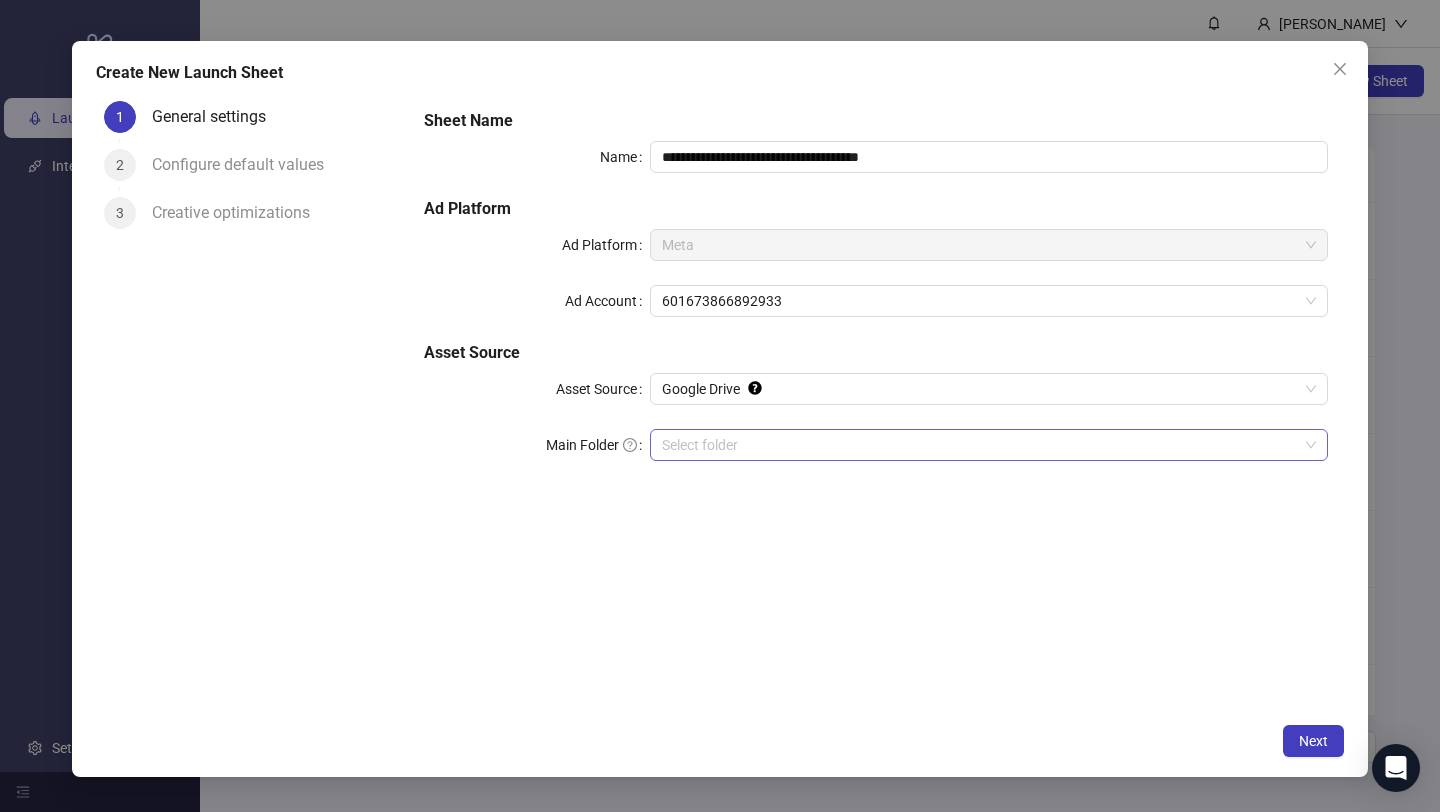 click on "Main Folder" at bounding box center [980, 445] 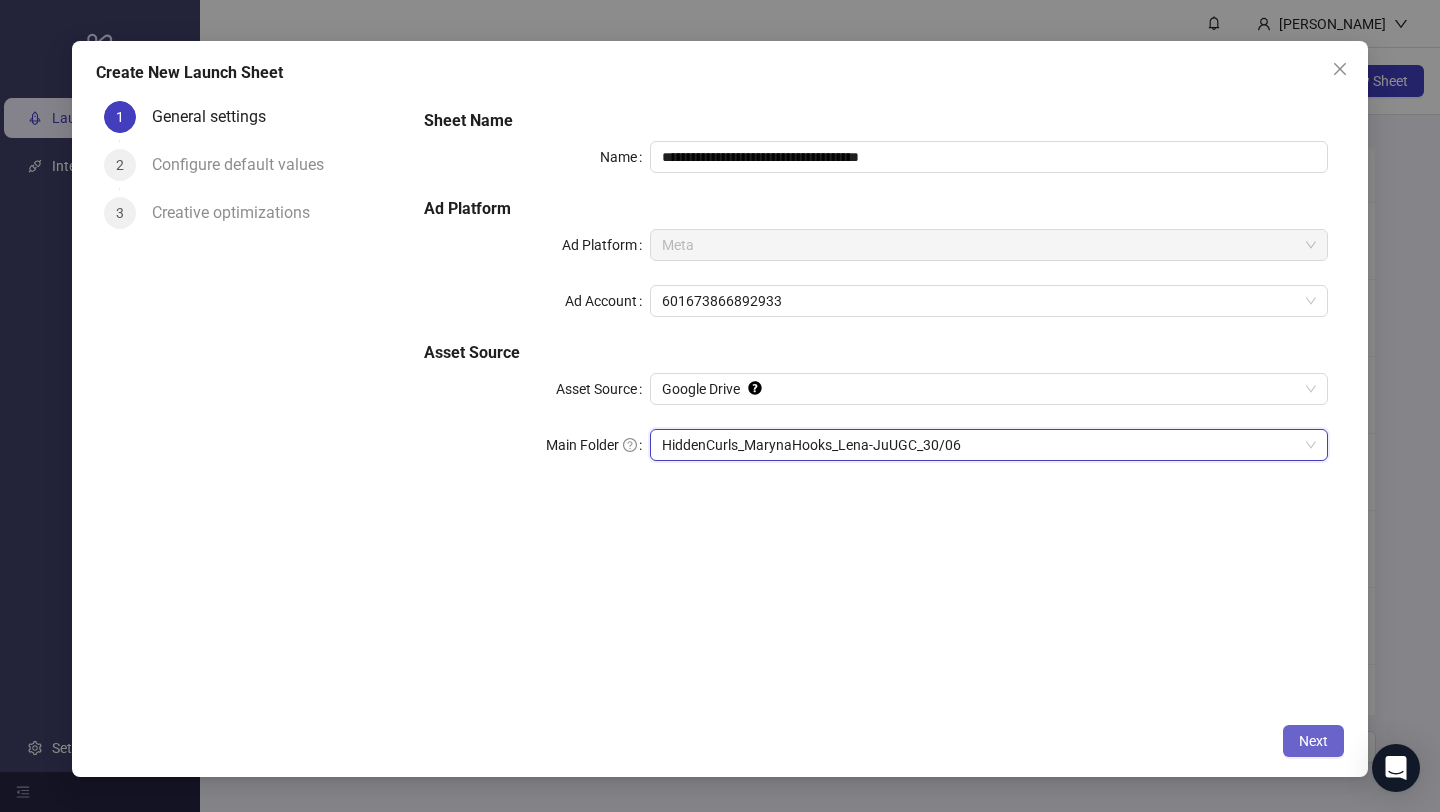 click on "Next" at bounding box center [1313, 741] 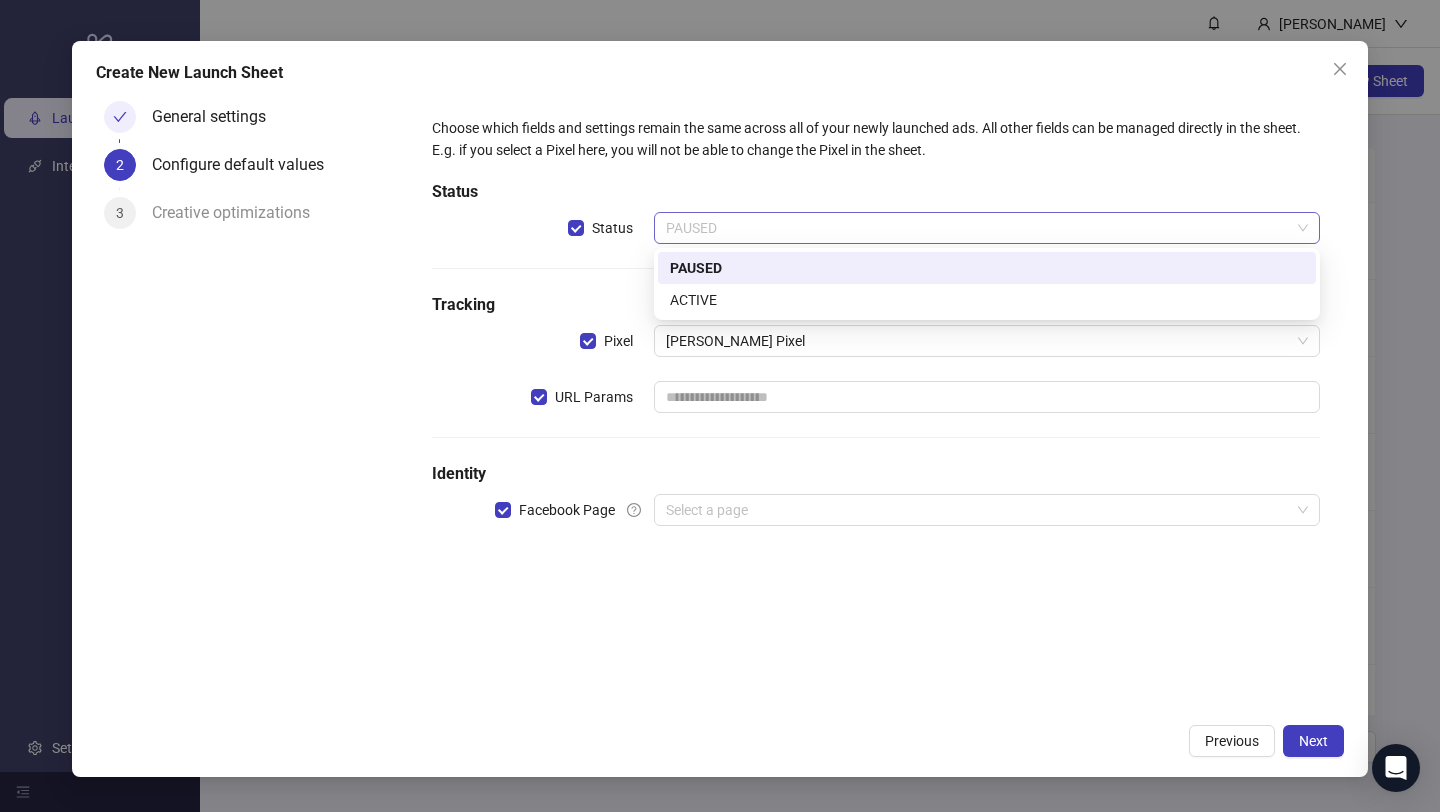 click on "PAUSED" at bounding box center (987, 228) 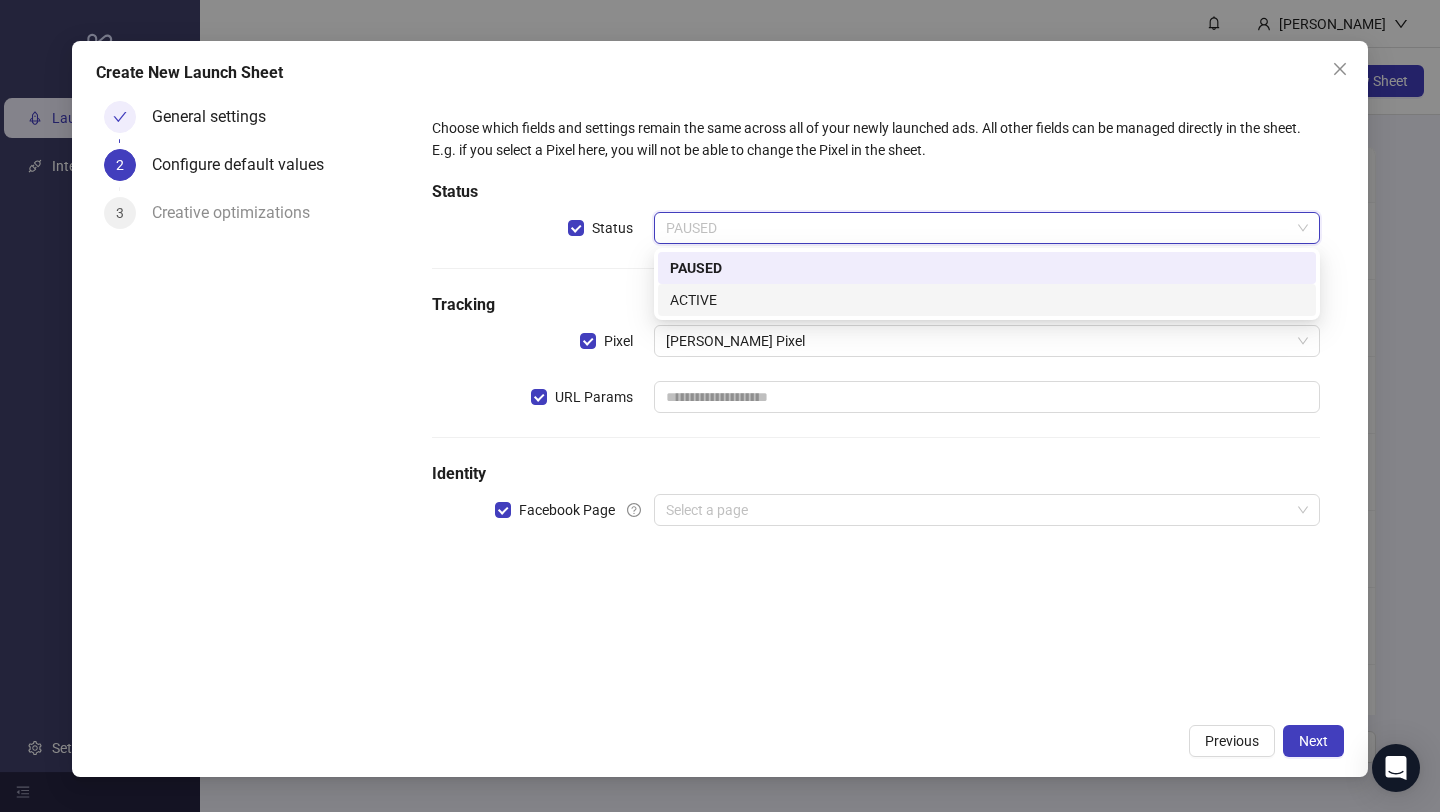 click on "ACTIVE" at bounding box center (987, 300) 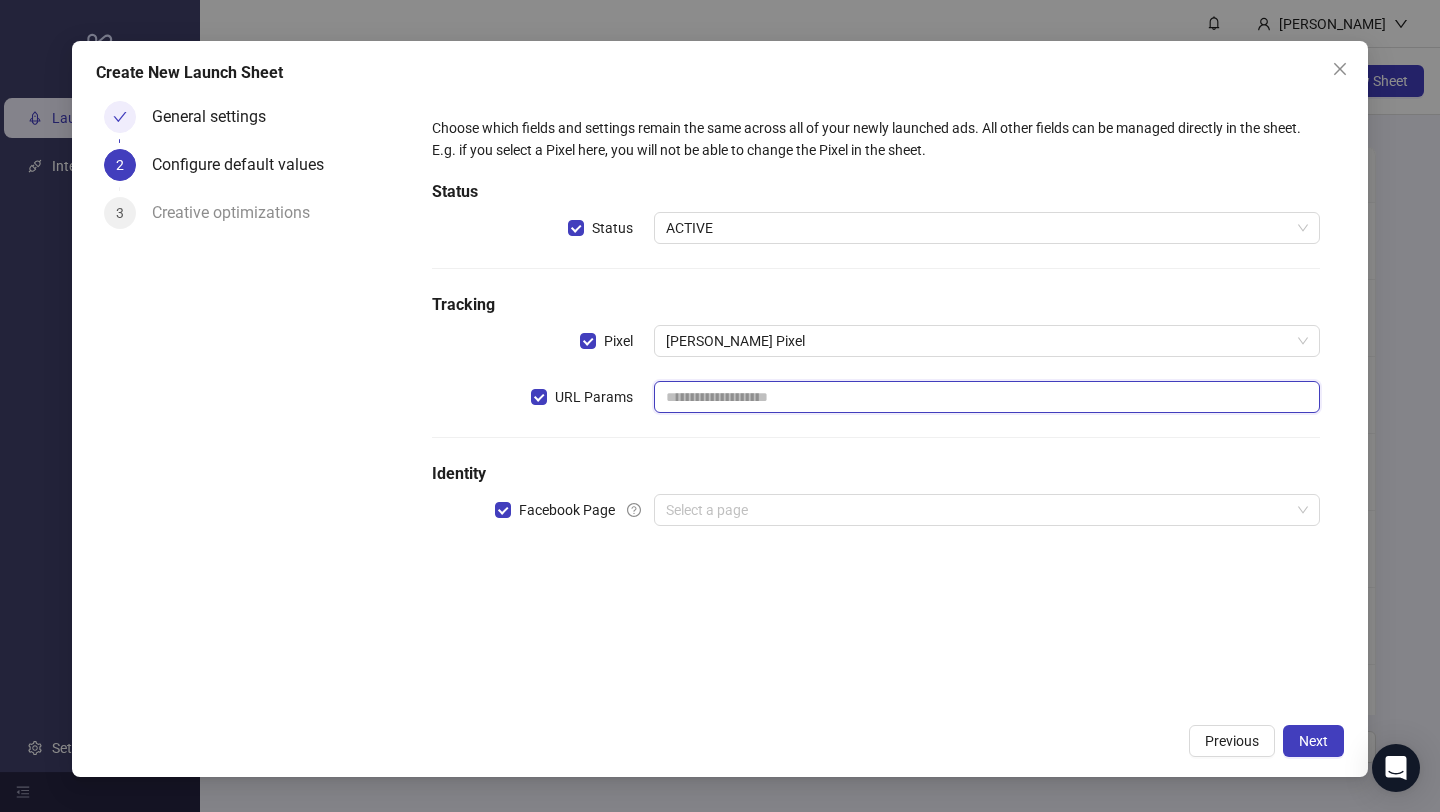 click at bounding box center [987, 397] 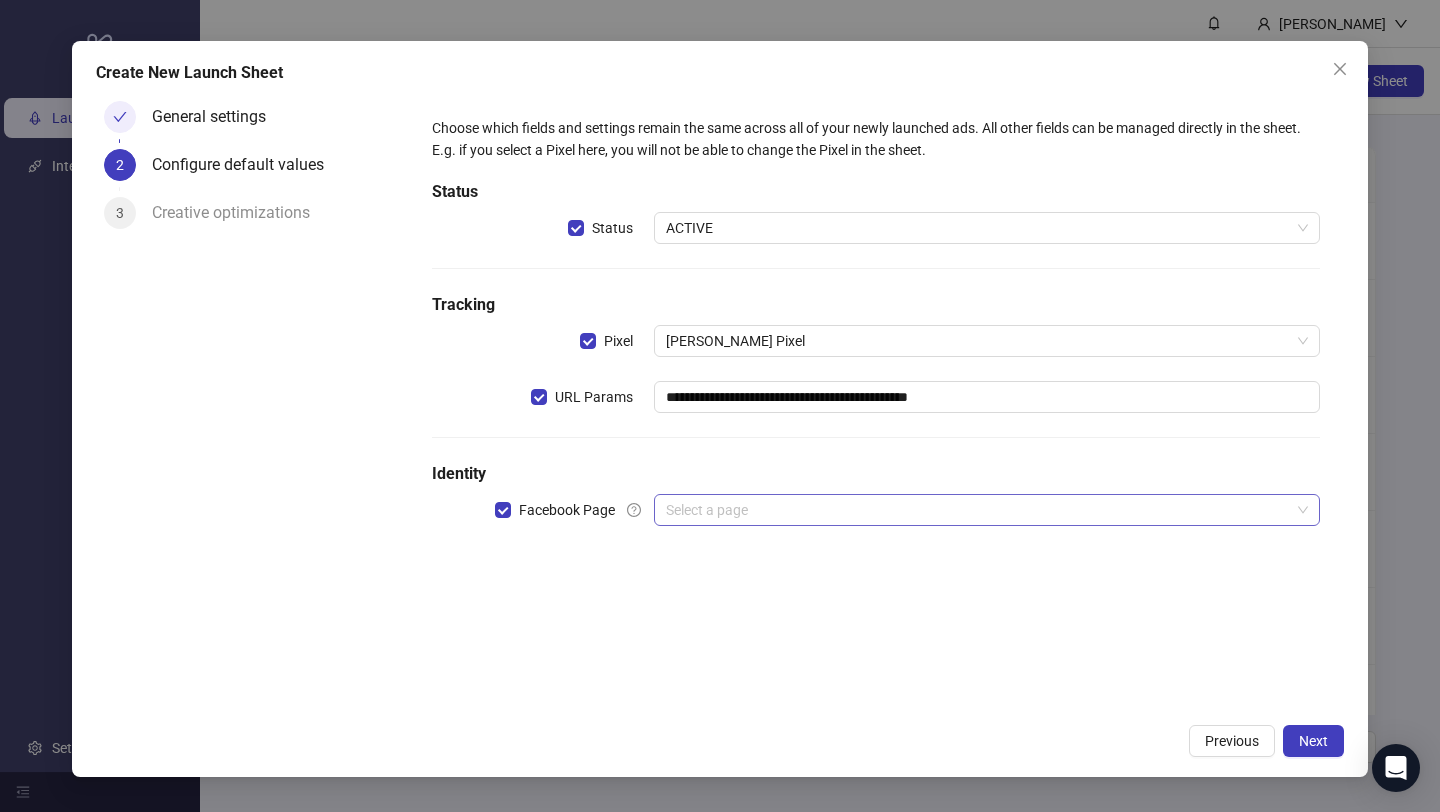 click at bounding box center [978, 510] 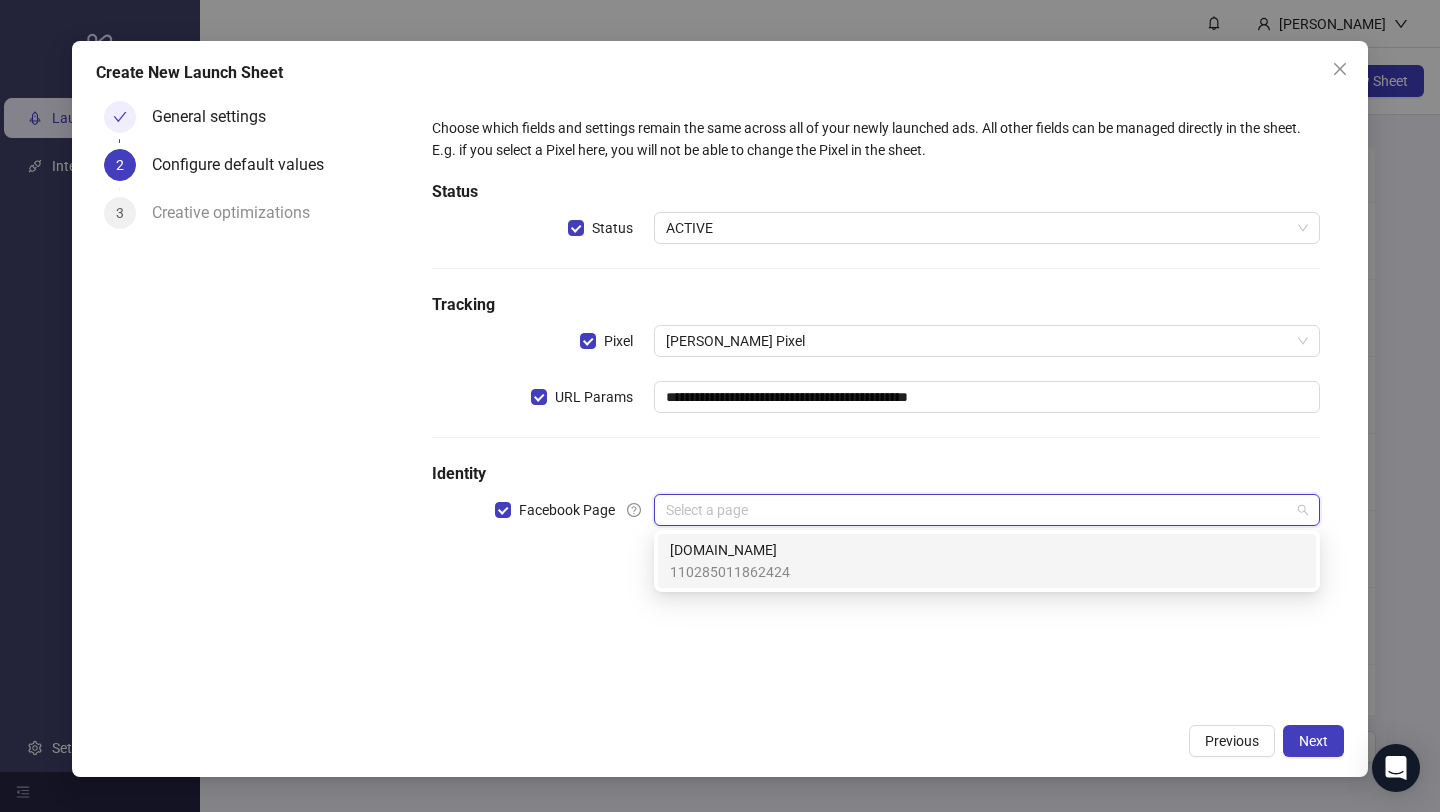 click on "110285011862424" at bounding box center [730, 572] 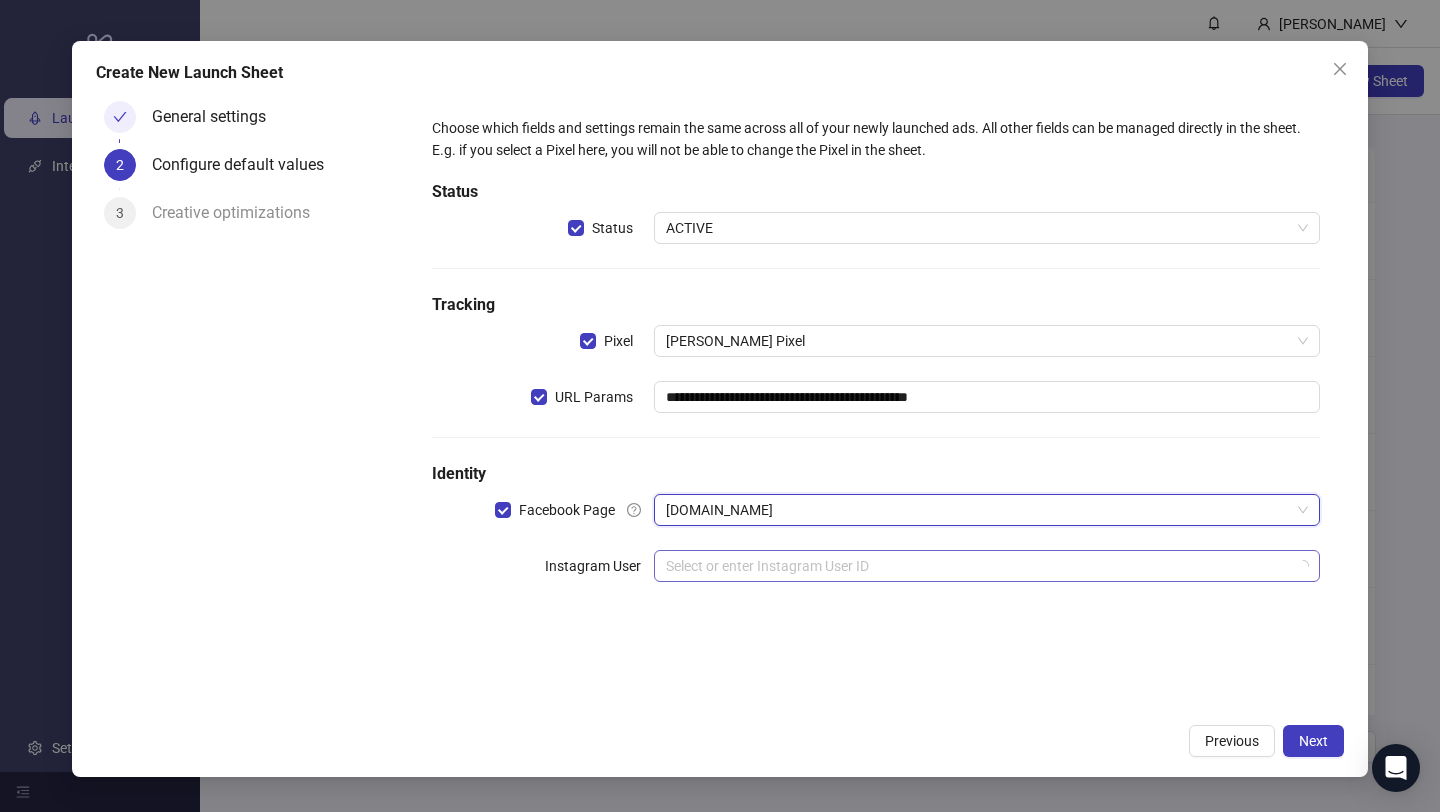 click at bounding box center (978, 566) 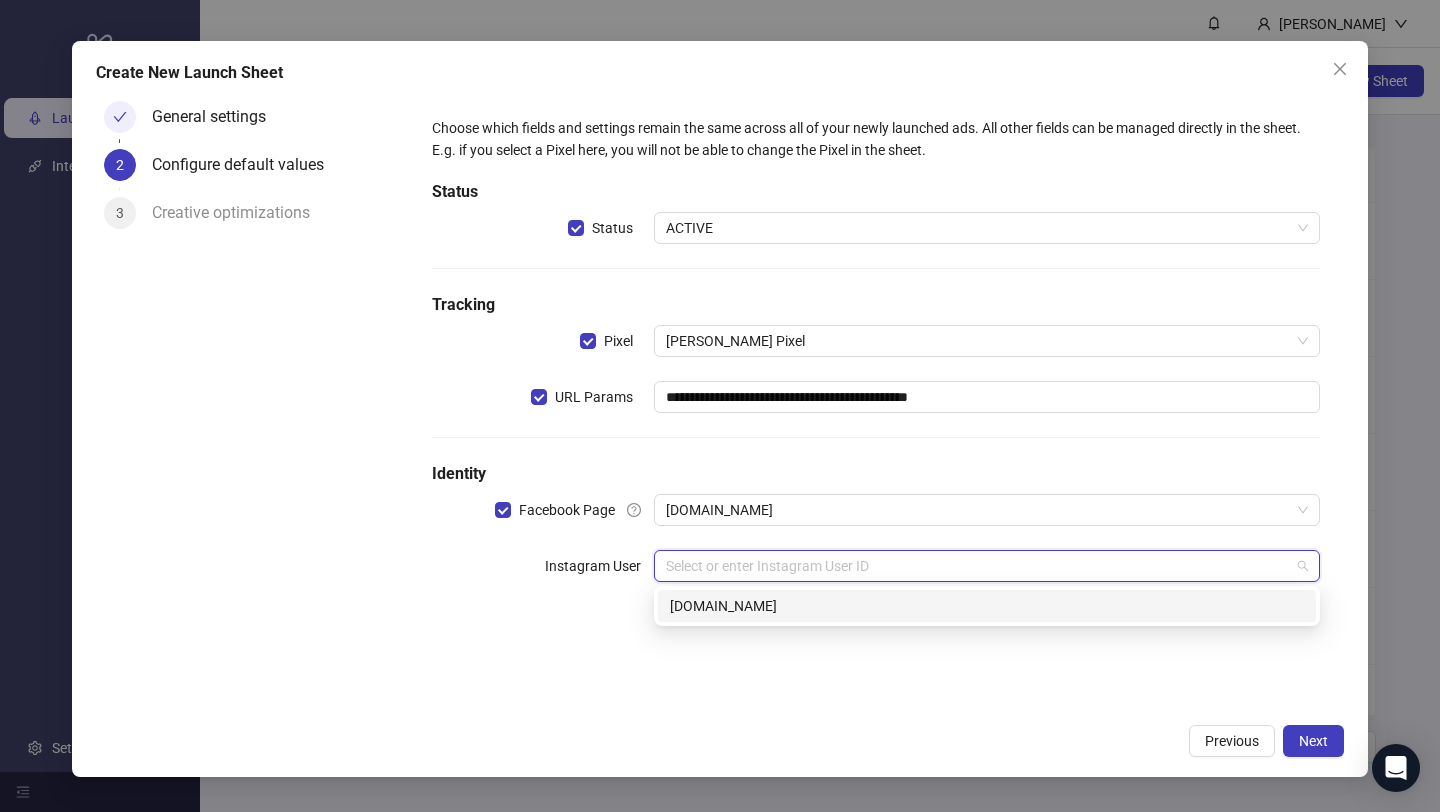 click on "loonas.de" at bounding box center [987, 606] 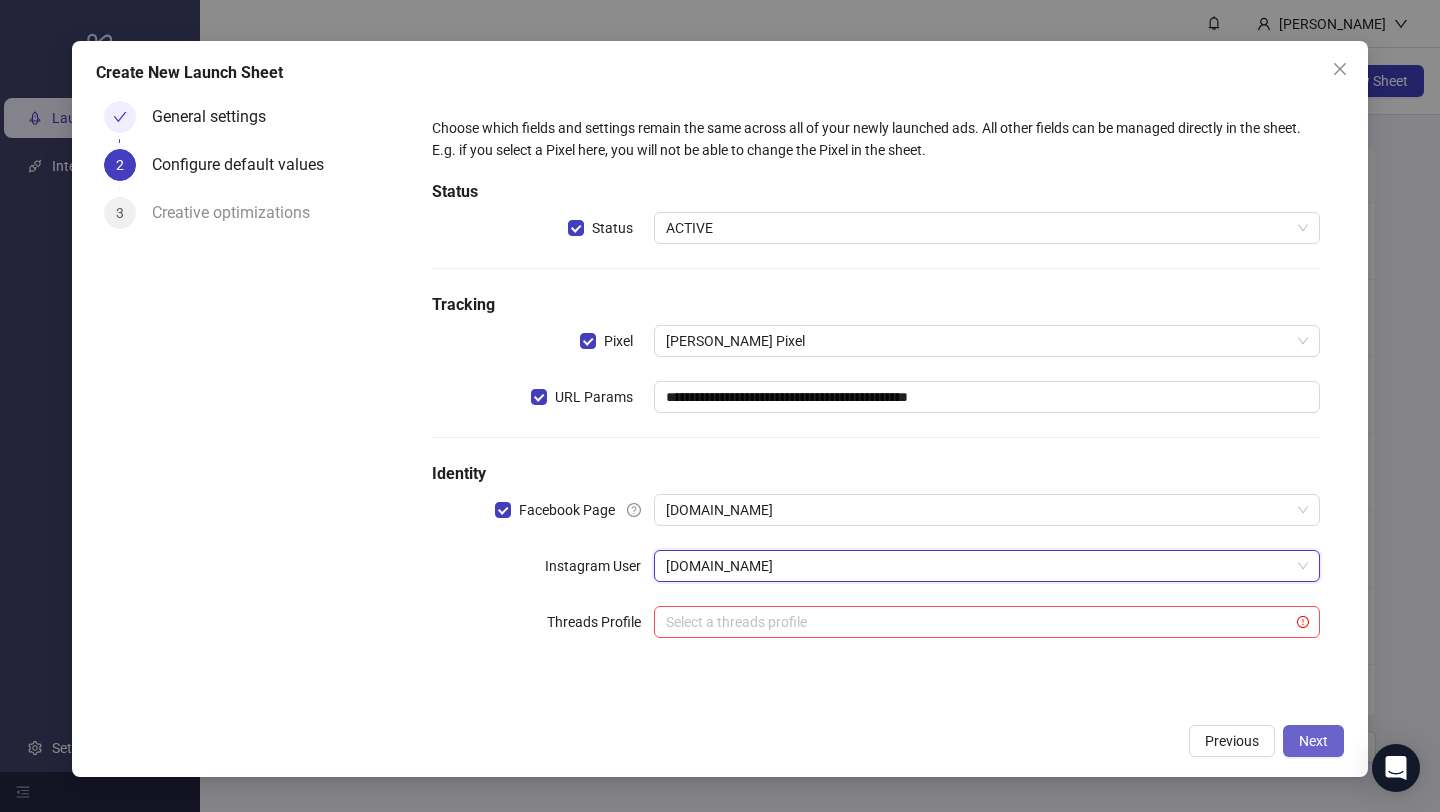 click on "Next" at bounding box center [1313, 741] 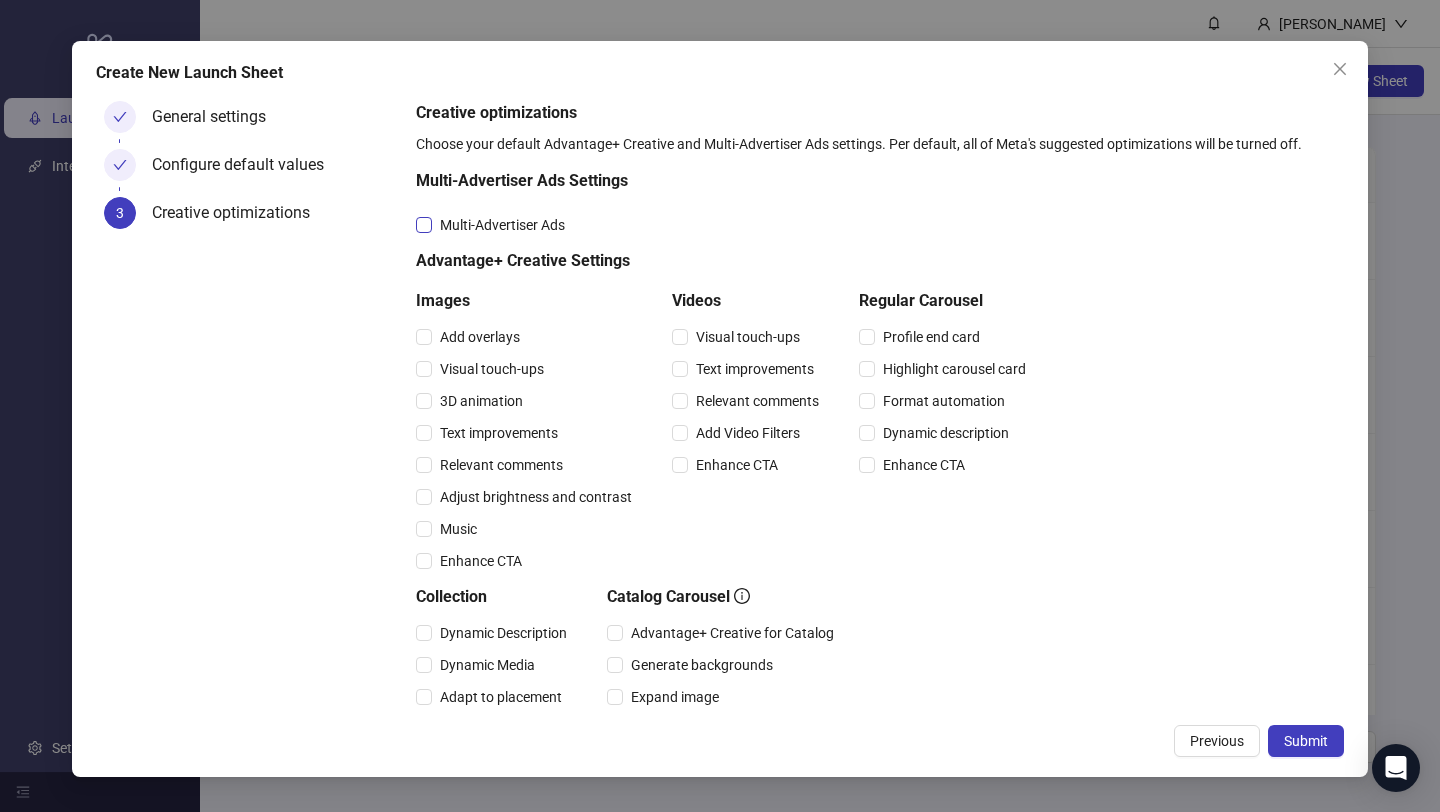 click on "Multi-Advertiser Ads" at bounding box center [502, 225] 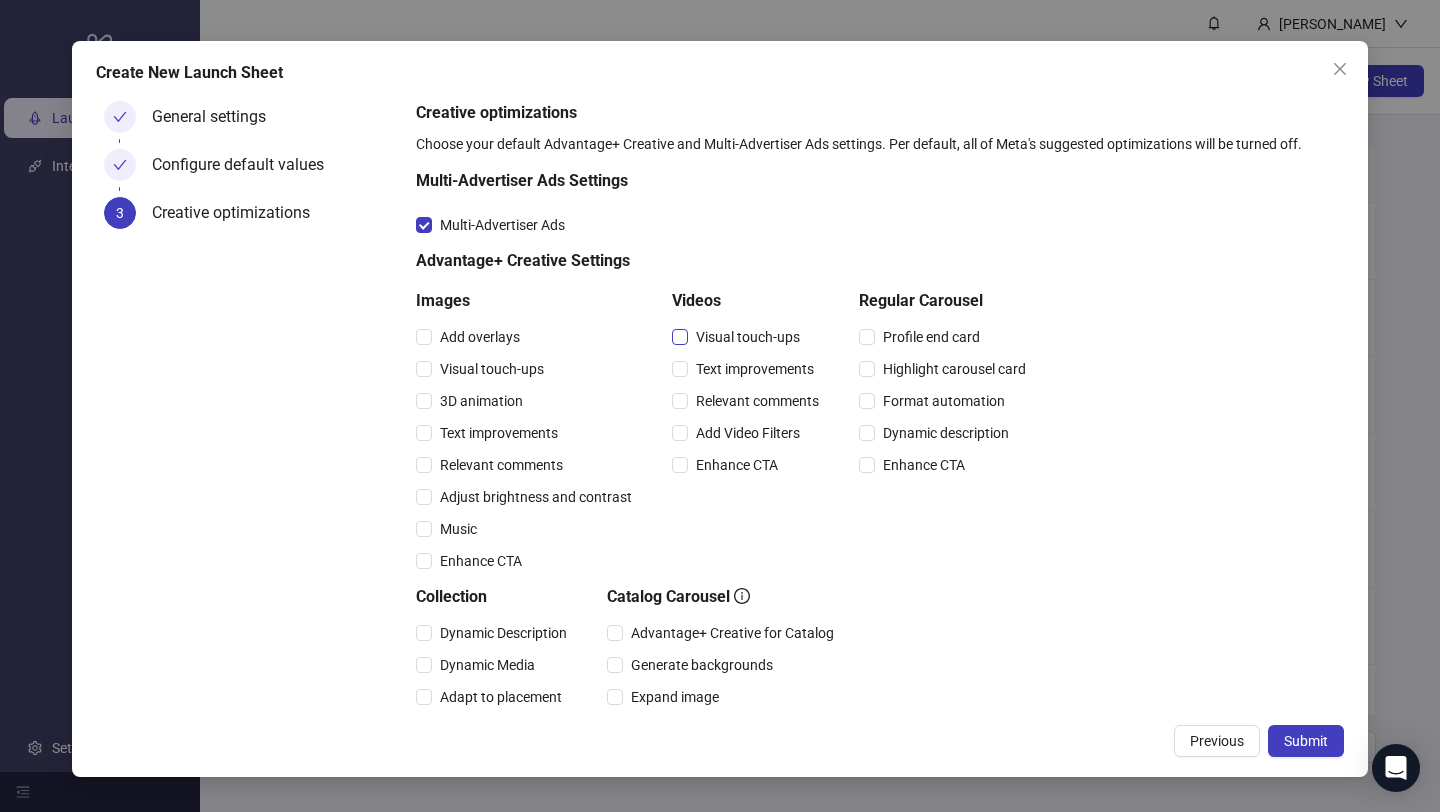 click on "Visual touch-ups" at bounding box center [748, 337] 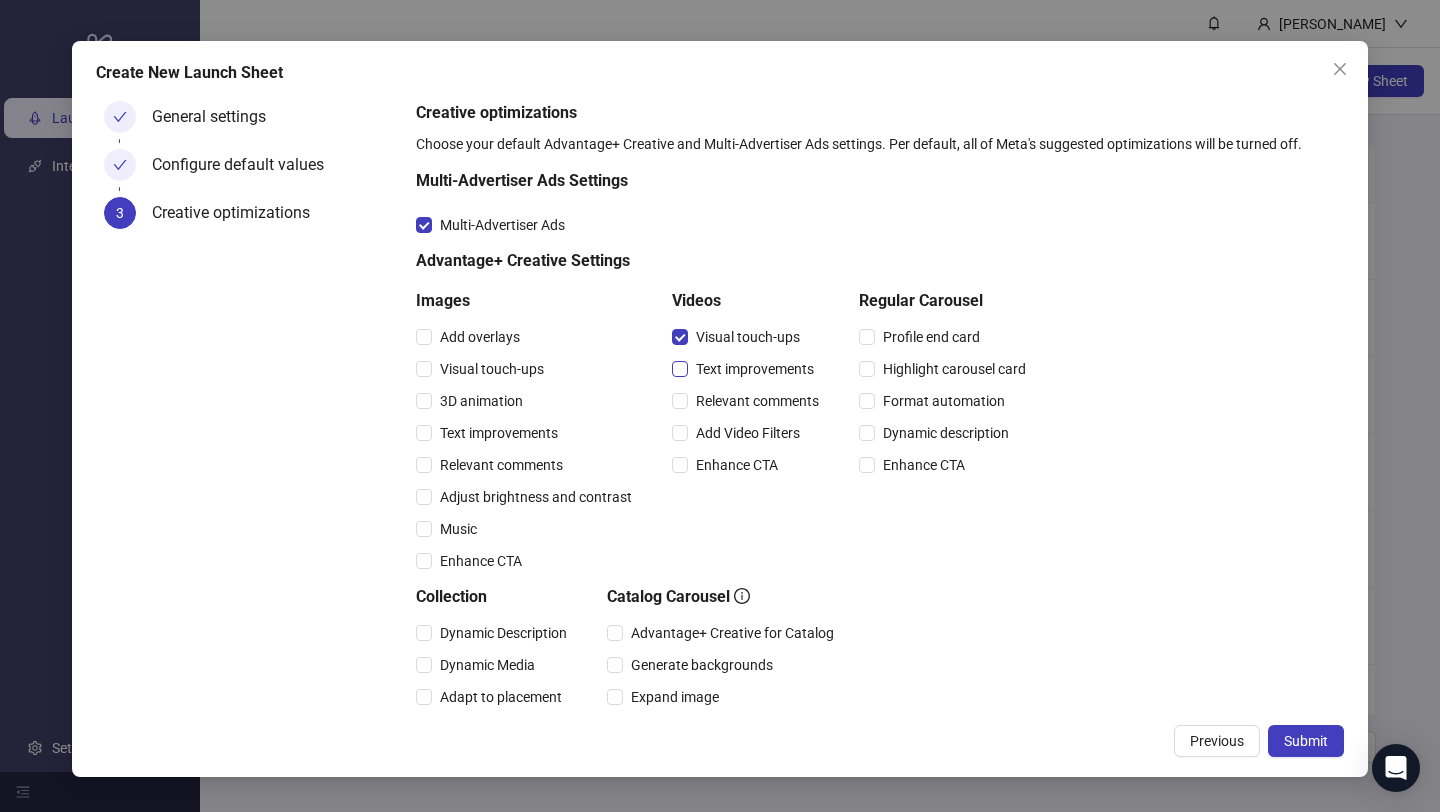 click on "Text improvements" at bounding box center [755, 369] 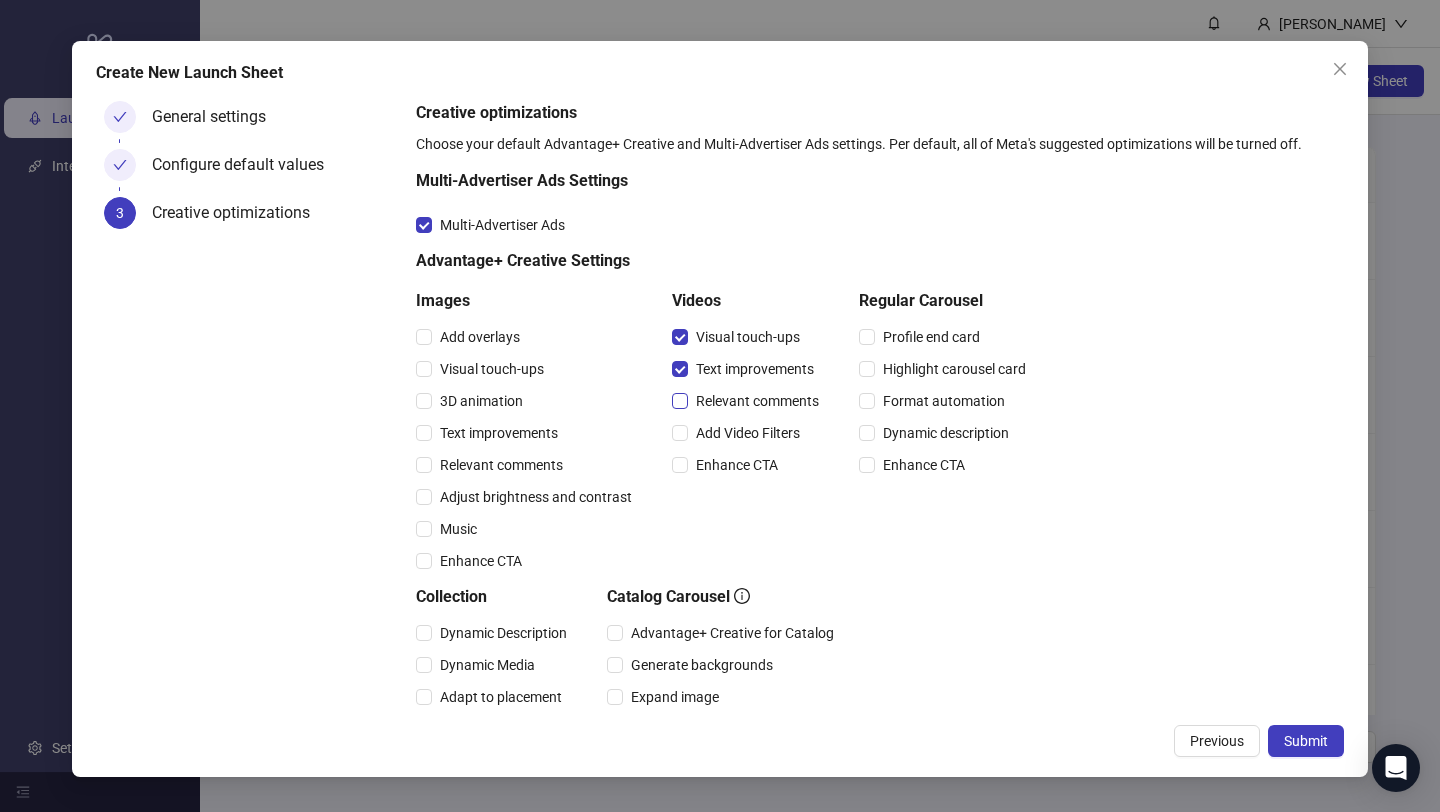 click on "Relevant comments" at bounding box center [757, 401] 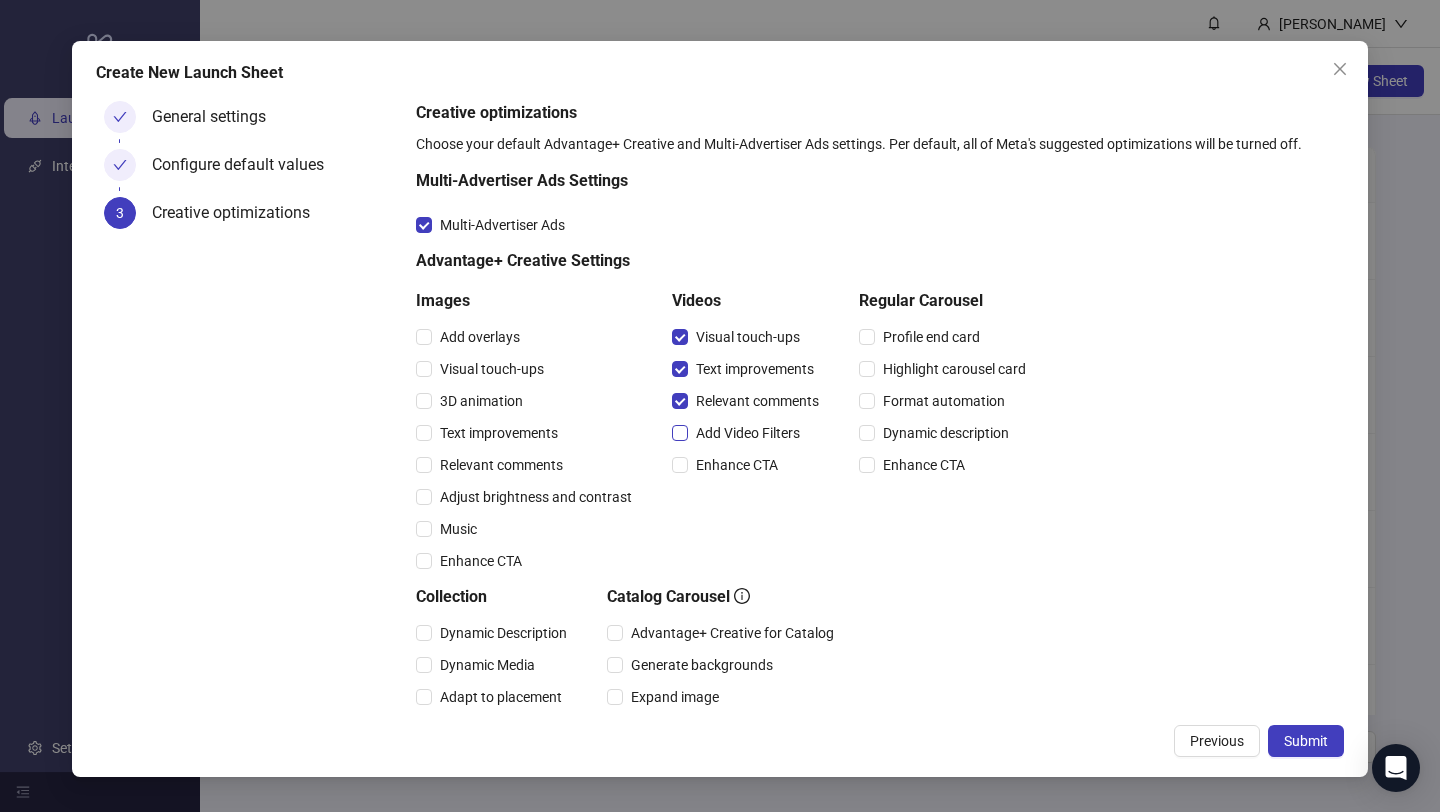 click on "Add Video Filters" at bounding box center [748, 433] 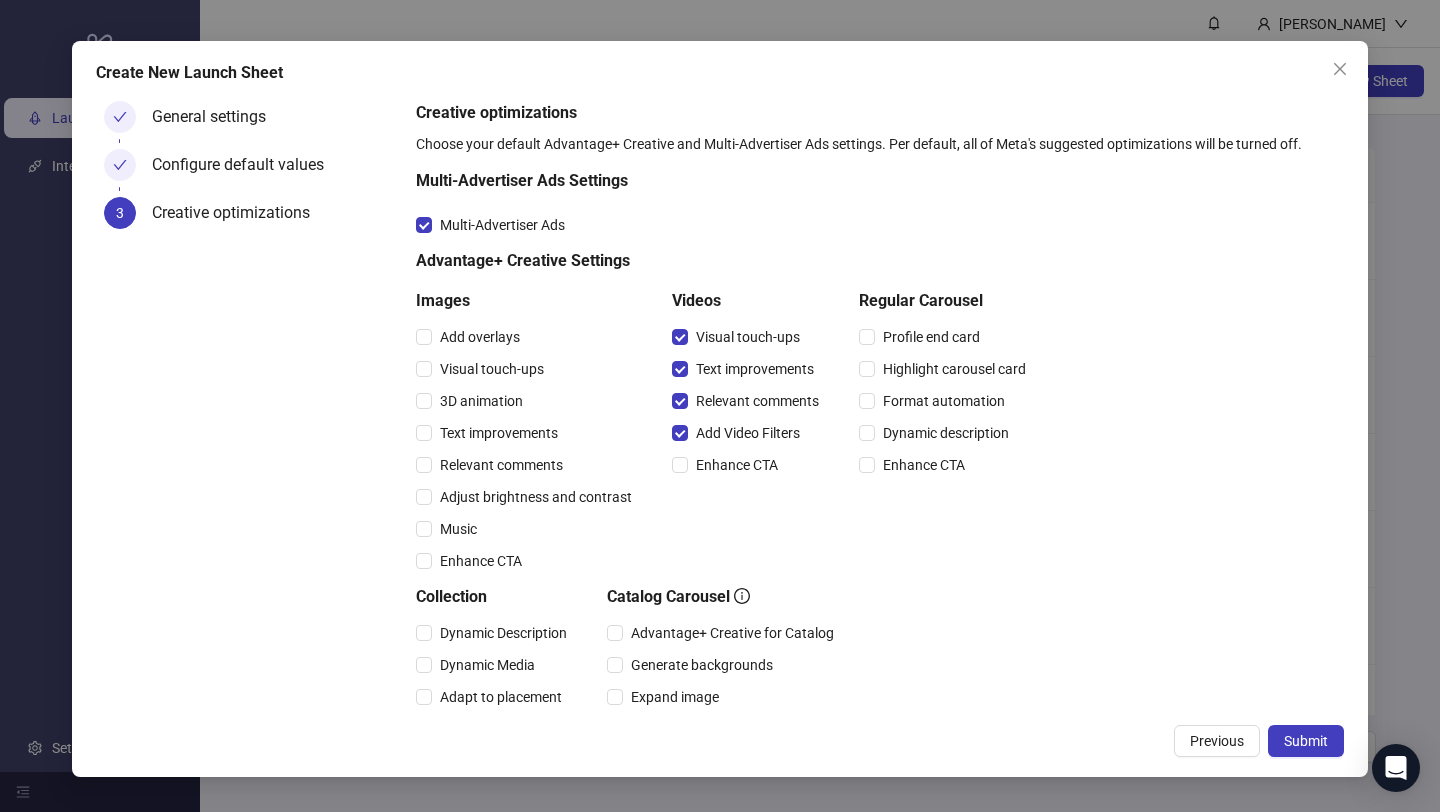 click on "Videos Visual touch-ups Text improvements Relevant comments Add Video Filters Enhance CTA" at bounding box center [749, 433] 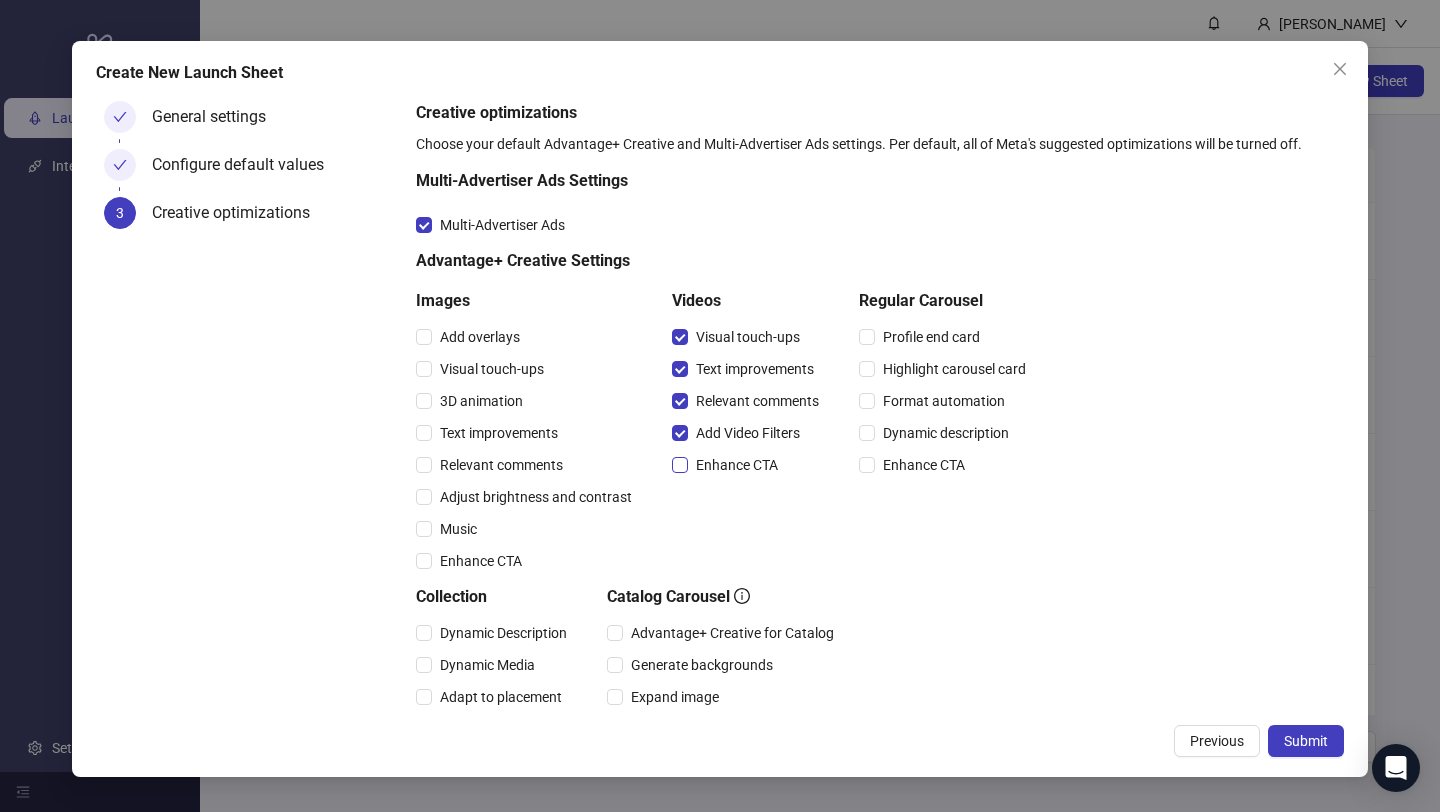 click on "Enhance CTA" at bounding box center (737, 465) 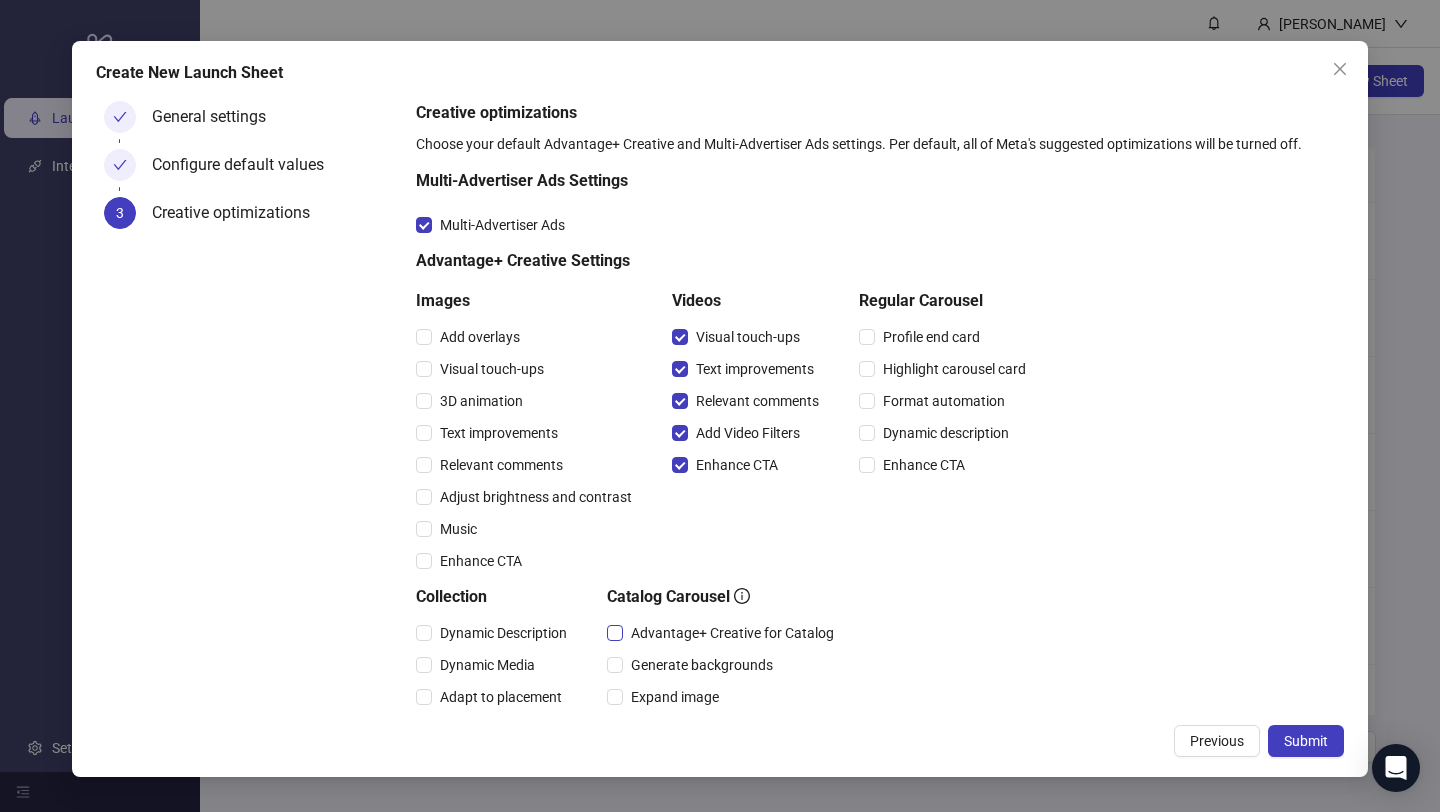 click on "Advantage+ Creative for Catalog" at bounding box center [732, 633] 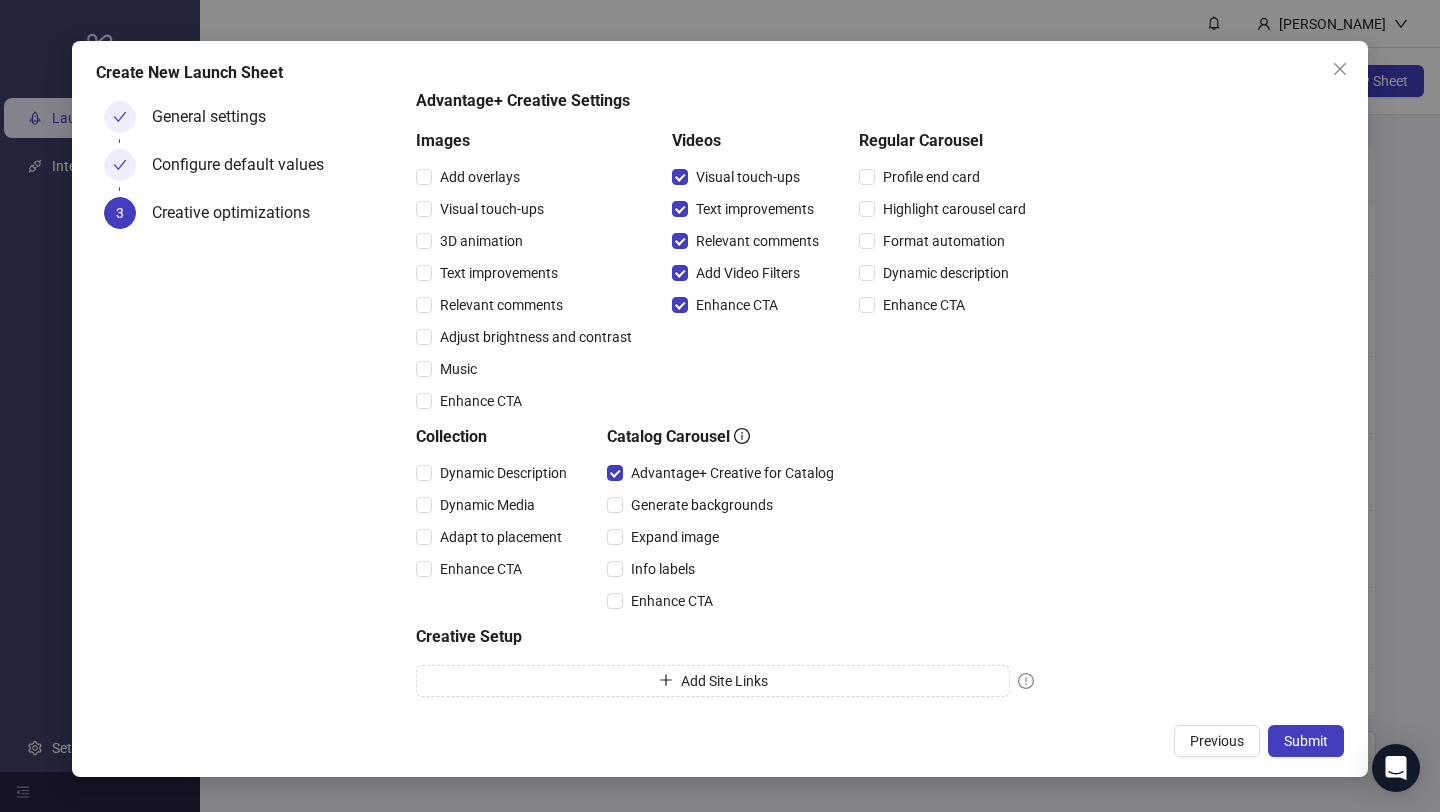 scroll, scrollTop: 188, scrollLeft: 0, axis: vertical 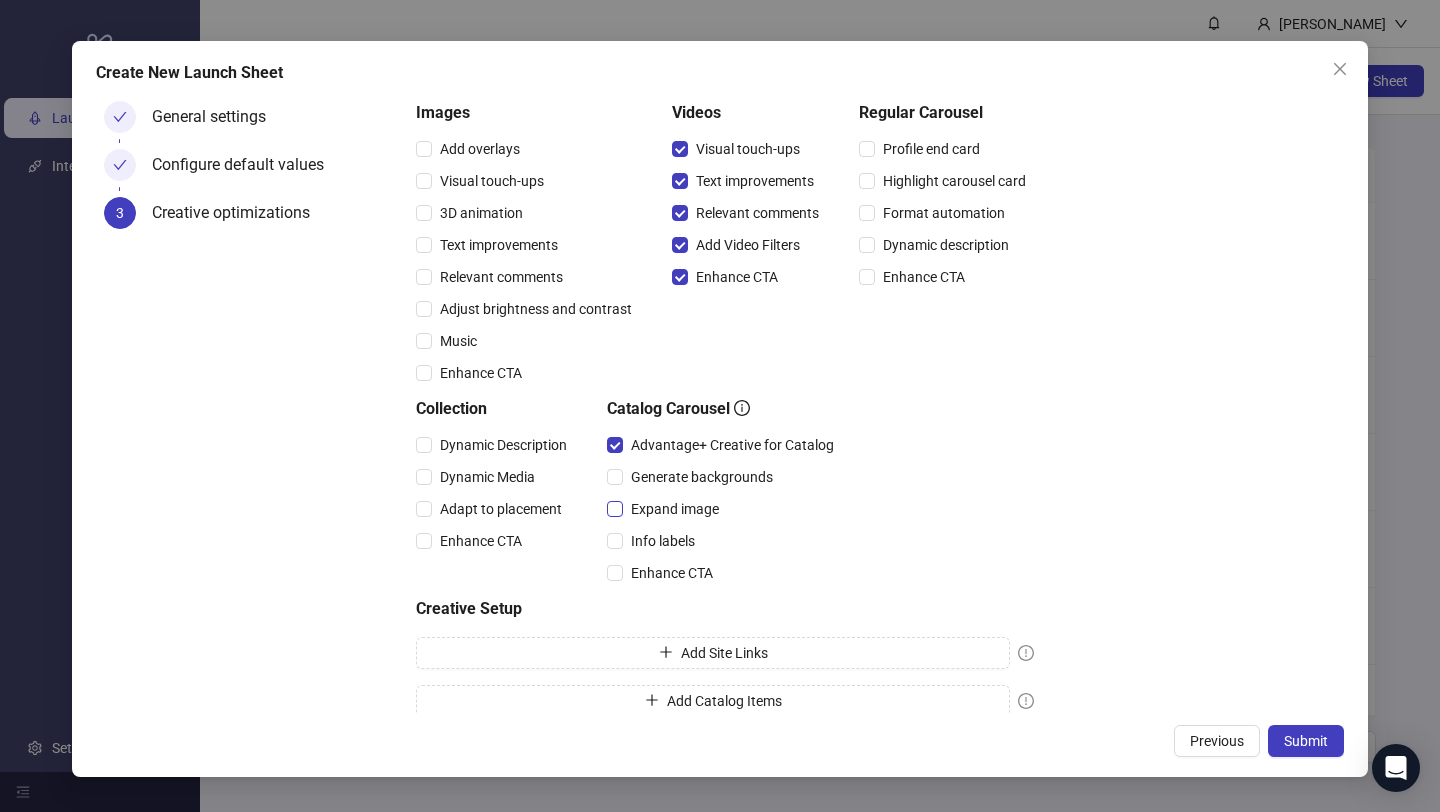 click on "Expand image" at bounding box center [675, 509] 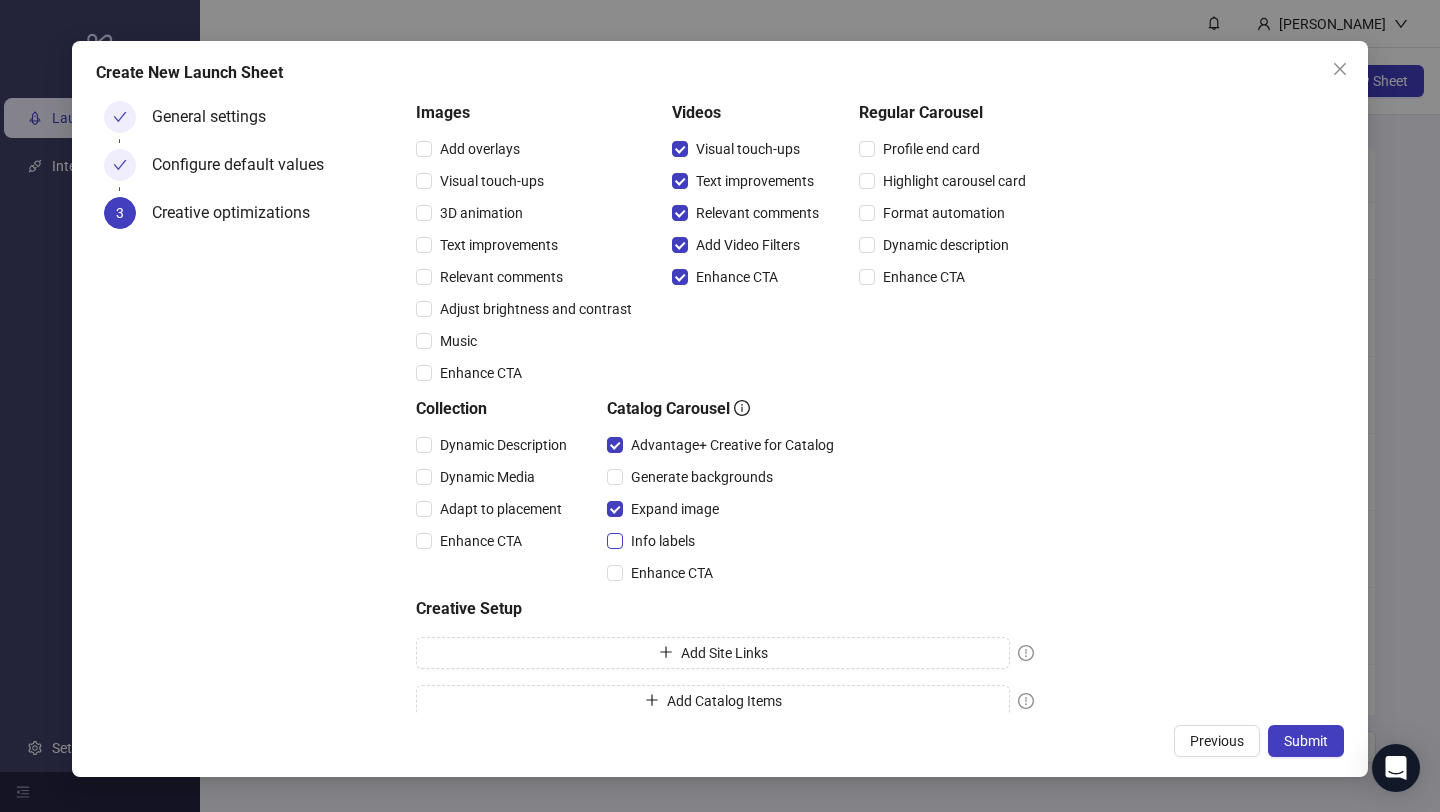 click on "Info labels" at bounding box center (663, 541) 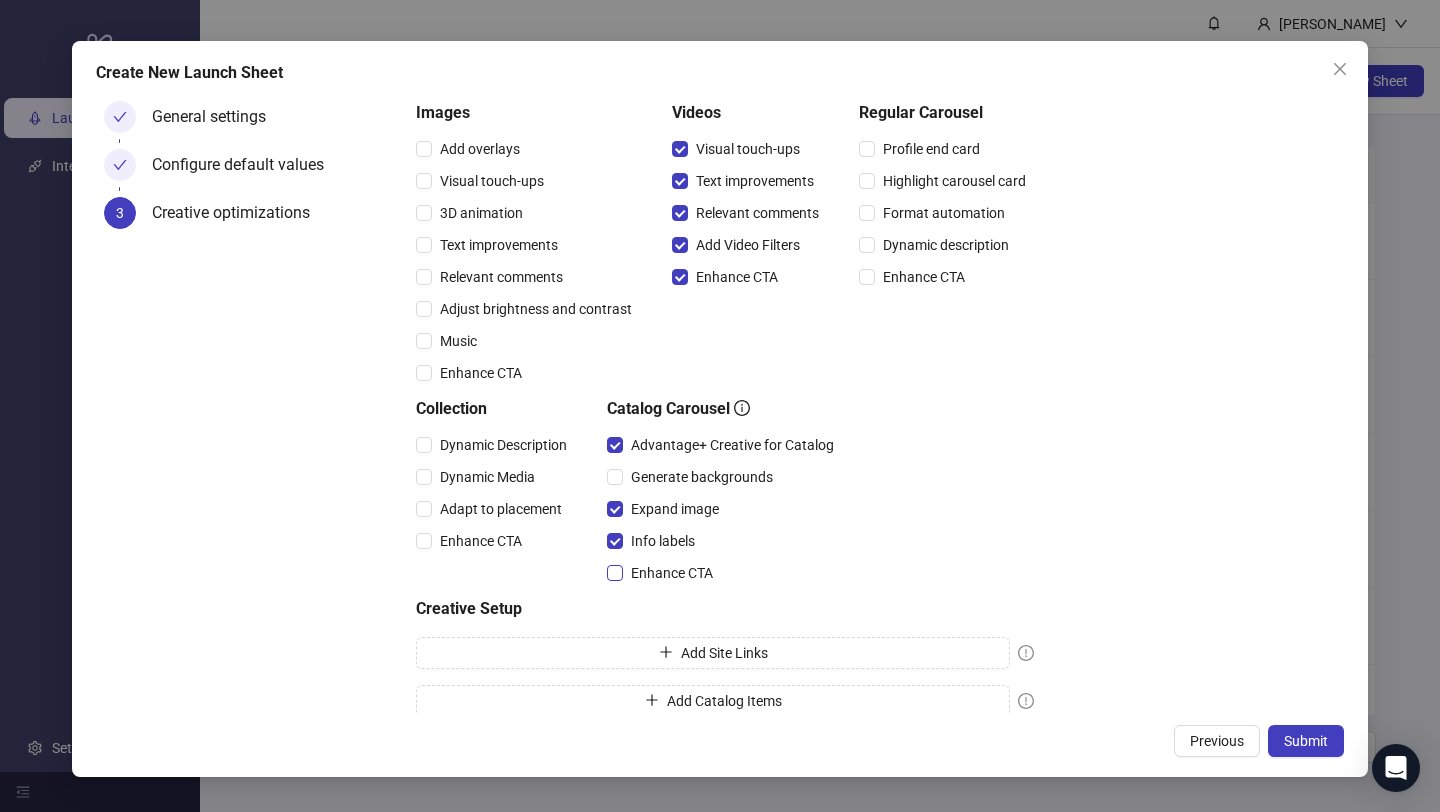 click on "Enhance CTA" at bounding box center [672, 573] 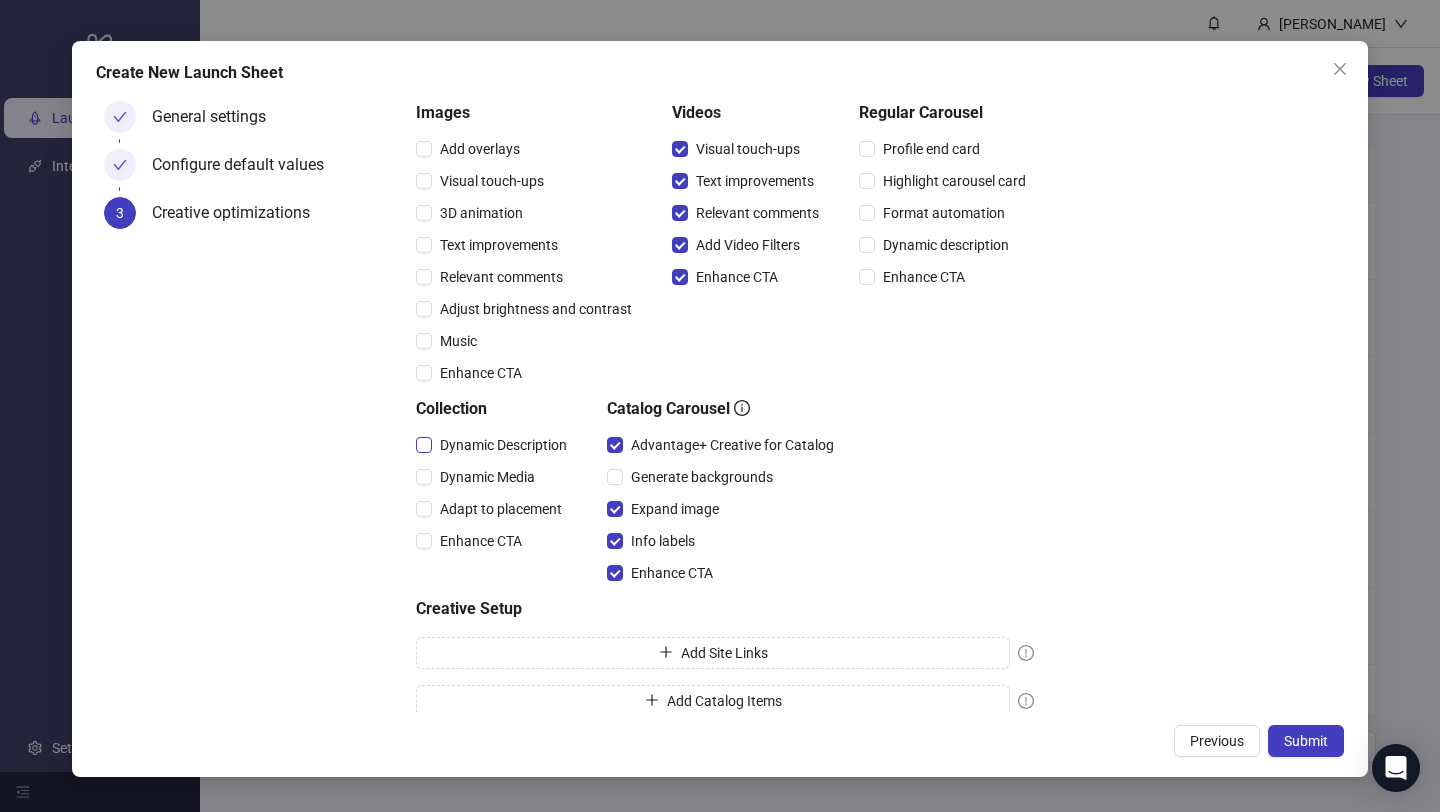 click on "Dynamic Description" at bounding box center [503, 445] 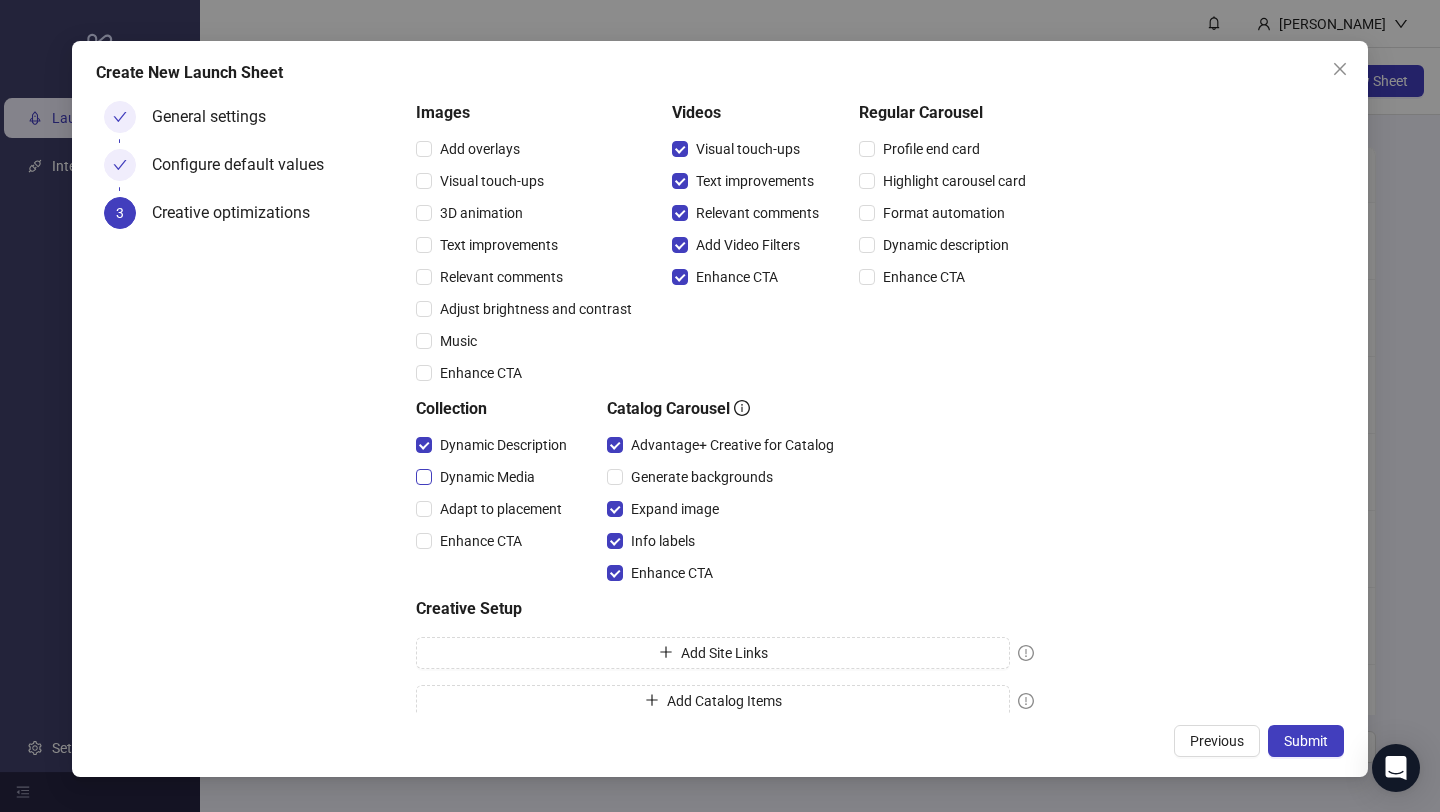 click on "Dynamic Media" at bounding box center [487, 477] 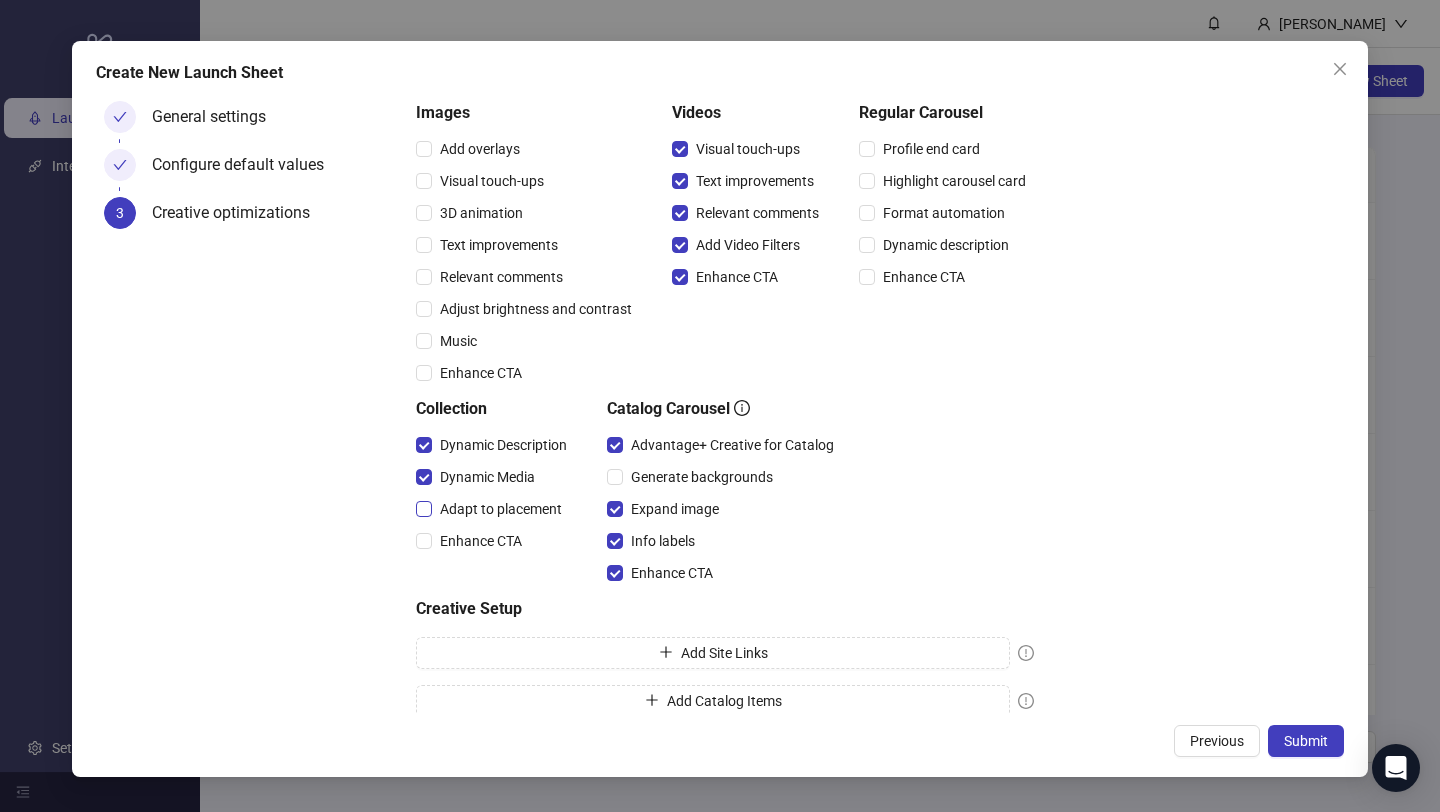 click on "Adapt to placement" at bounding box center (501, 509) 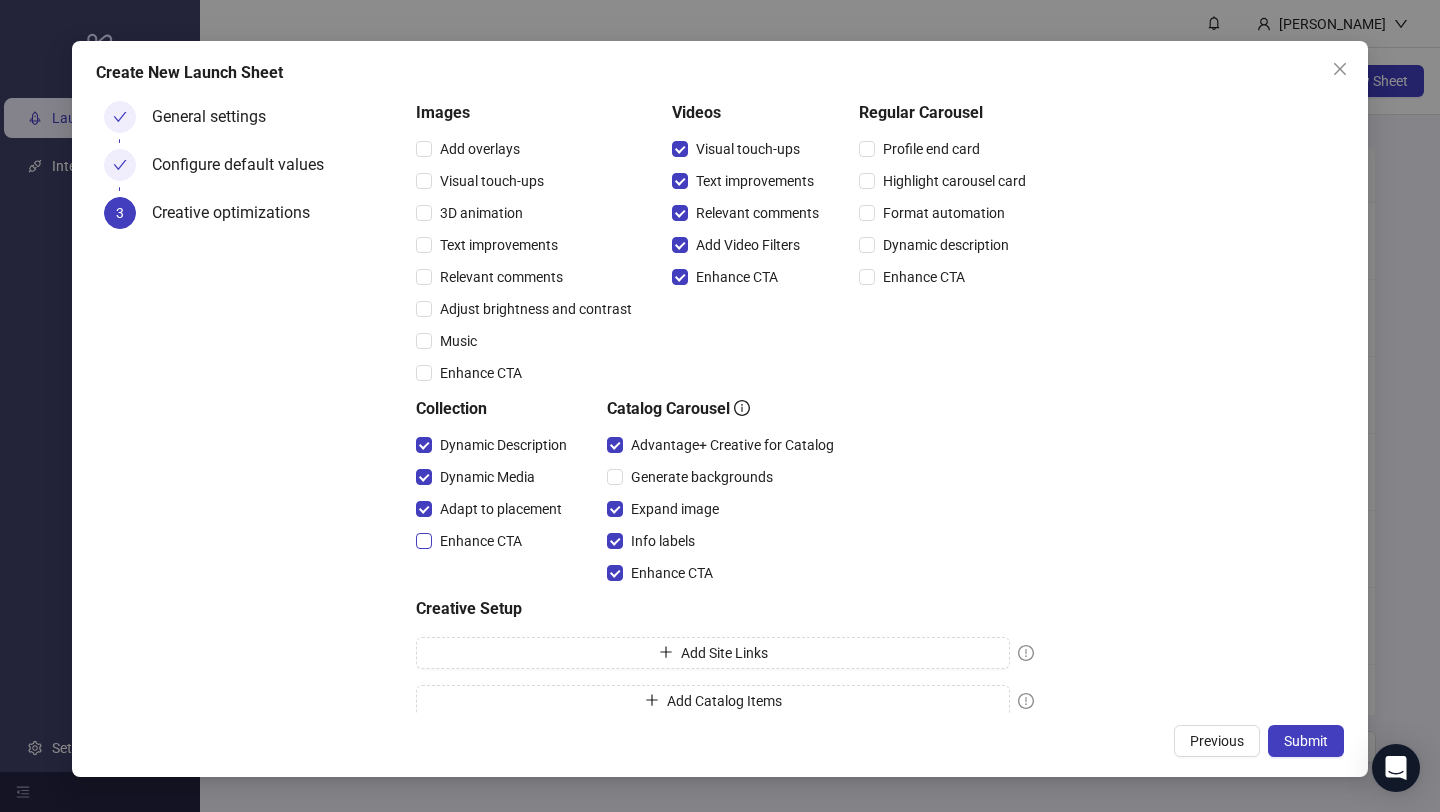 click on "Enhance CTA" at bounding box center (481, 541) 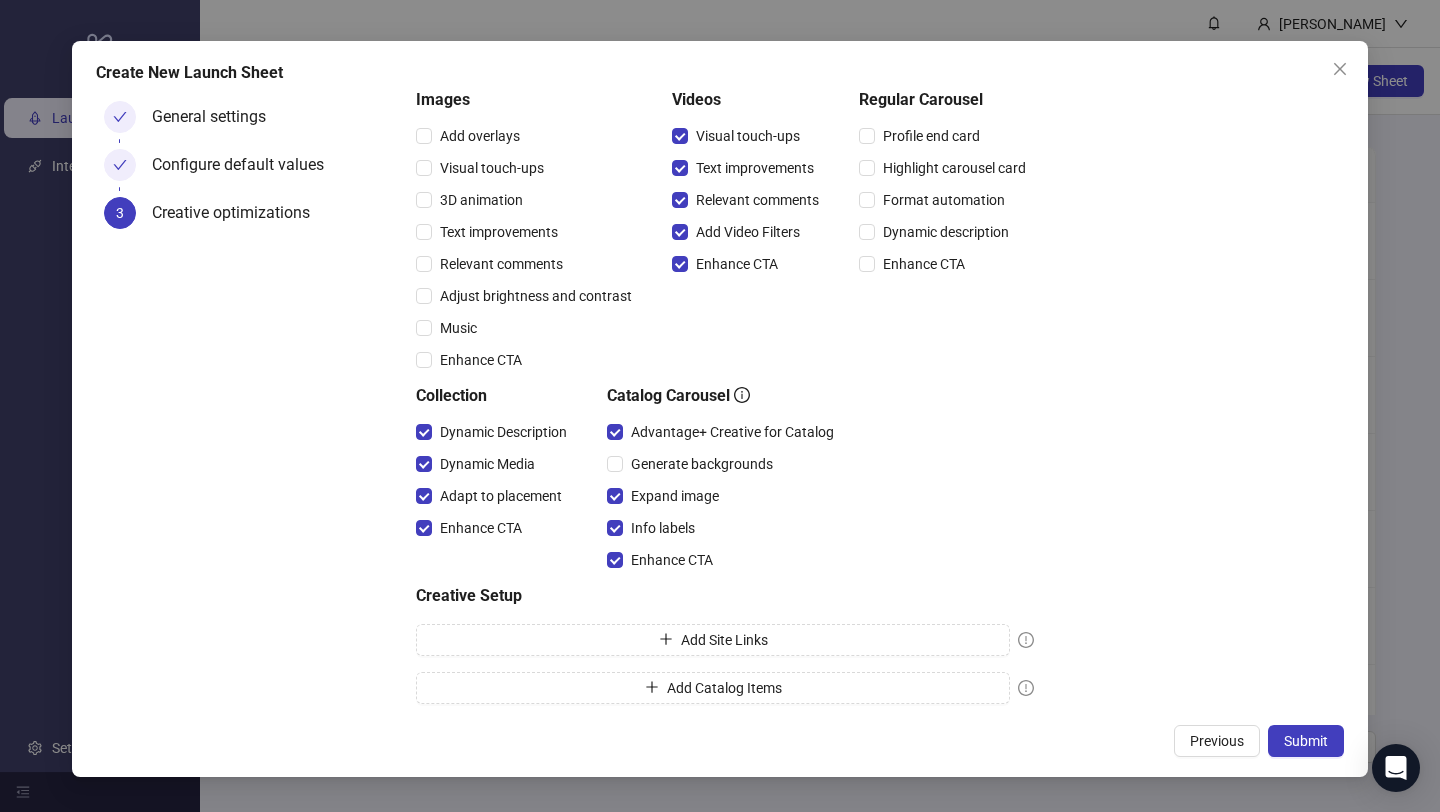 scroll, scrollTop: 207, scrollLeft: 0, axis: vertical 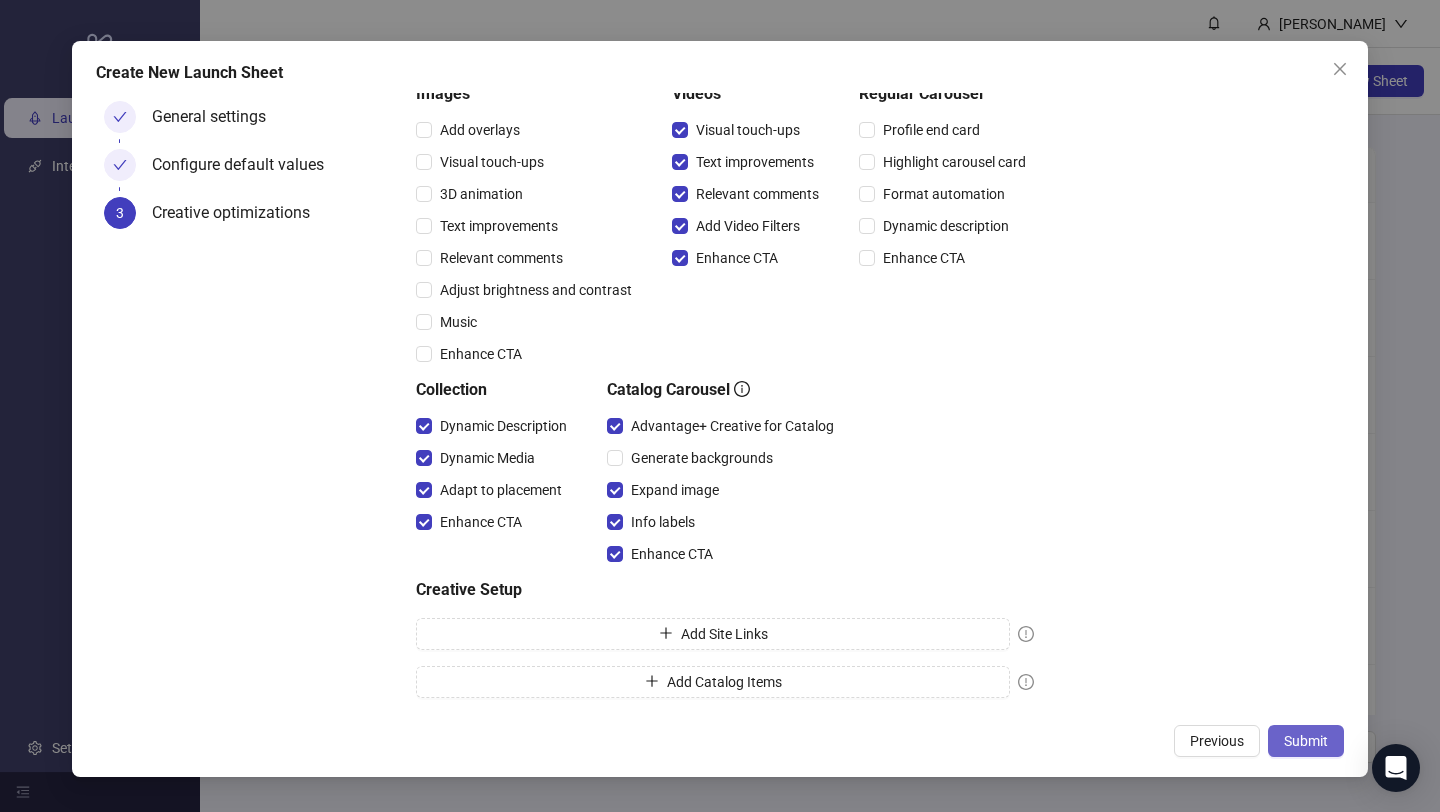 click on "Submit" at bounding box center (1306, 741) 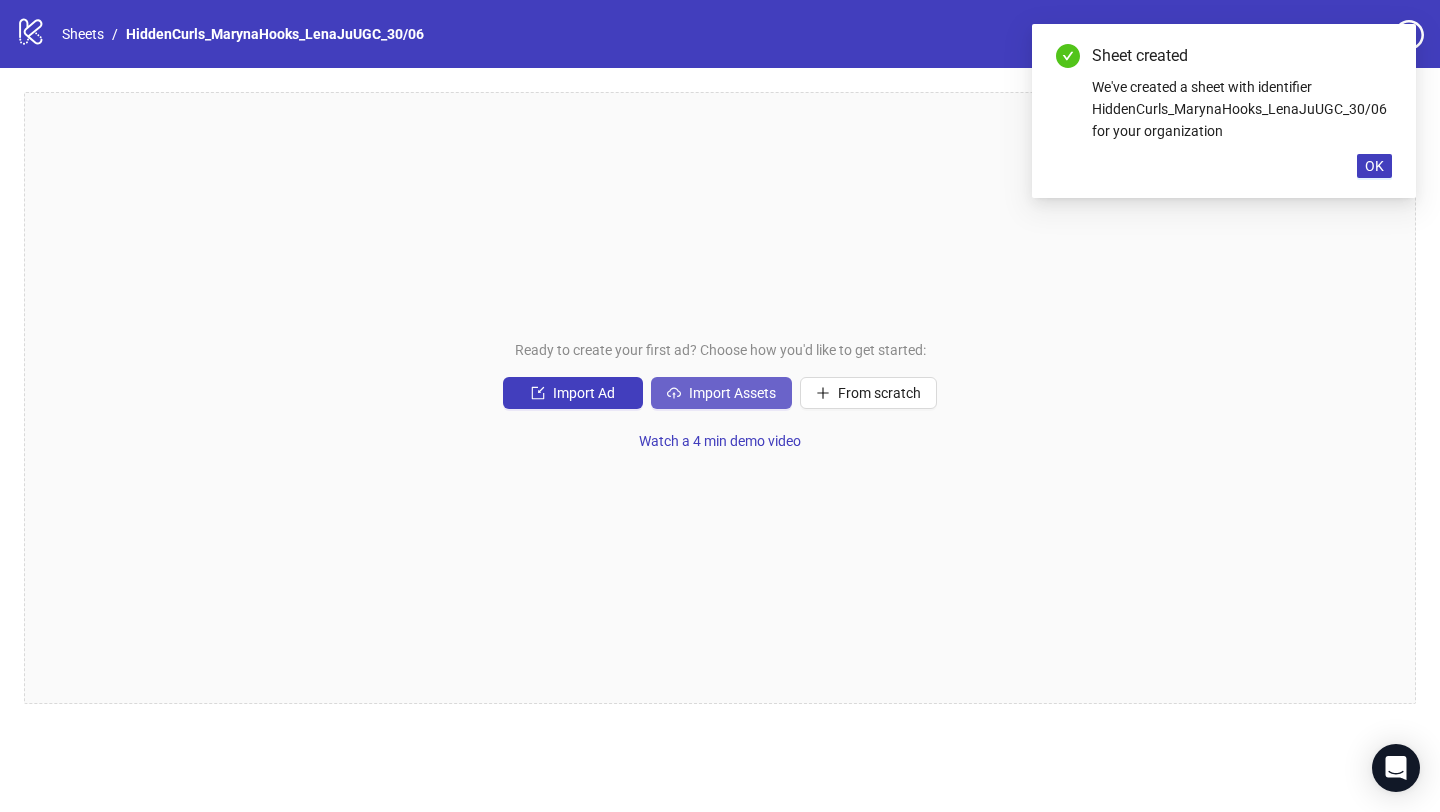 click on "Import Assets" at bounding box center [732, 393] 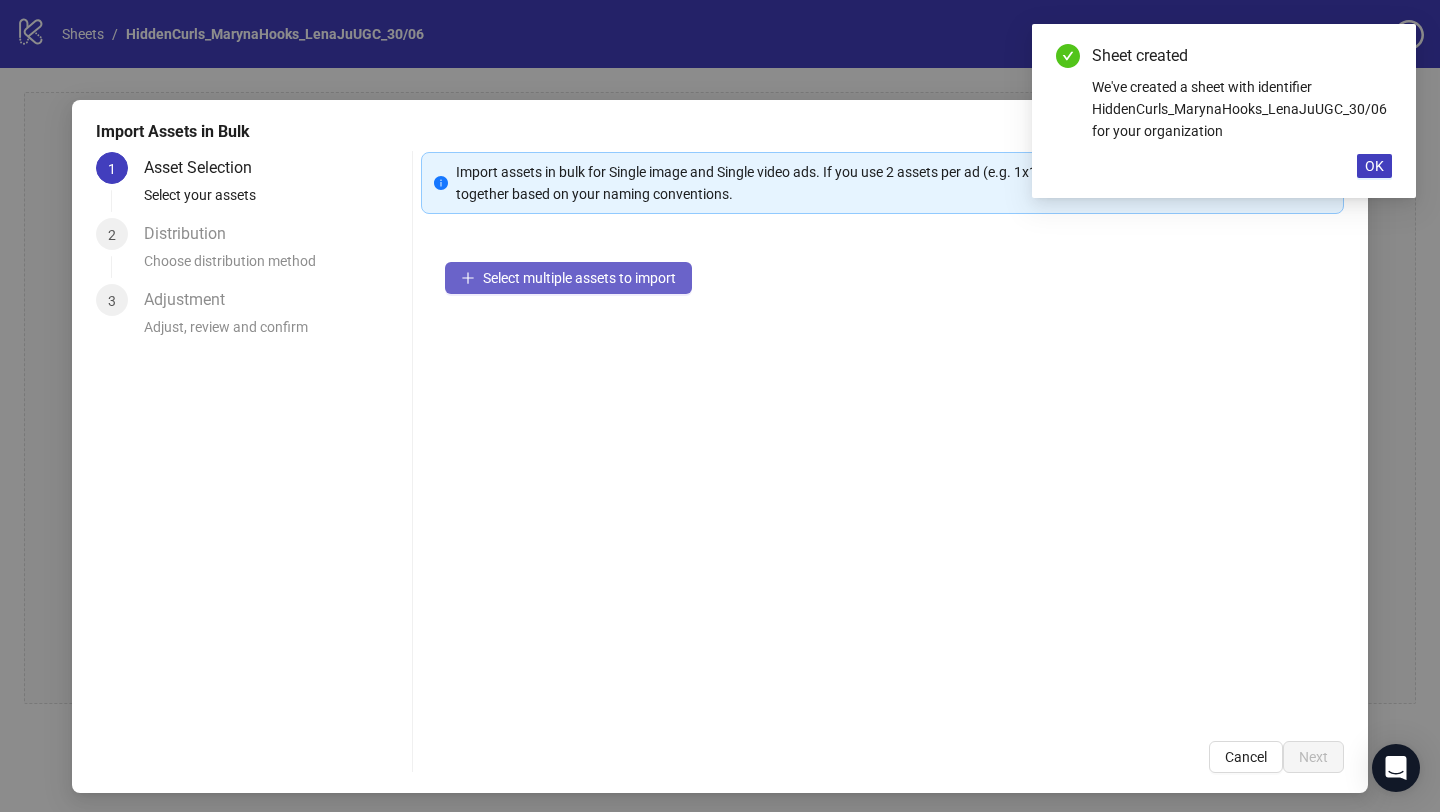click on "Select multiple assets to import" at bounding box center (579, 278) 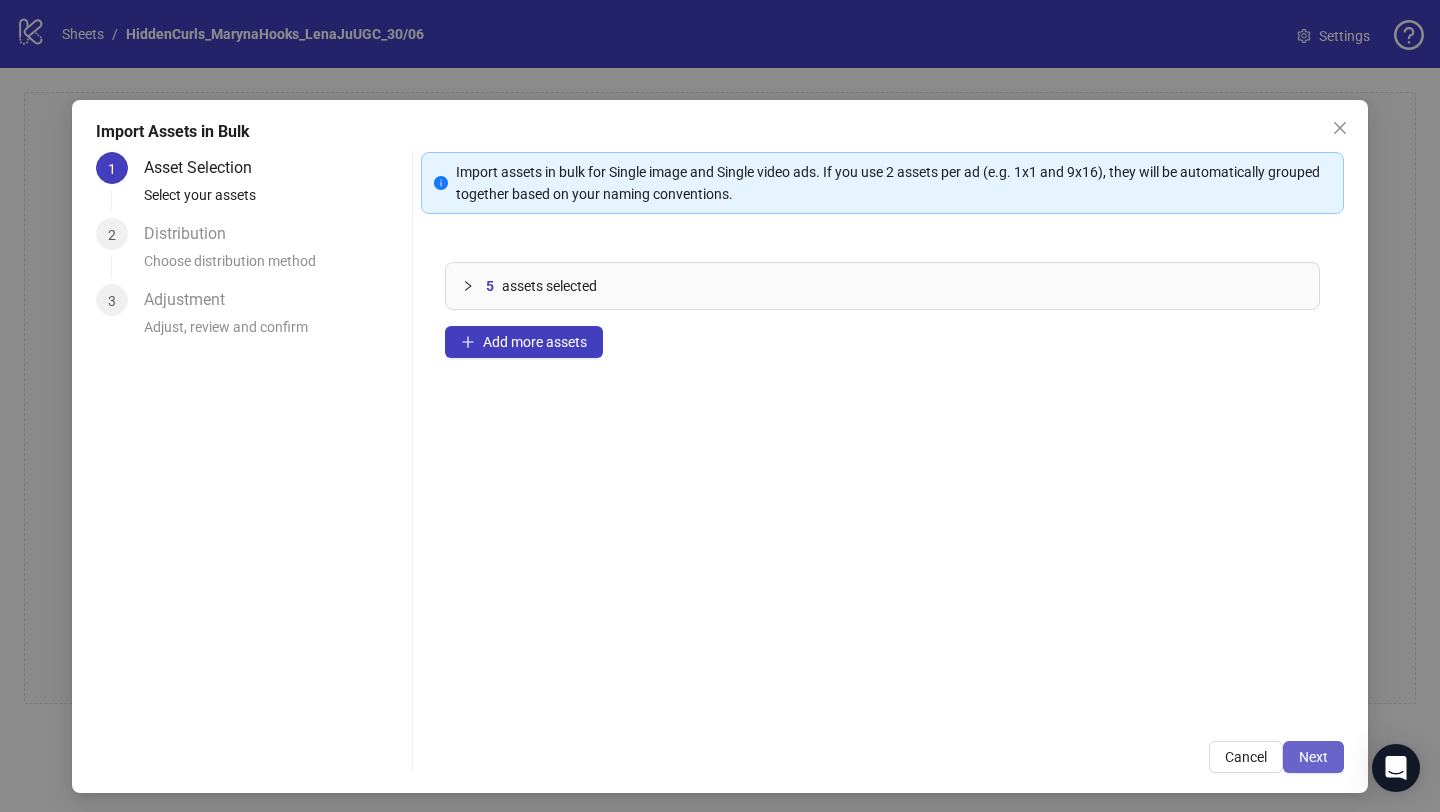 click on "Next" at bounding box center [1313, 757] 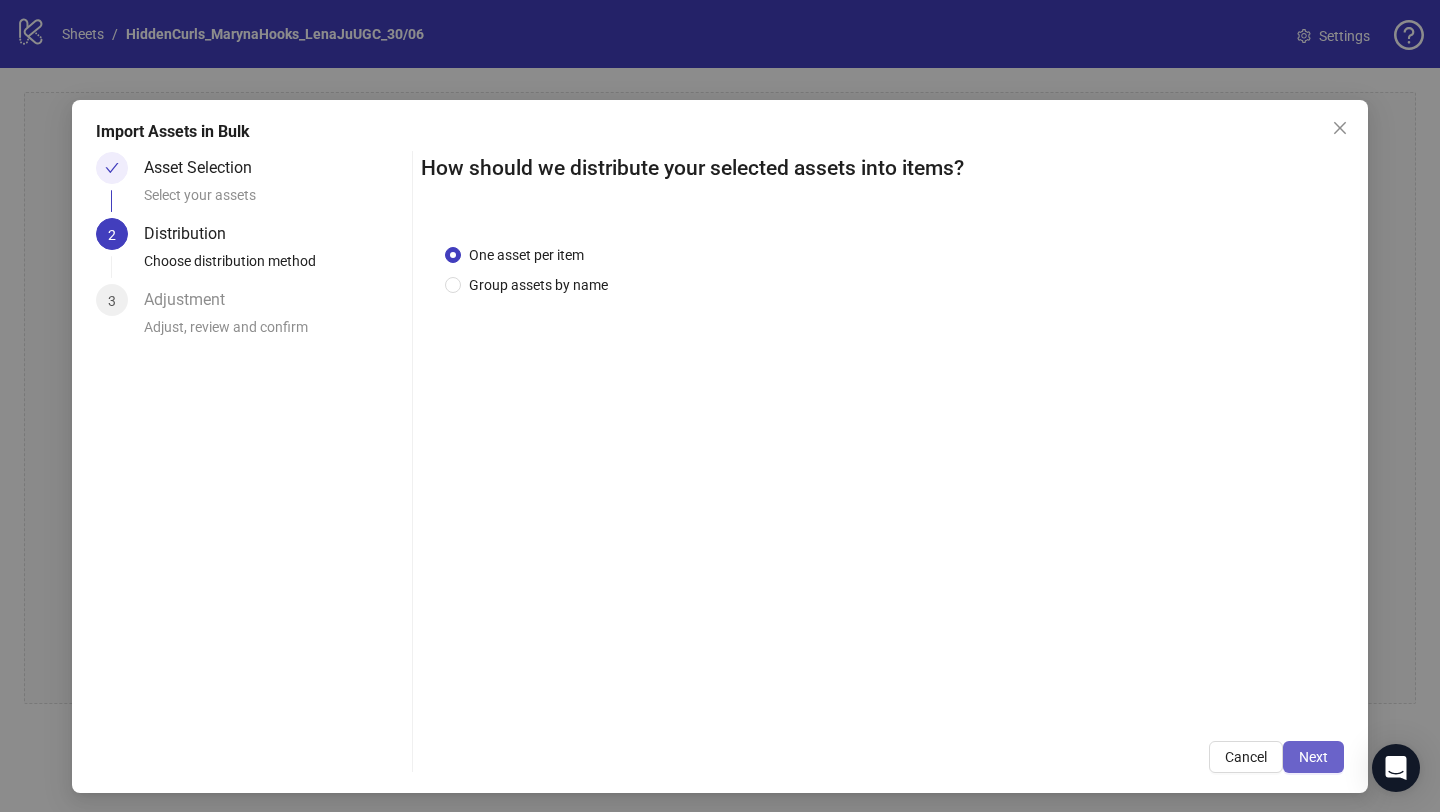 click on "Next" at bounding box center [1313, 757] 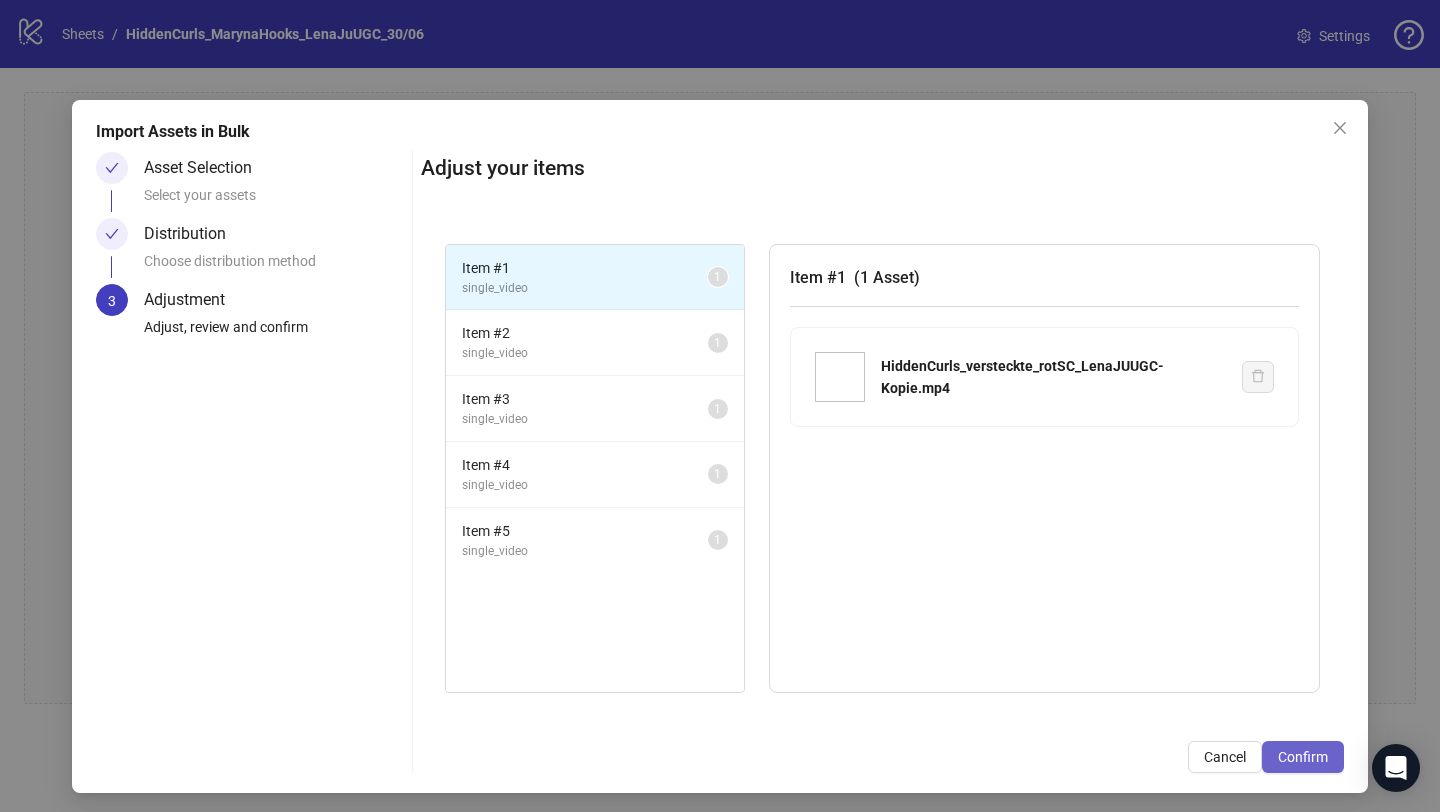 click on "Confirm" at bounding box center (1303, 757) 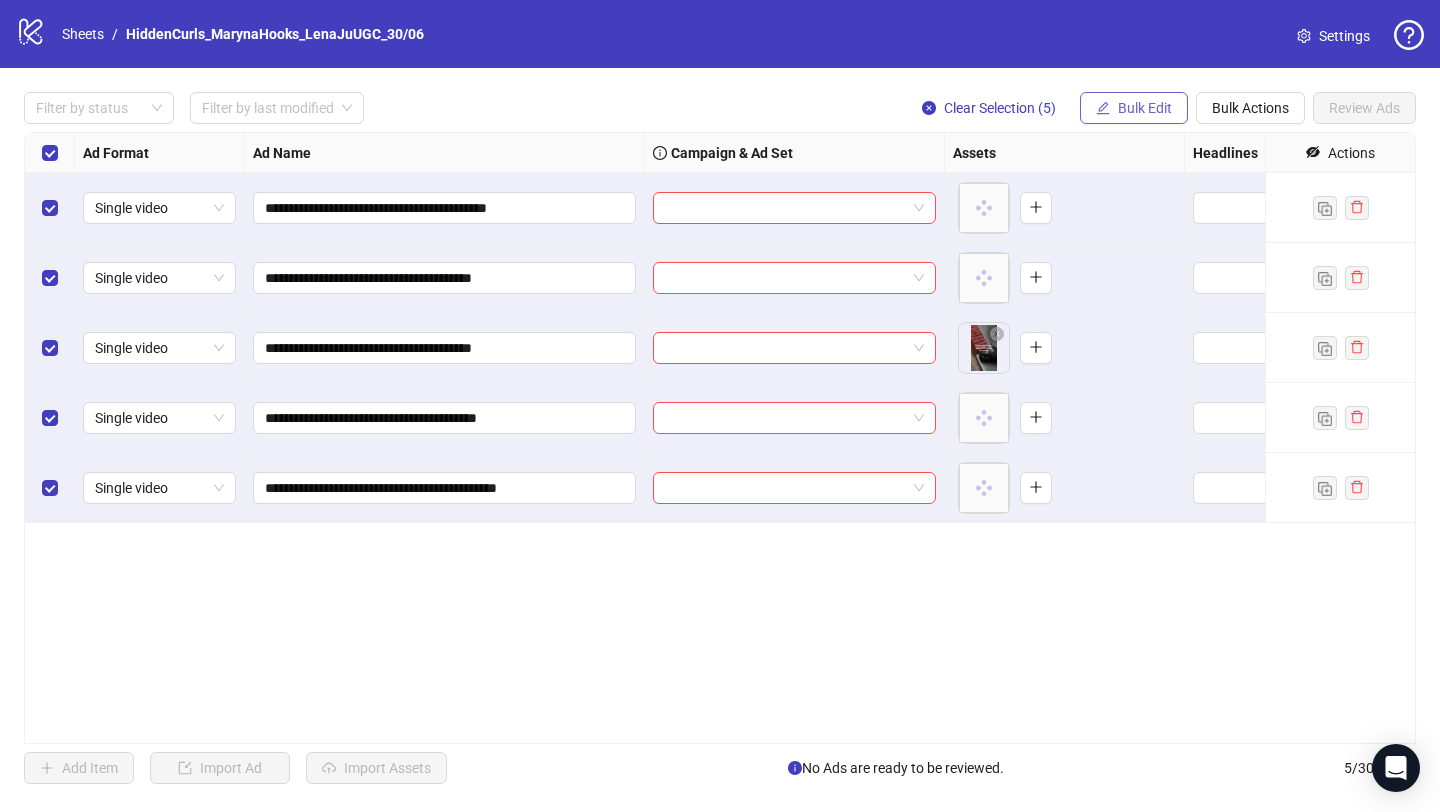 click on "Bulk Edit" at bounding box center (1145, 108) 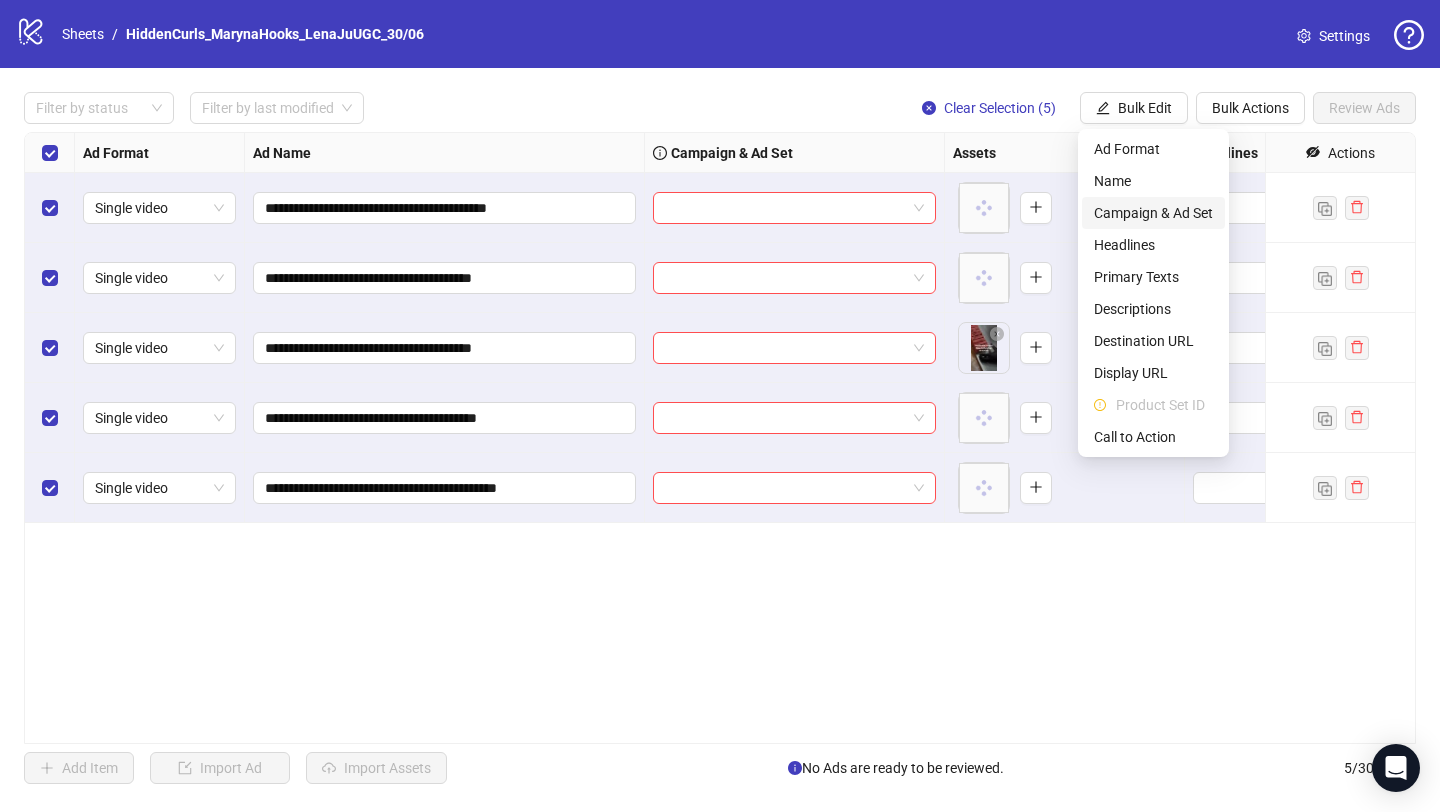 click on "Campaign & Ad Set" at bounding box center [1153, 213] 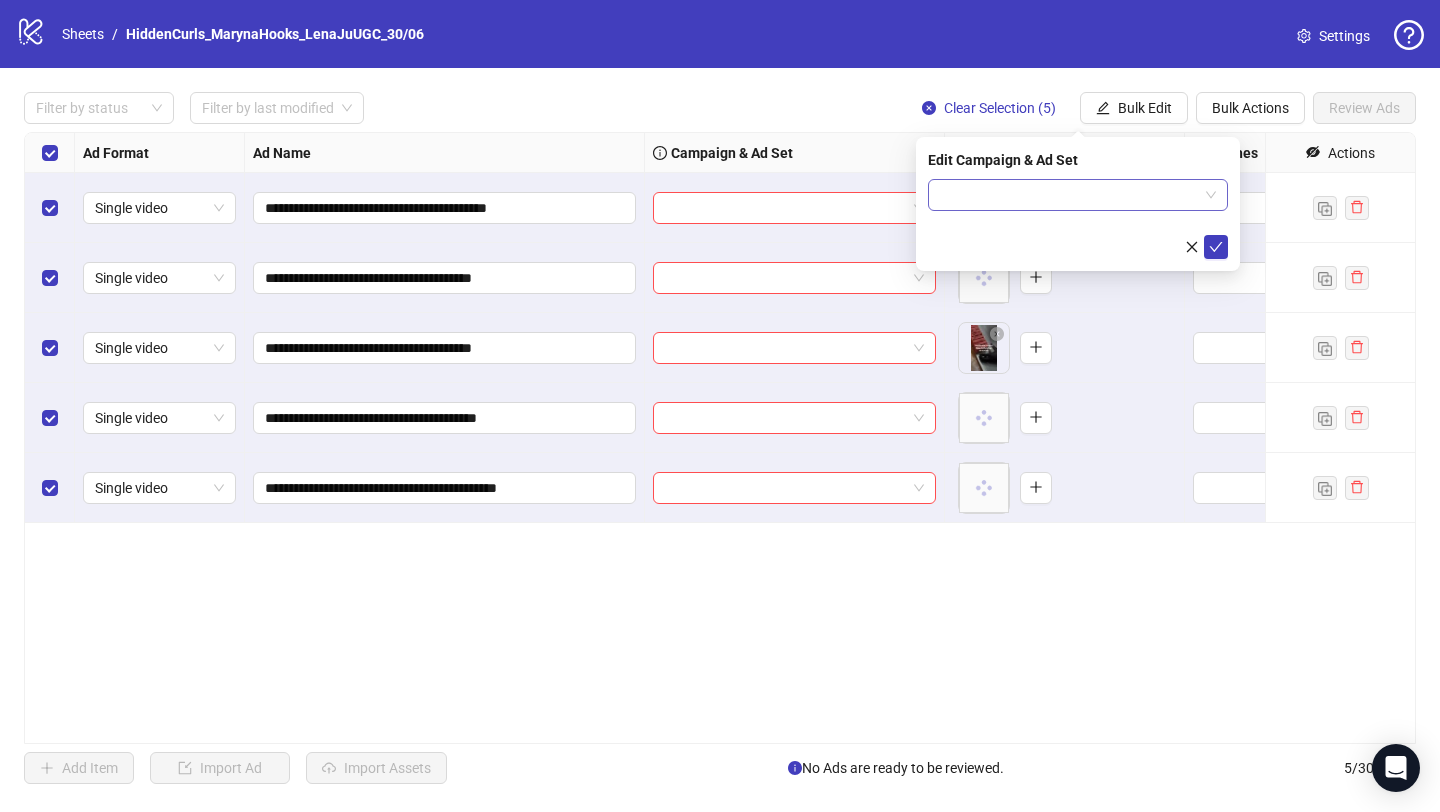 click at bounding box center (1069, 195) 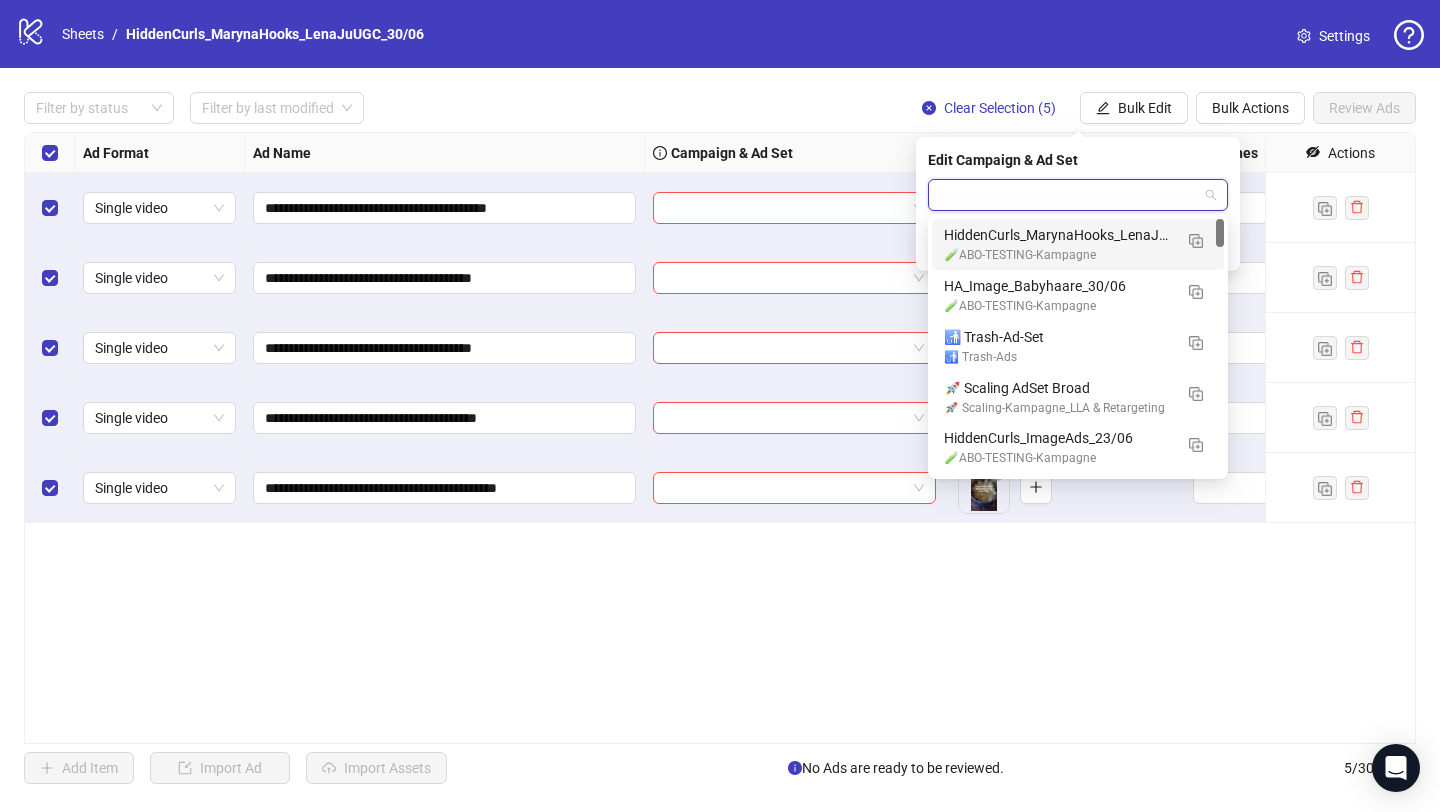 click on "🧪ABO-TESTING-Kampagne" at bounding box center (1058, 255) 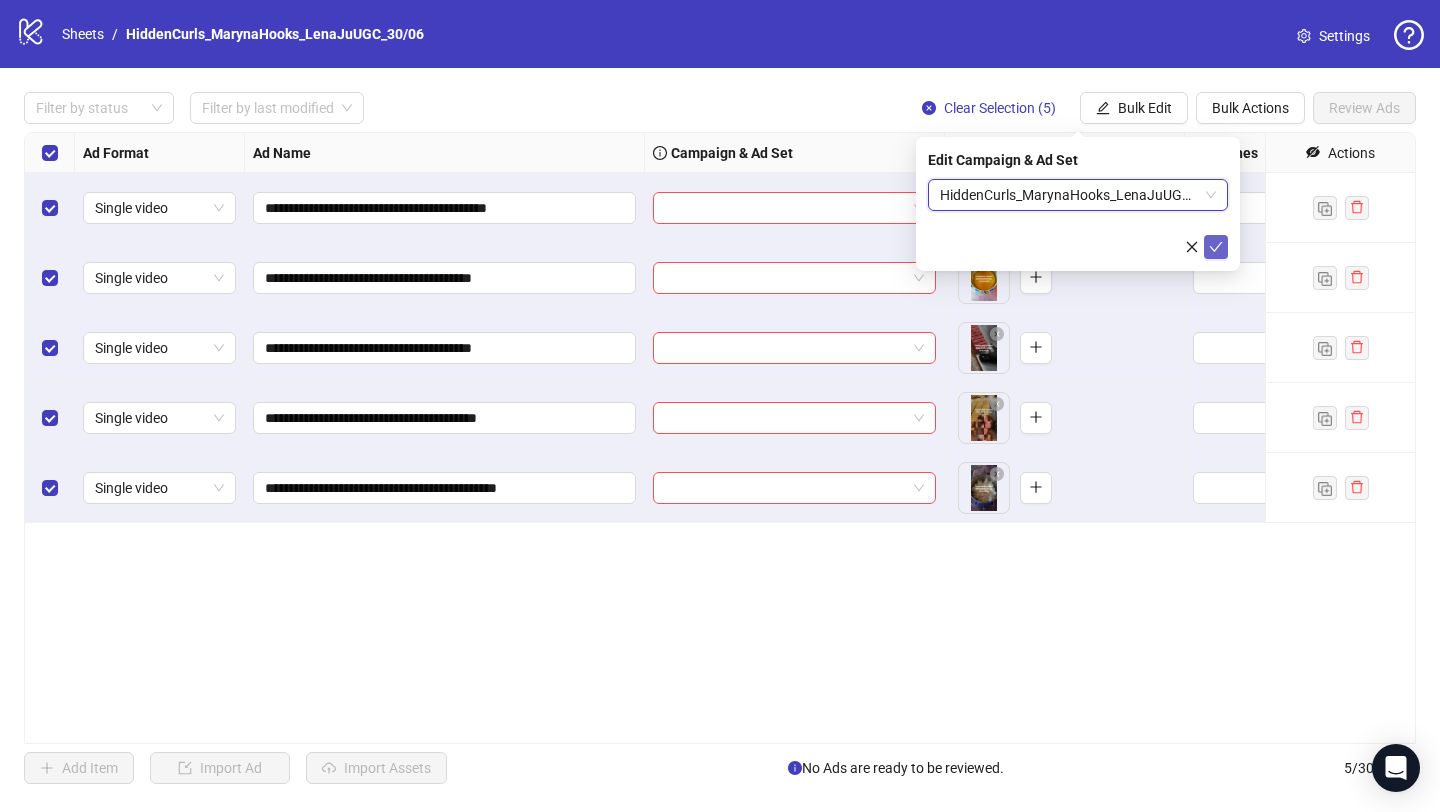 click 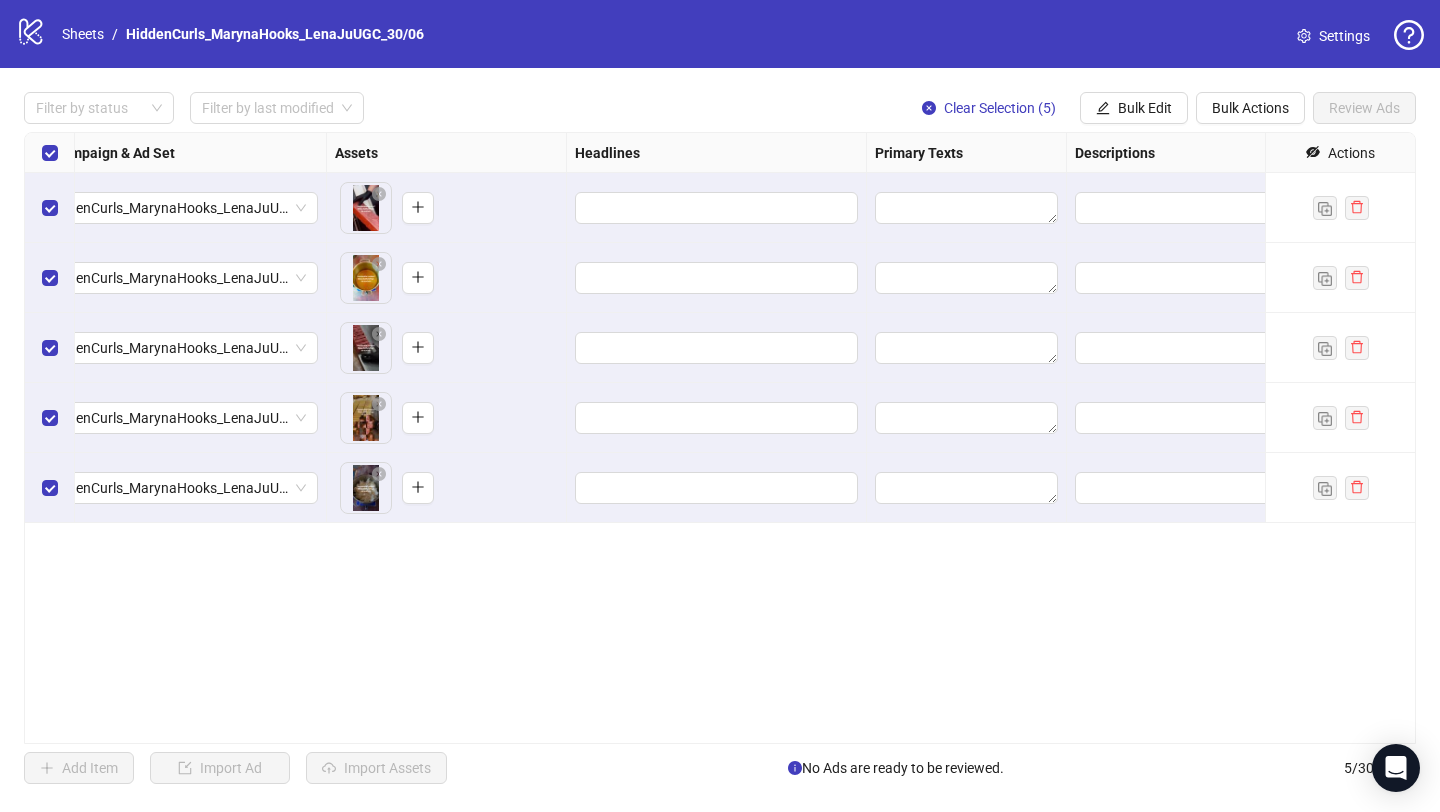 scroll, scrollTop: 0, scrollLeft: 620, axis: horizontal 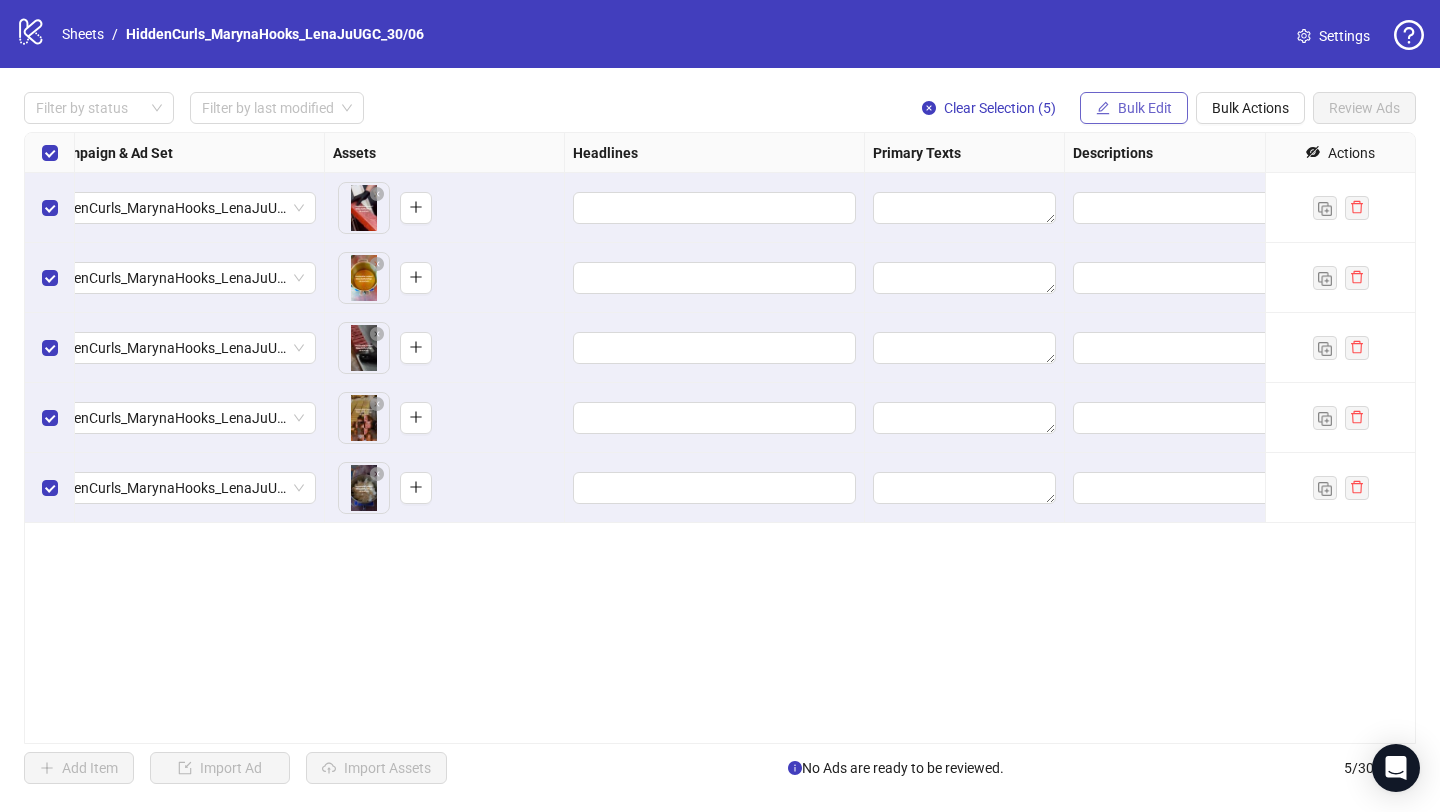 click on "Bulk Edit" at bounding box center (1145, 108) 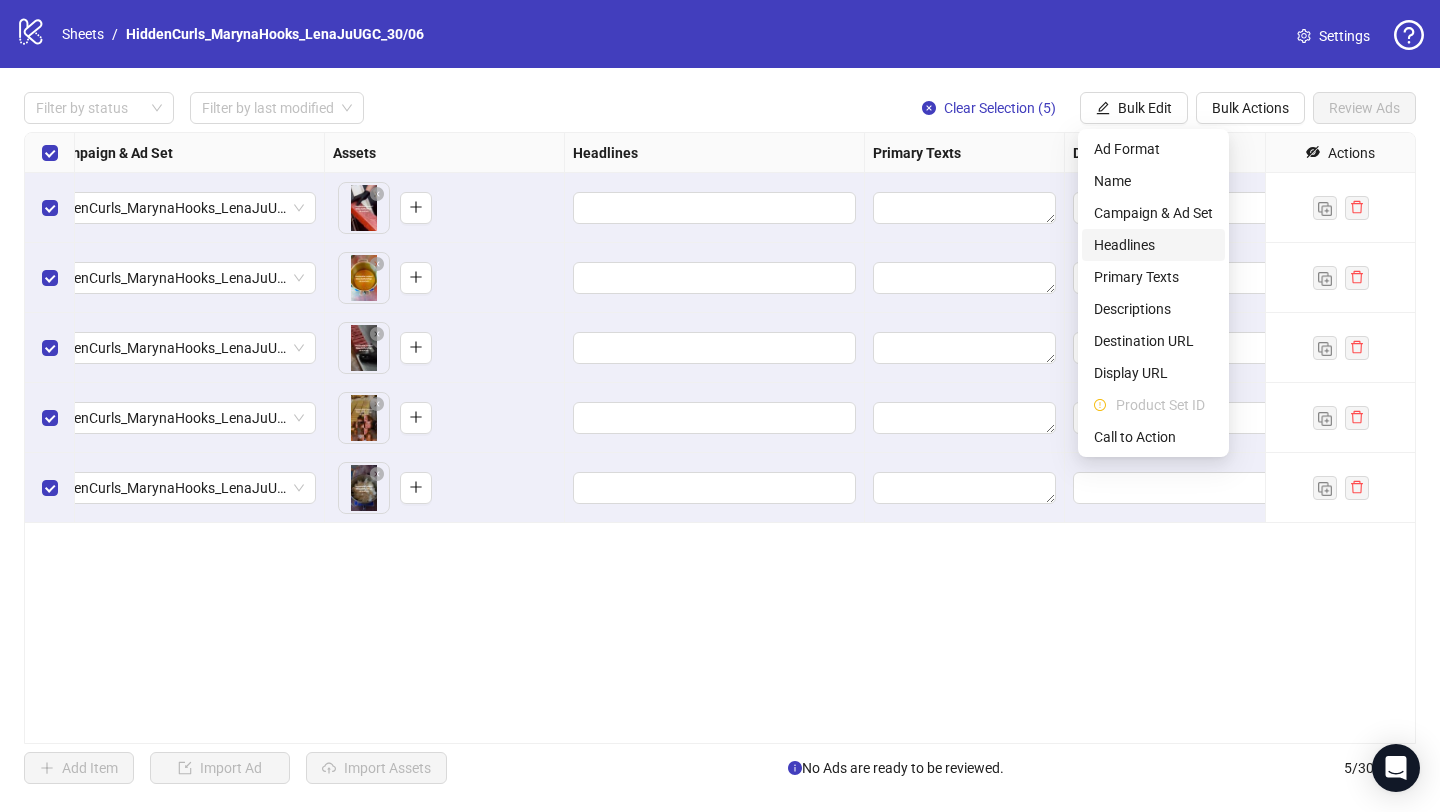 click on "Headlines" at bounding box center [1153, 245] 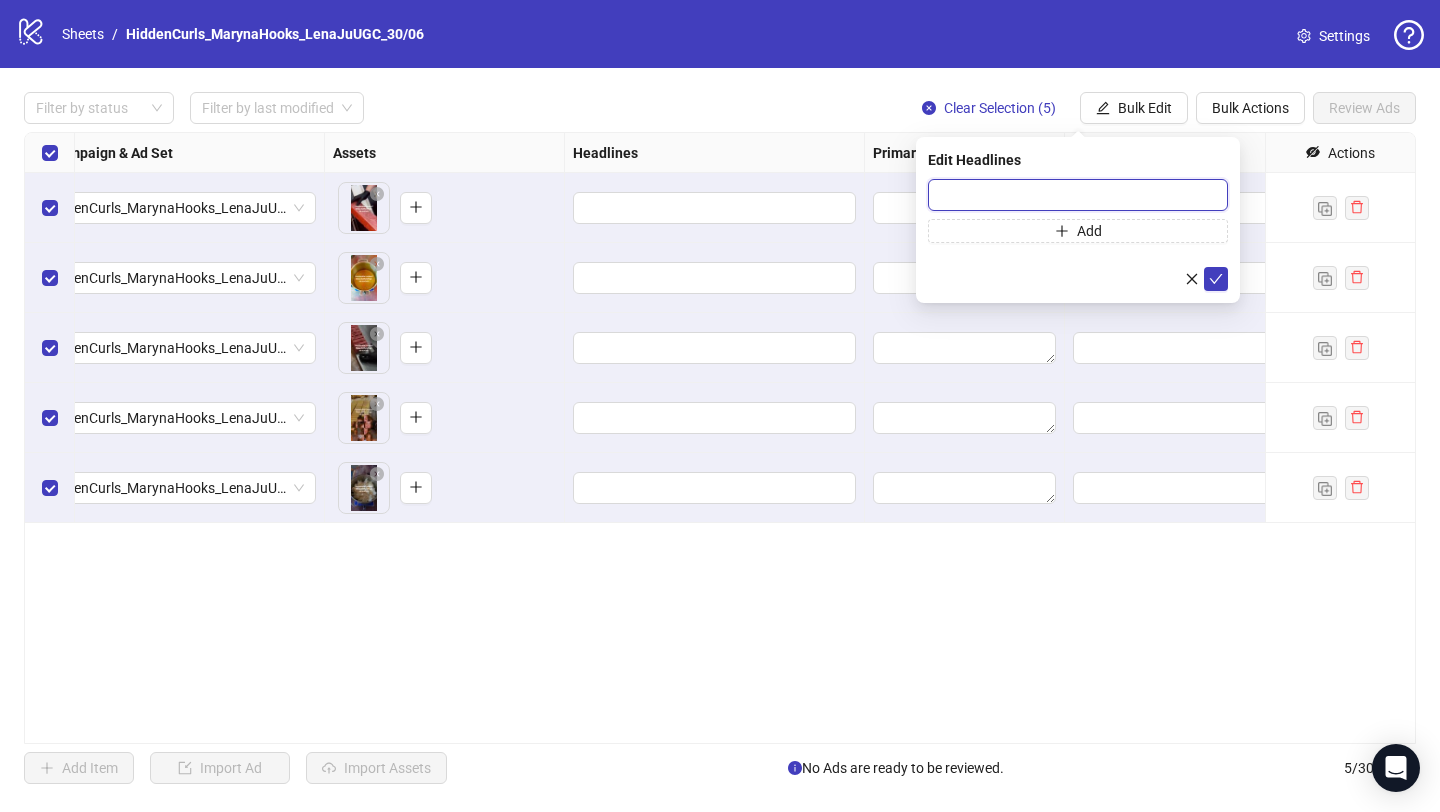 click at bounding box center [1078, 195] 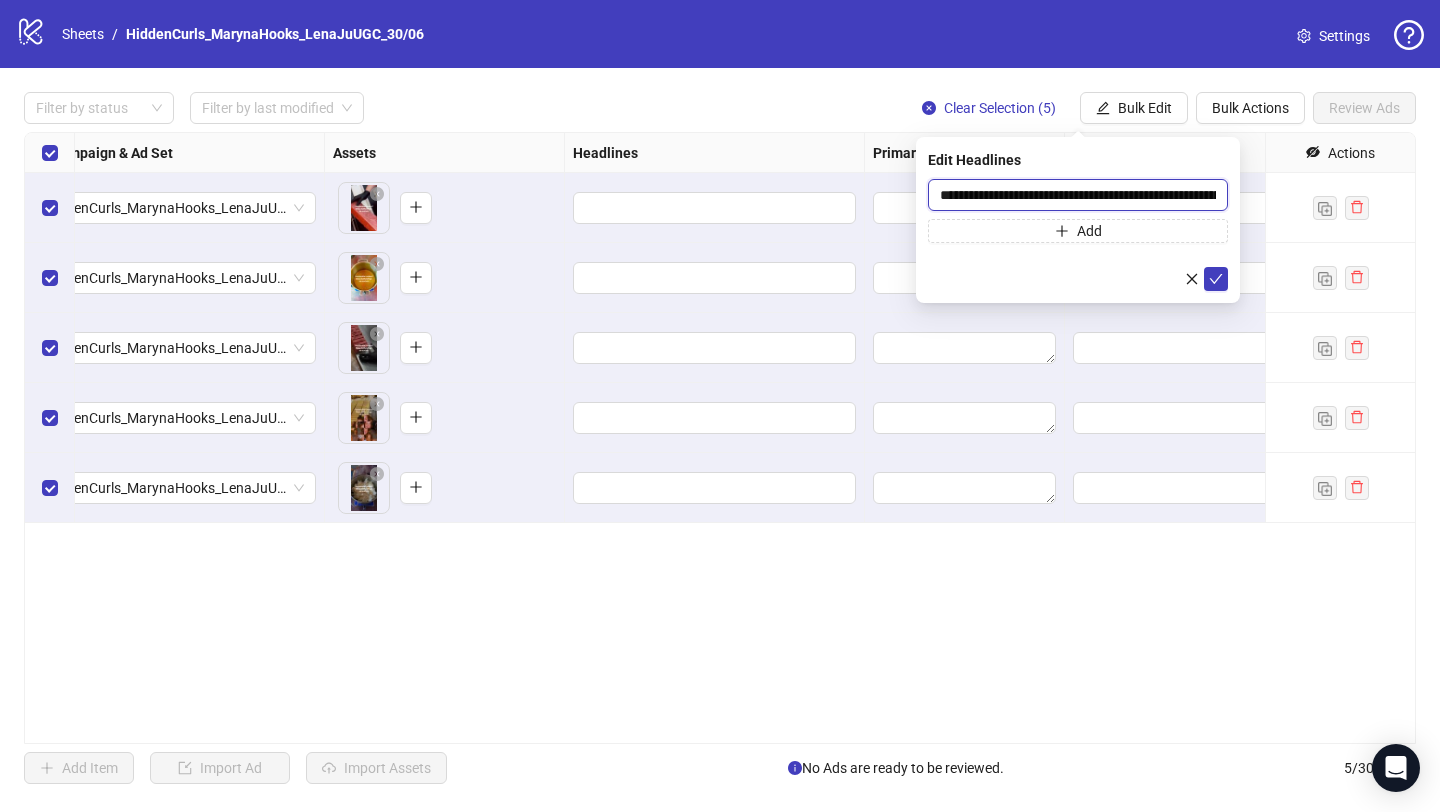 scroll, scrollTop: 0, scrollLeft: 107, axis: horizontal 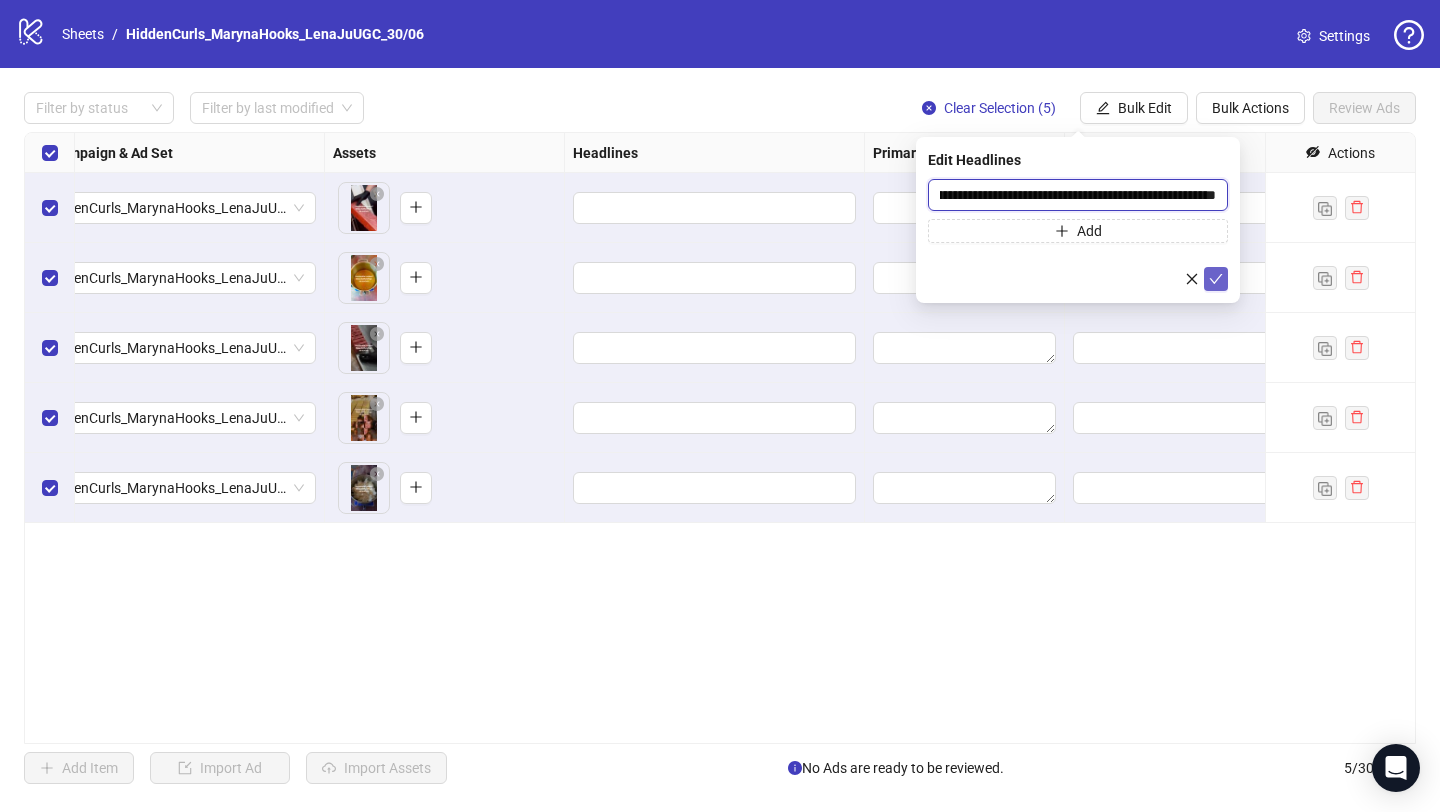 type on "**********" 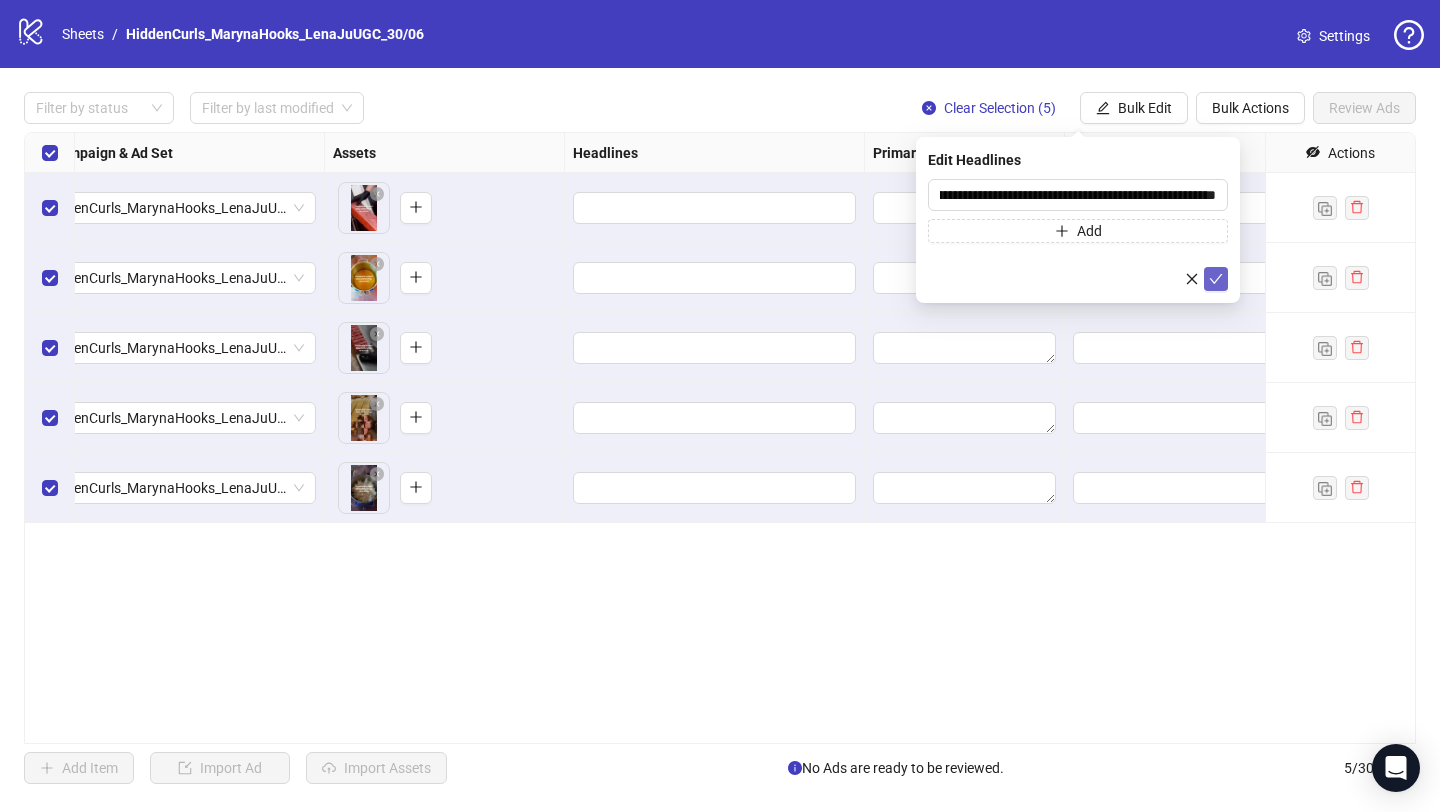 click 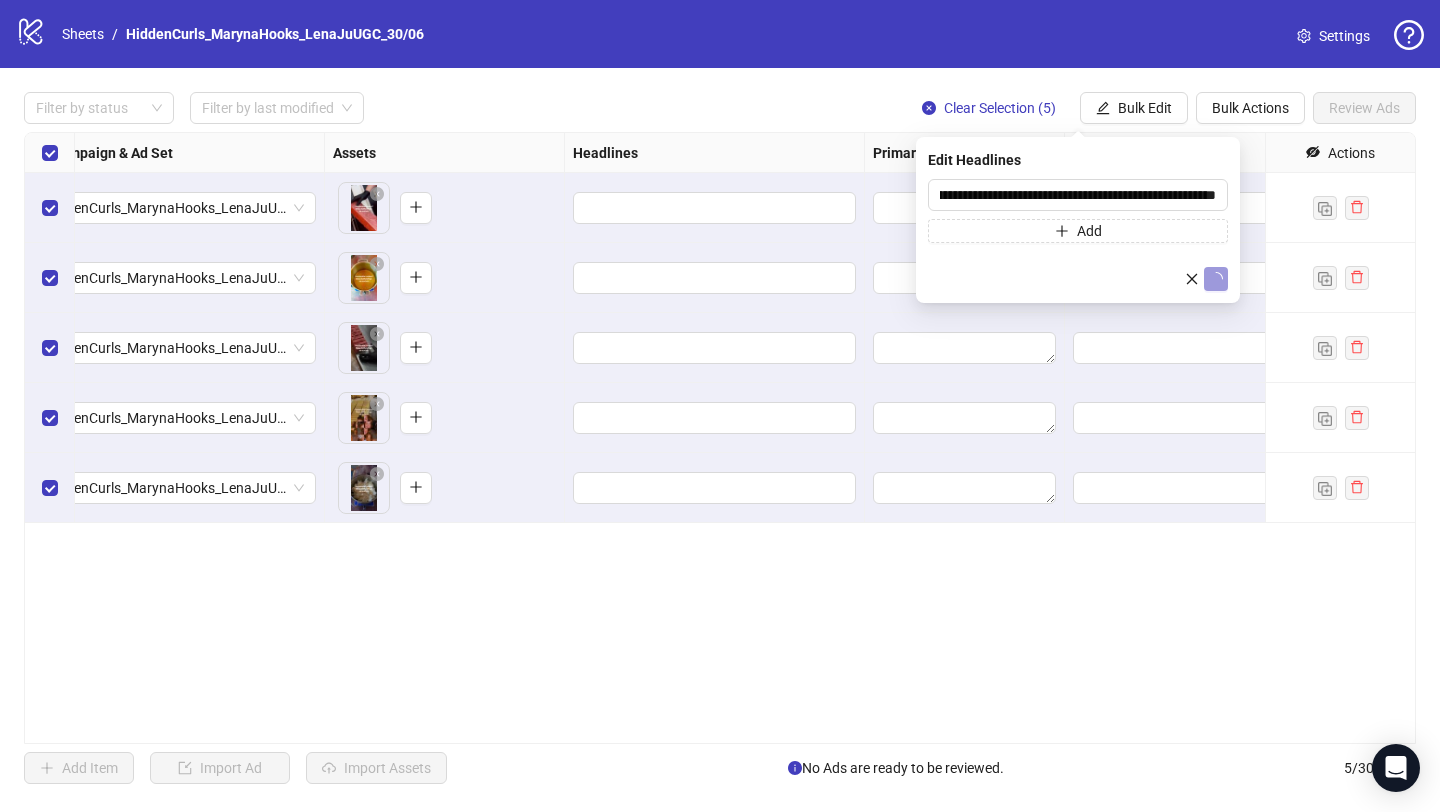 scroll, scrollTop: 0, scrollLeft: 0, axis: both 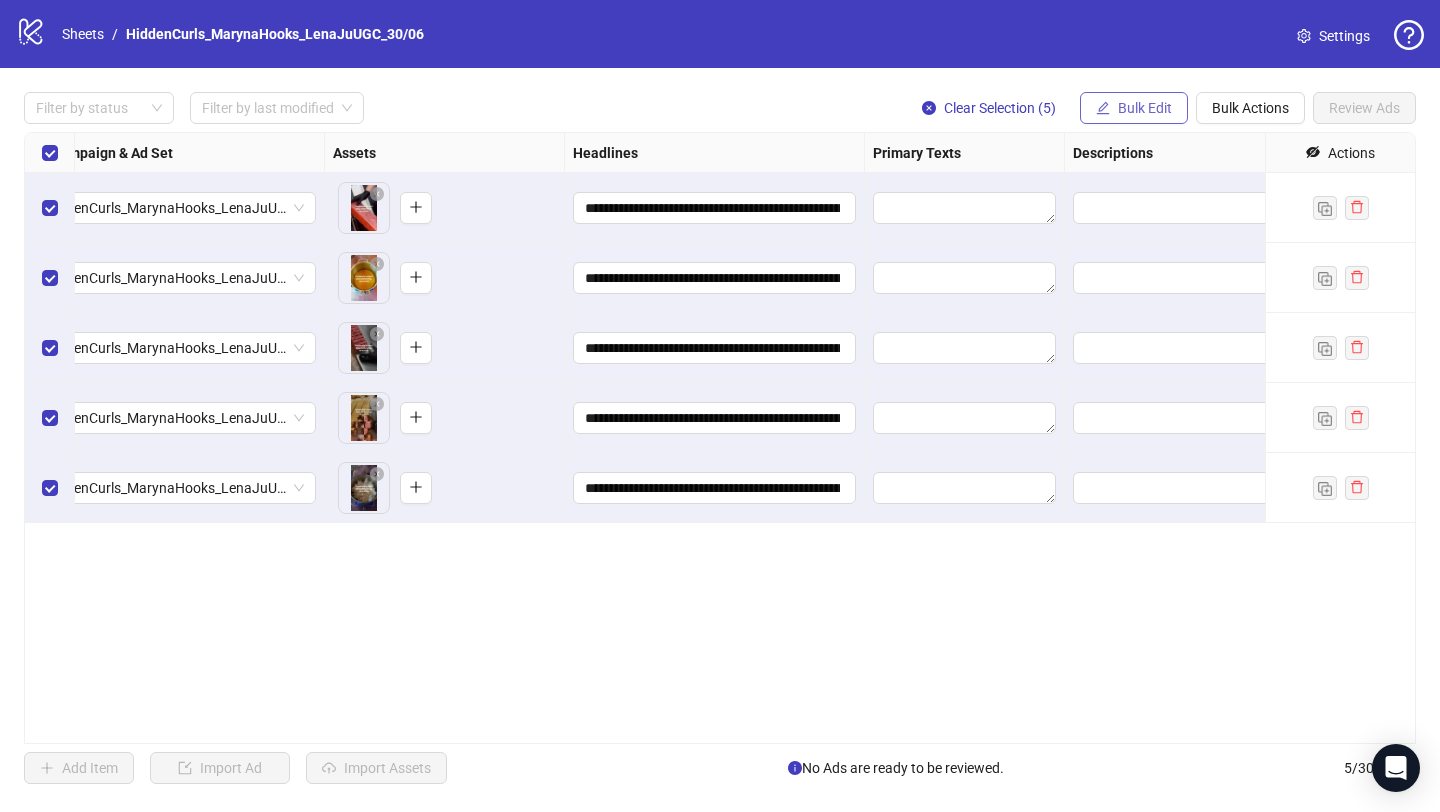 click on "Bulk Edit" at bounding box center [1145, 108] 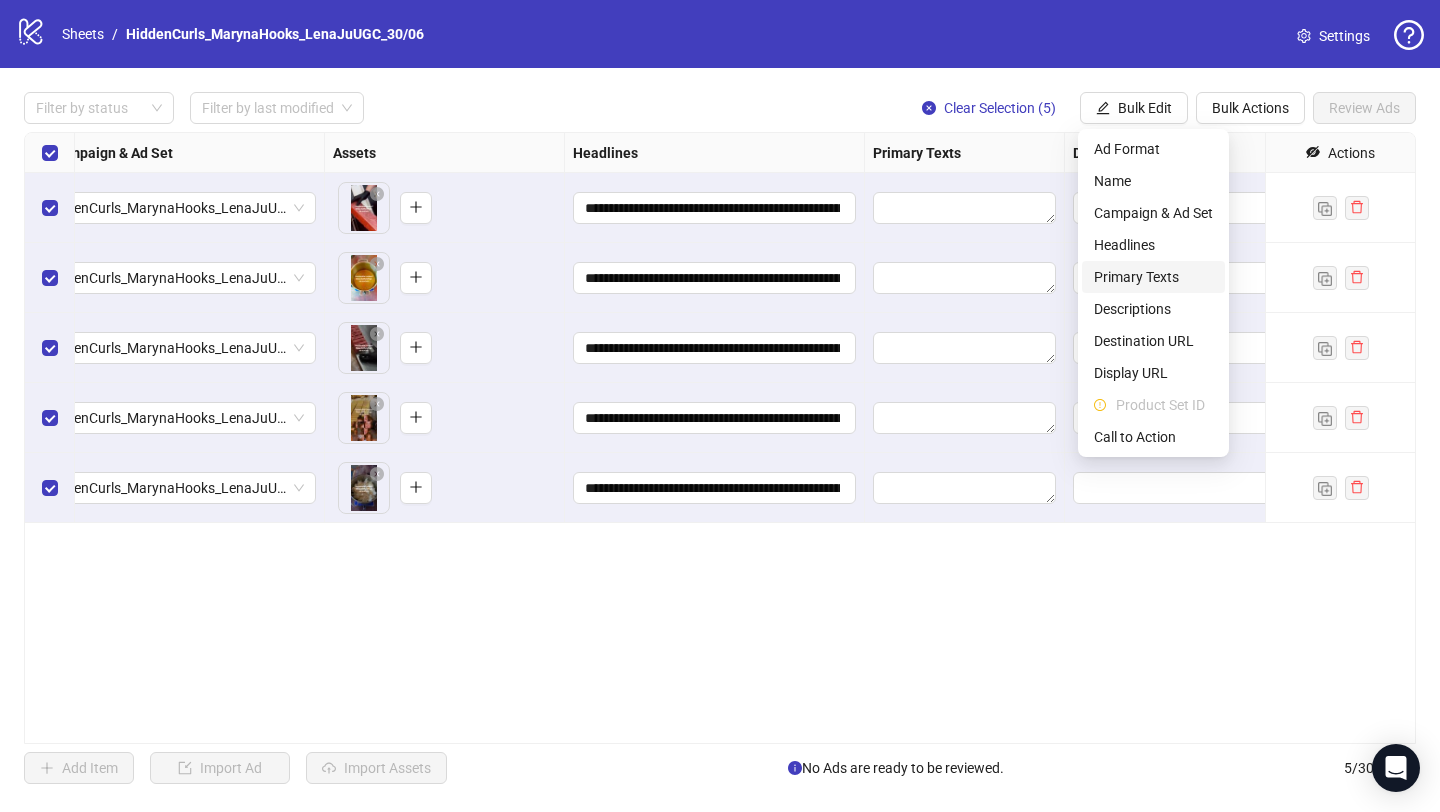 click on "Primary Texts" at bounding box center (1153, 277) 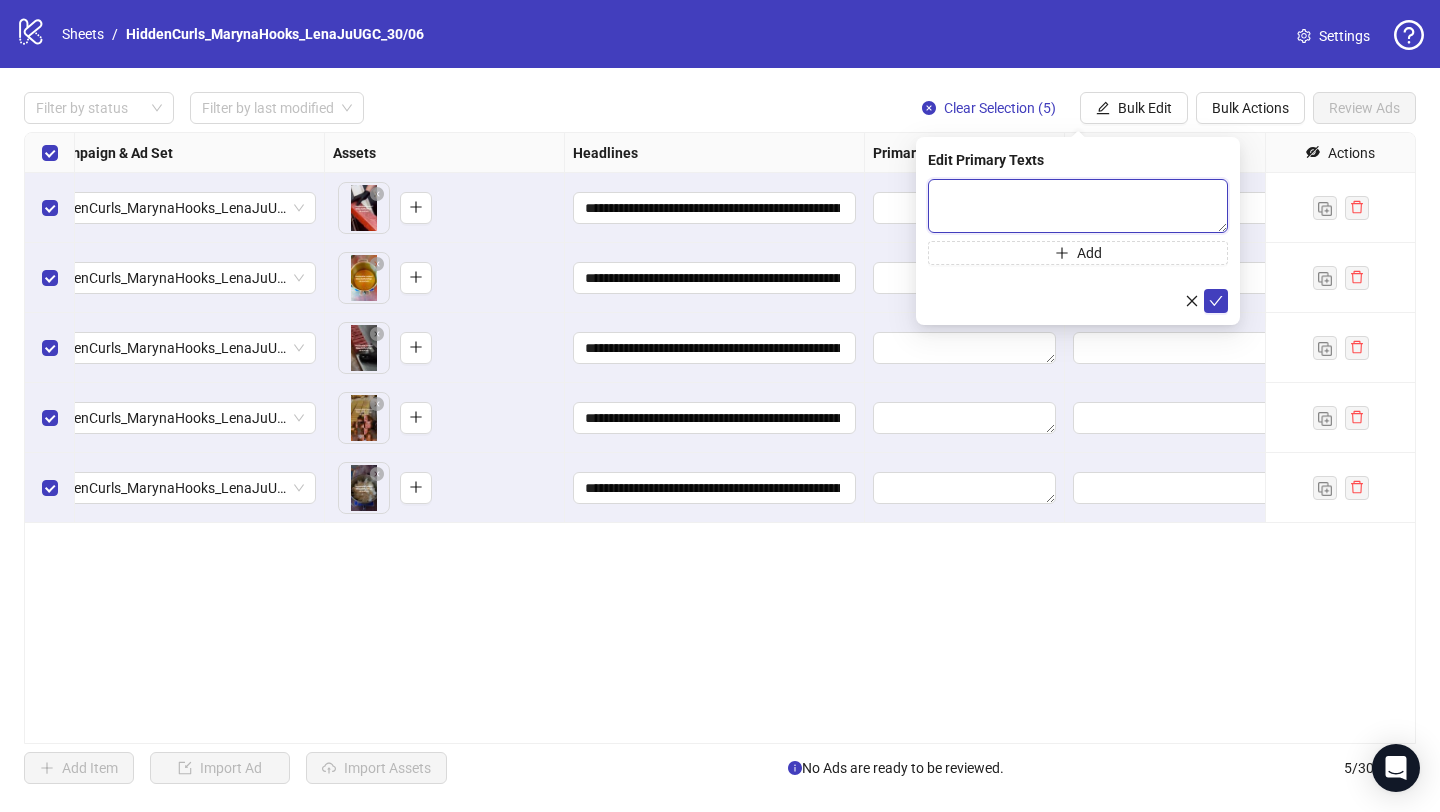 click at bounding box center (1078, 206) 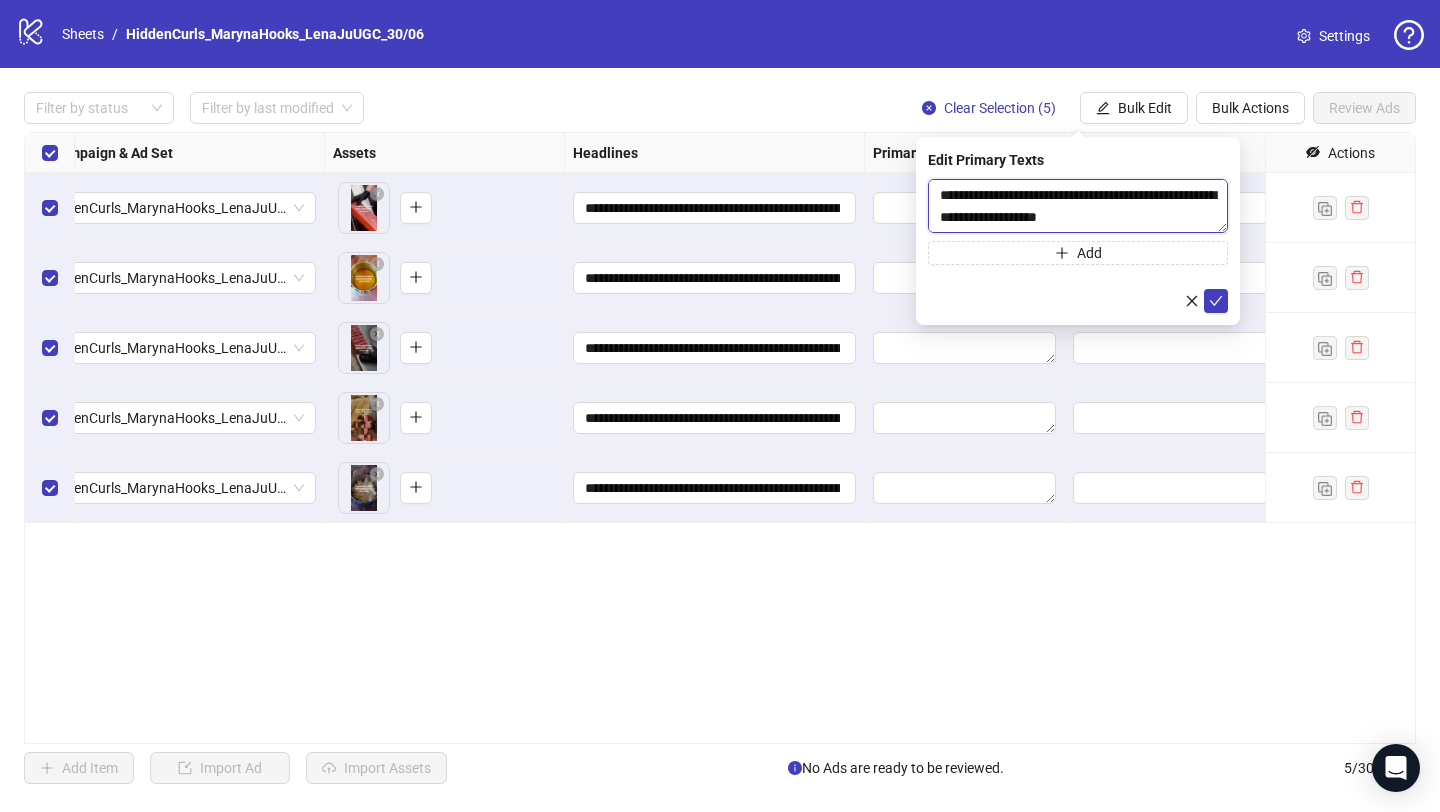 scroll, scrollTop: 807, scrollLeft: 0, axis: vertical 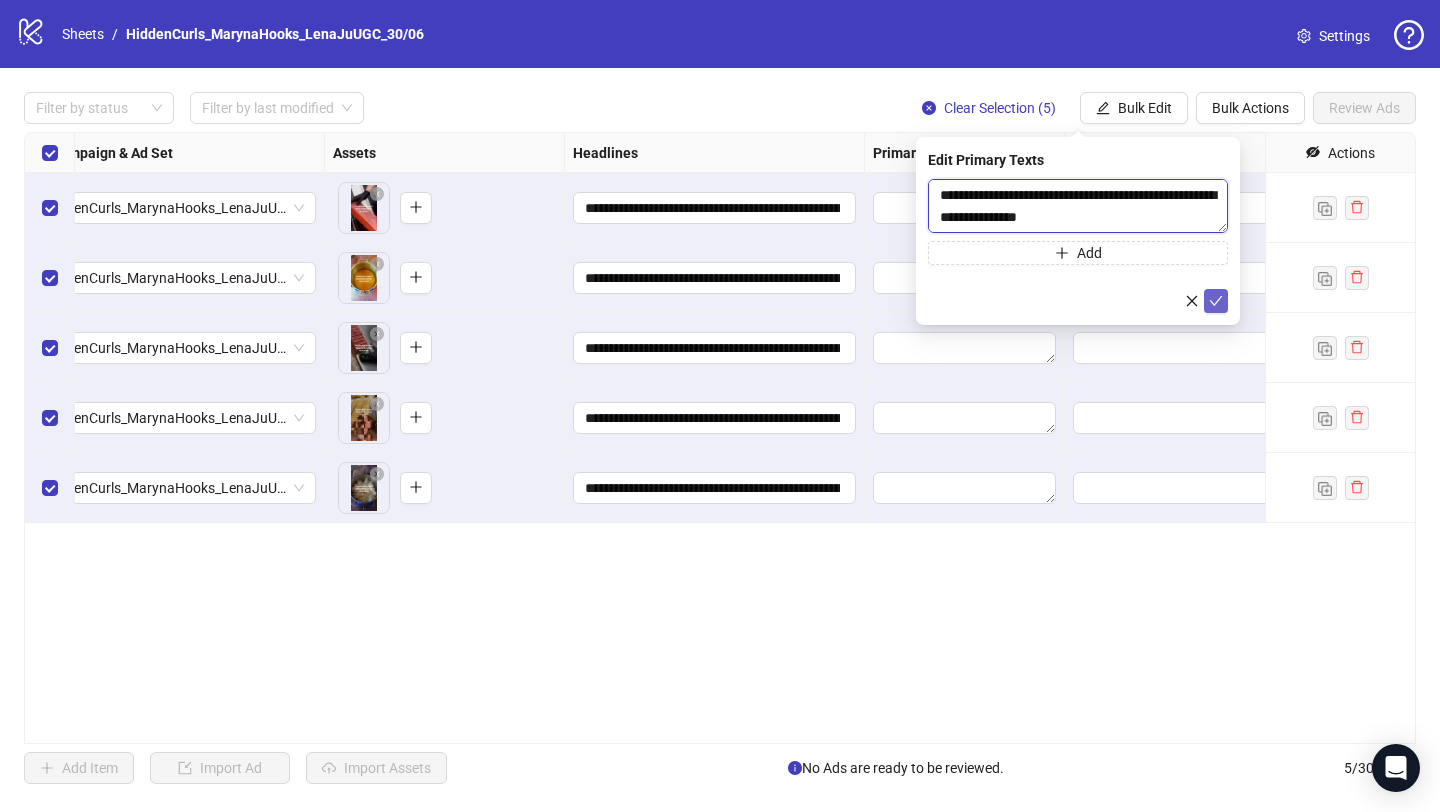 type on "**********" 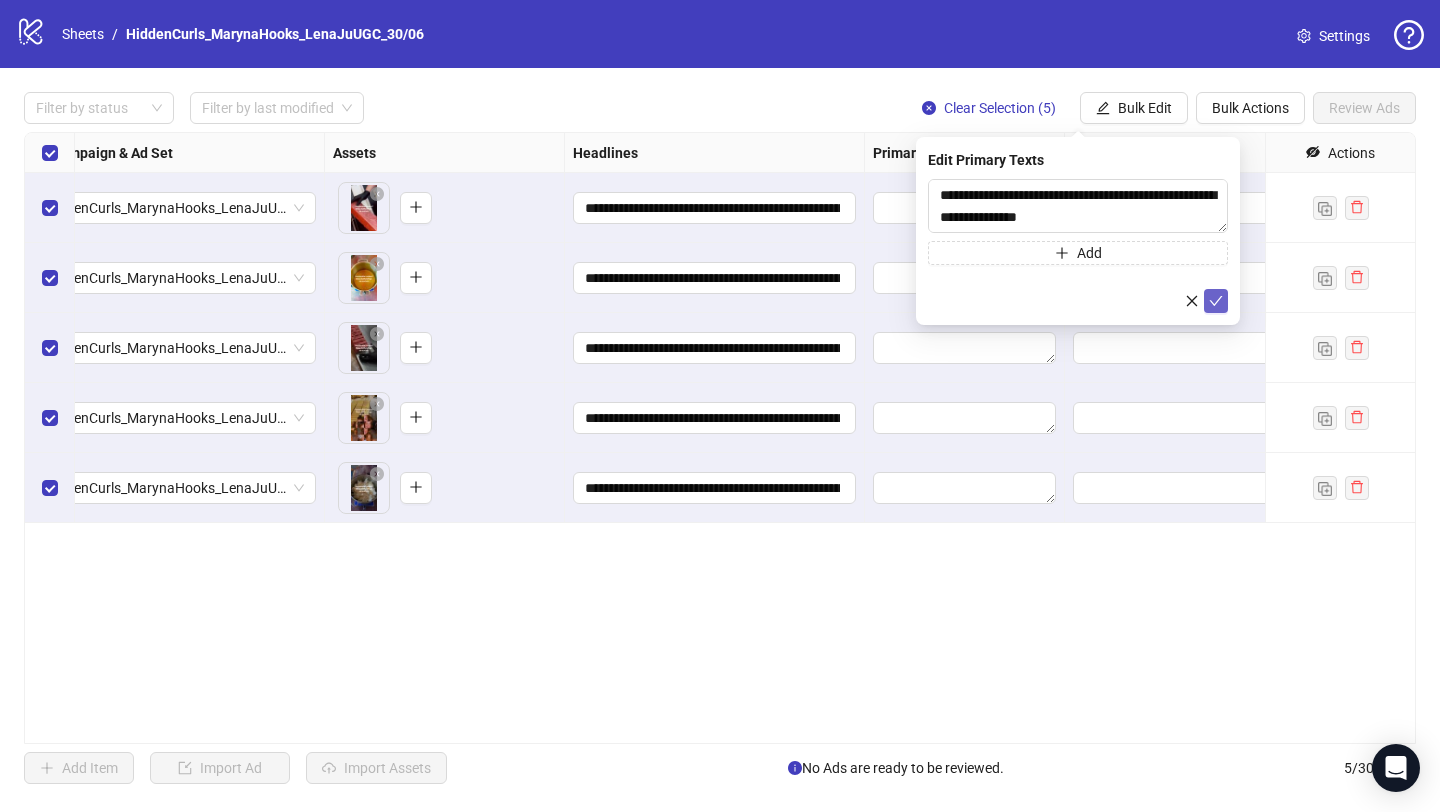 click 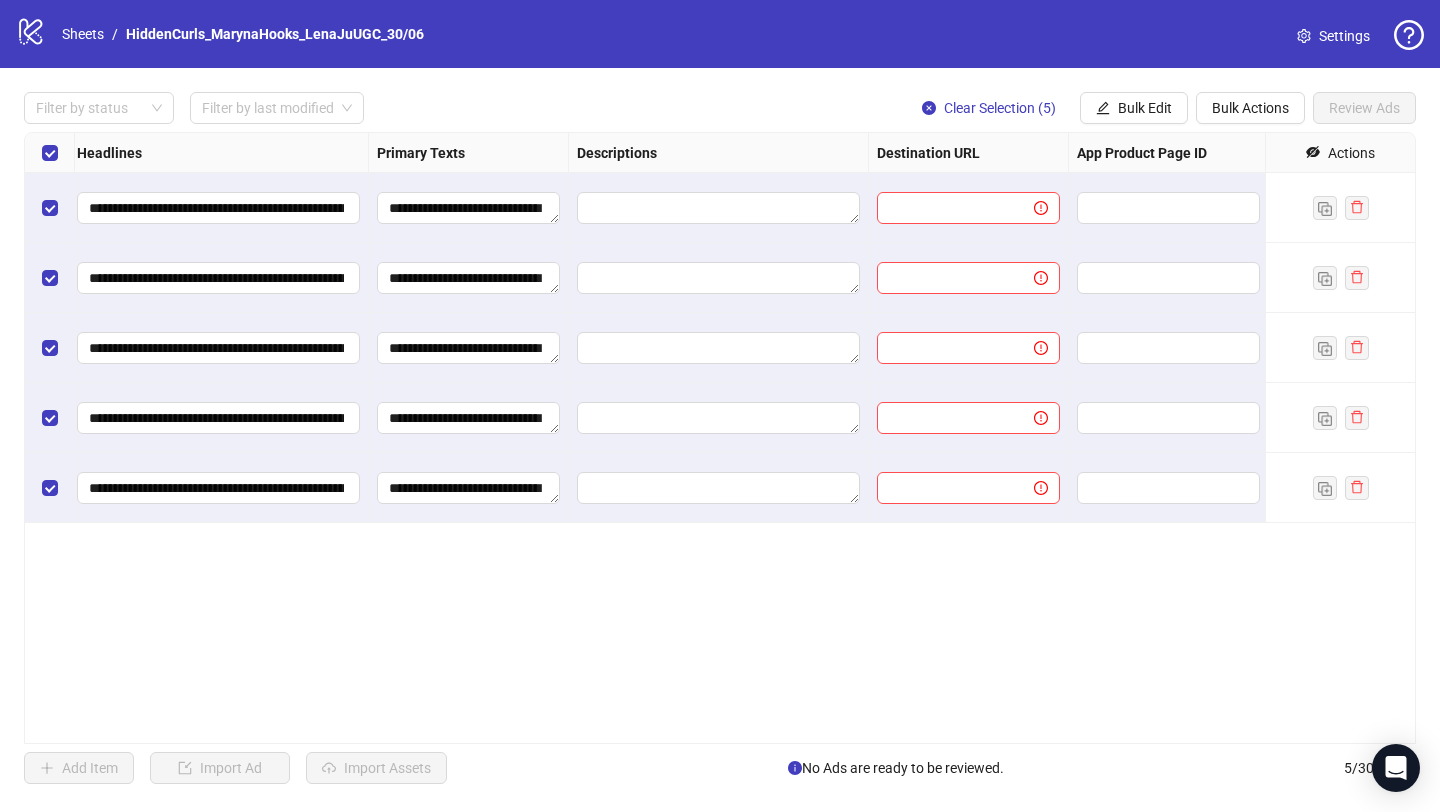 scroll, scrollTop: 0, scrollLeft: 1176, axis: horizontal 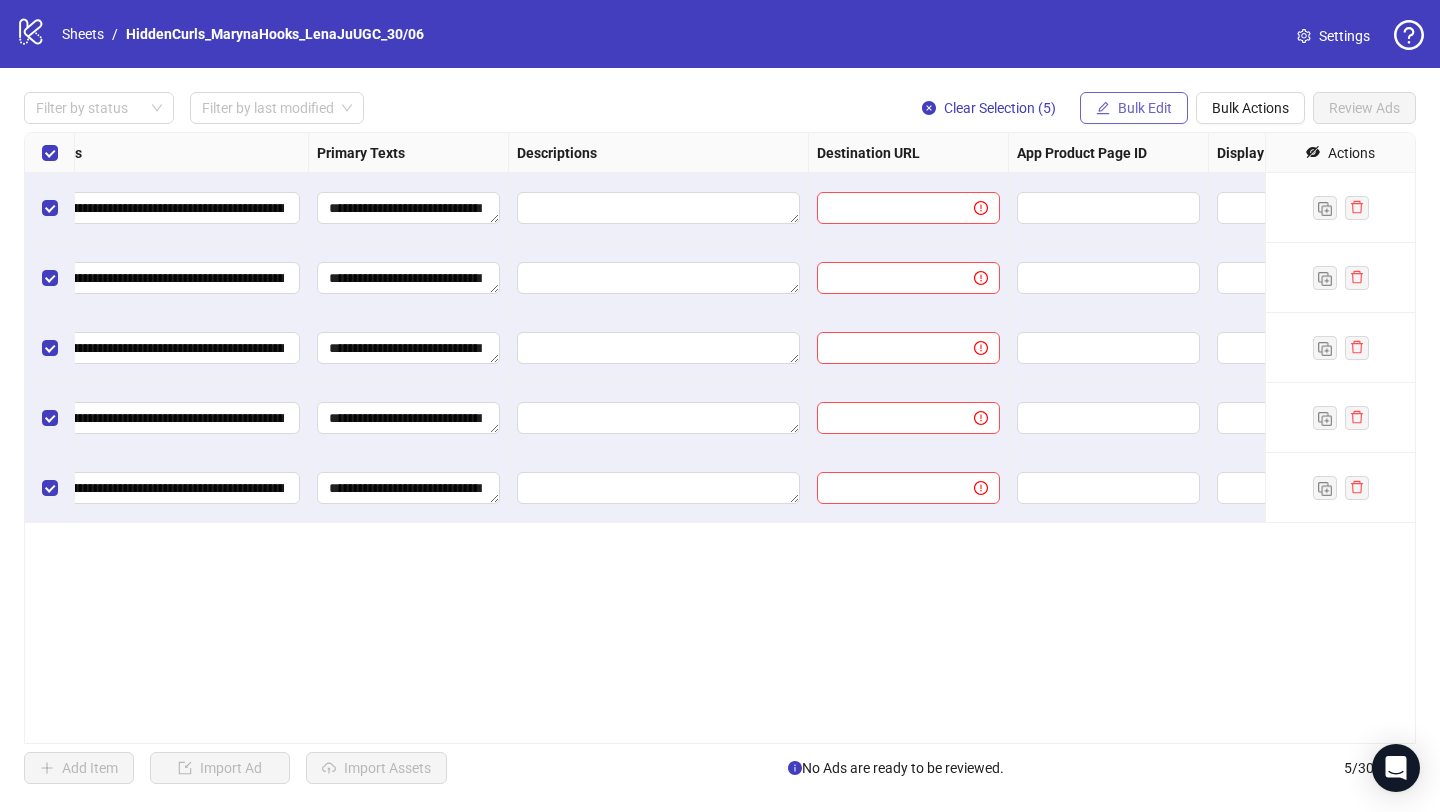 click on "Bulk Edit" at bounding box center (1134, 108) 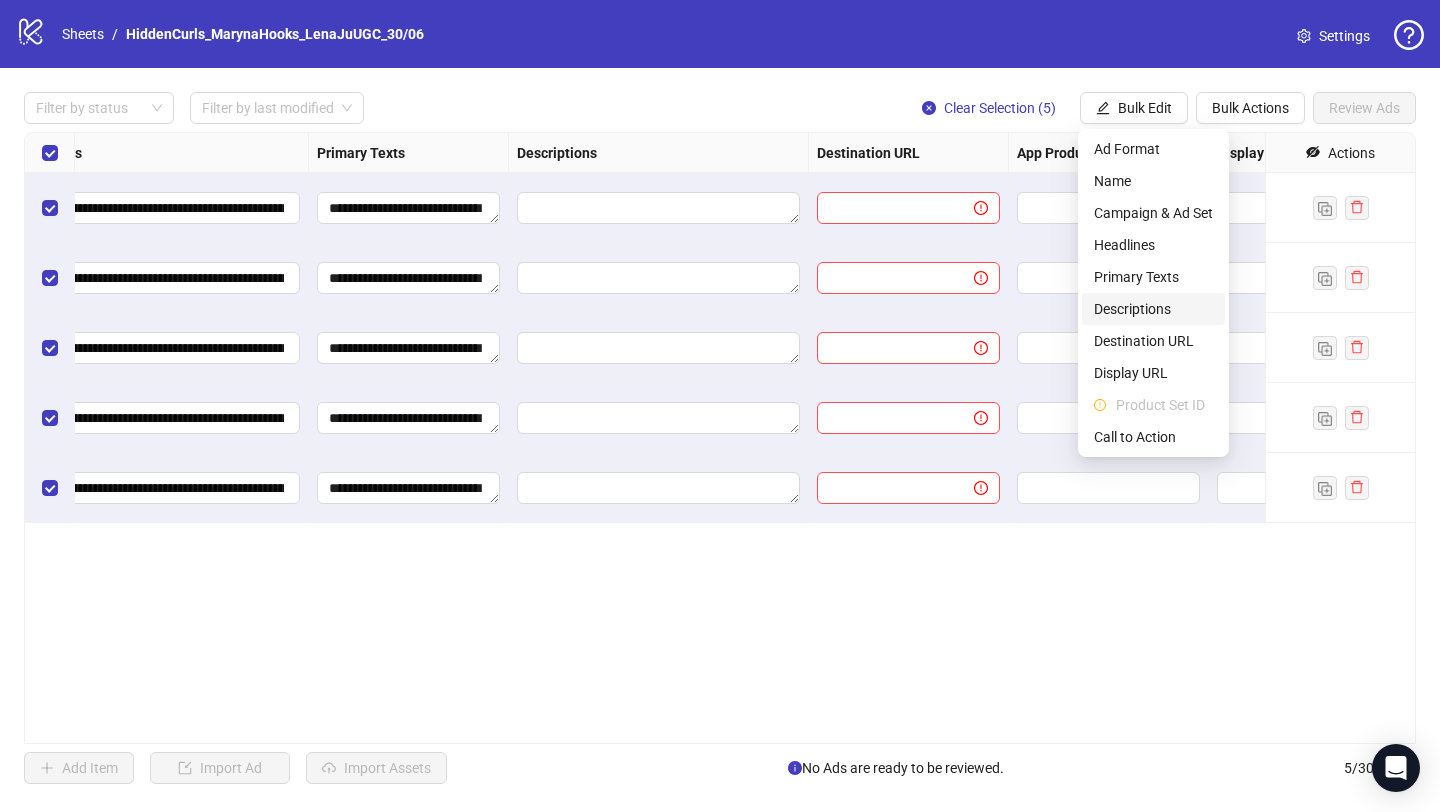 click on "Descriptions" at bounding box center [1153, 309] 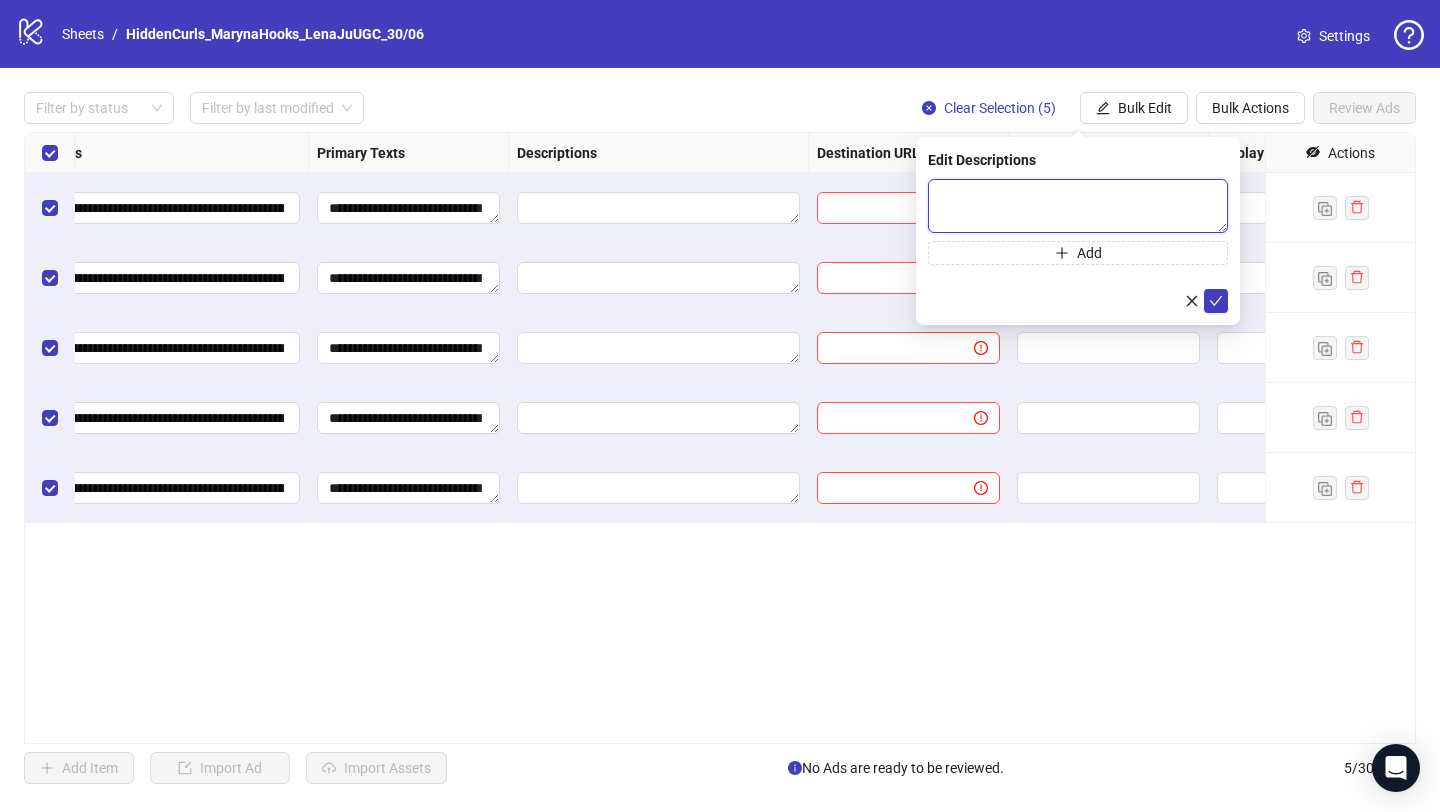 click at bounding box center [1078, 206] 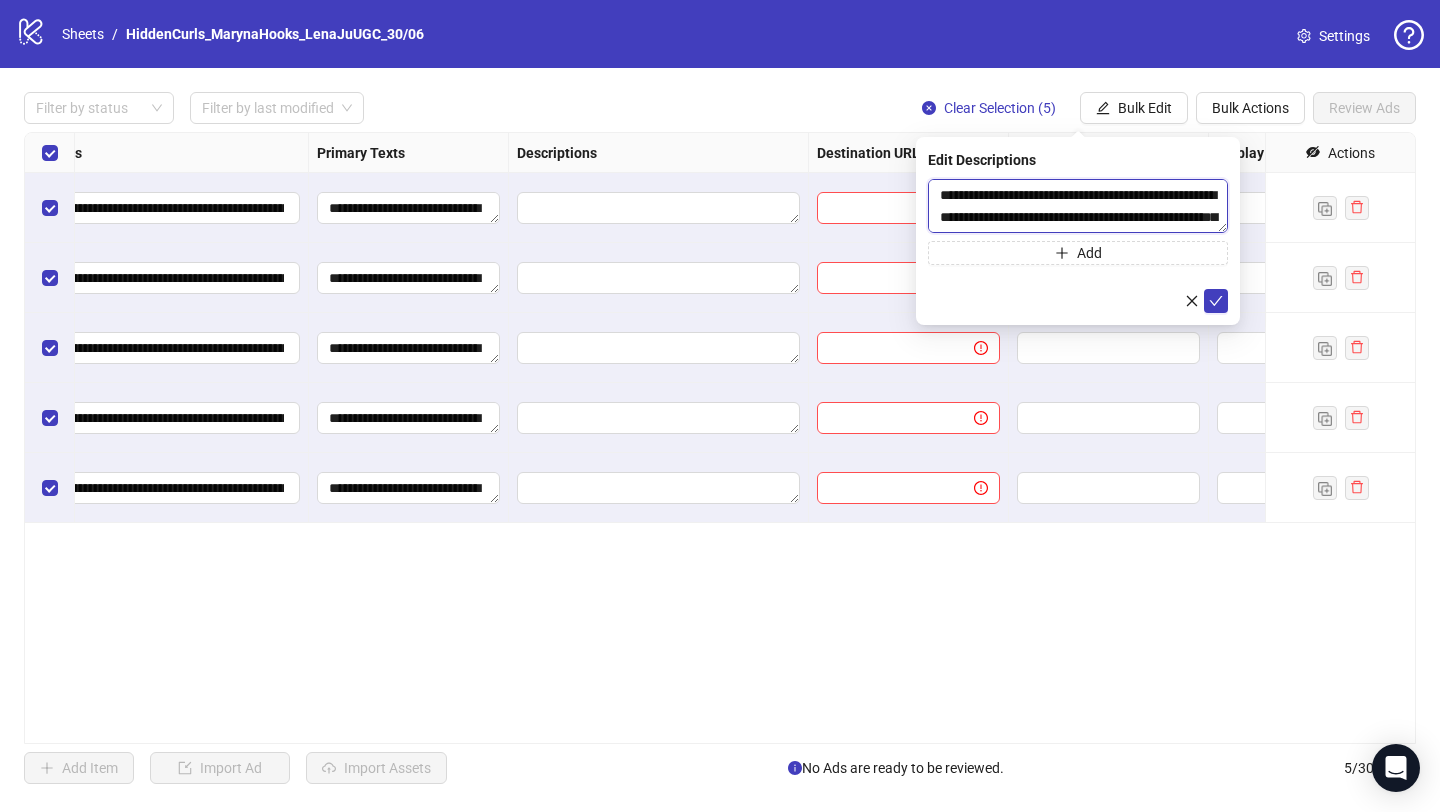 scroll, scrollTop: 59, scrollLeft: 0, axis: vertical 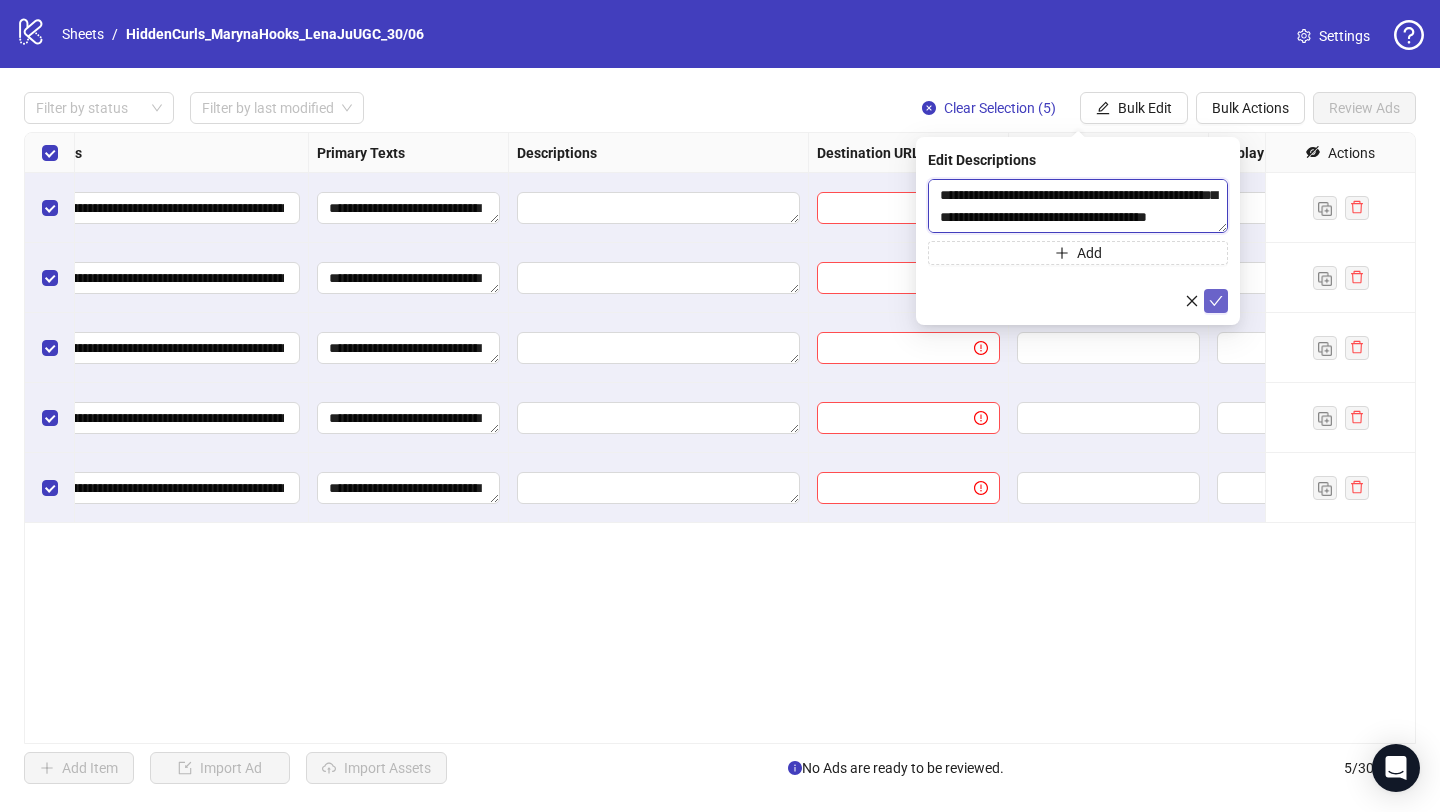 type on "**********" 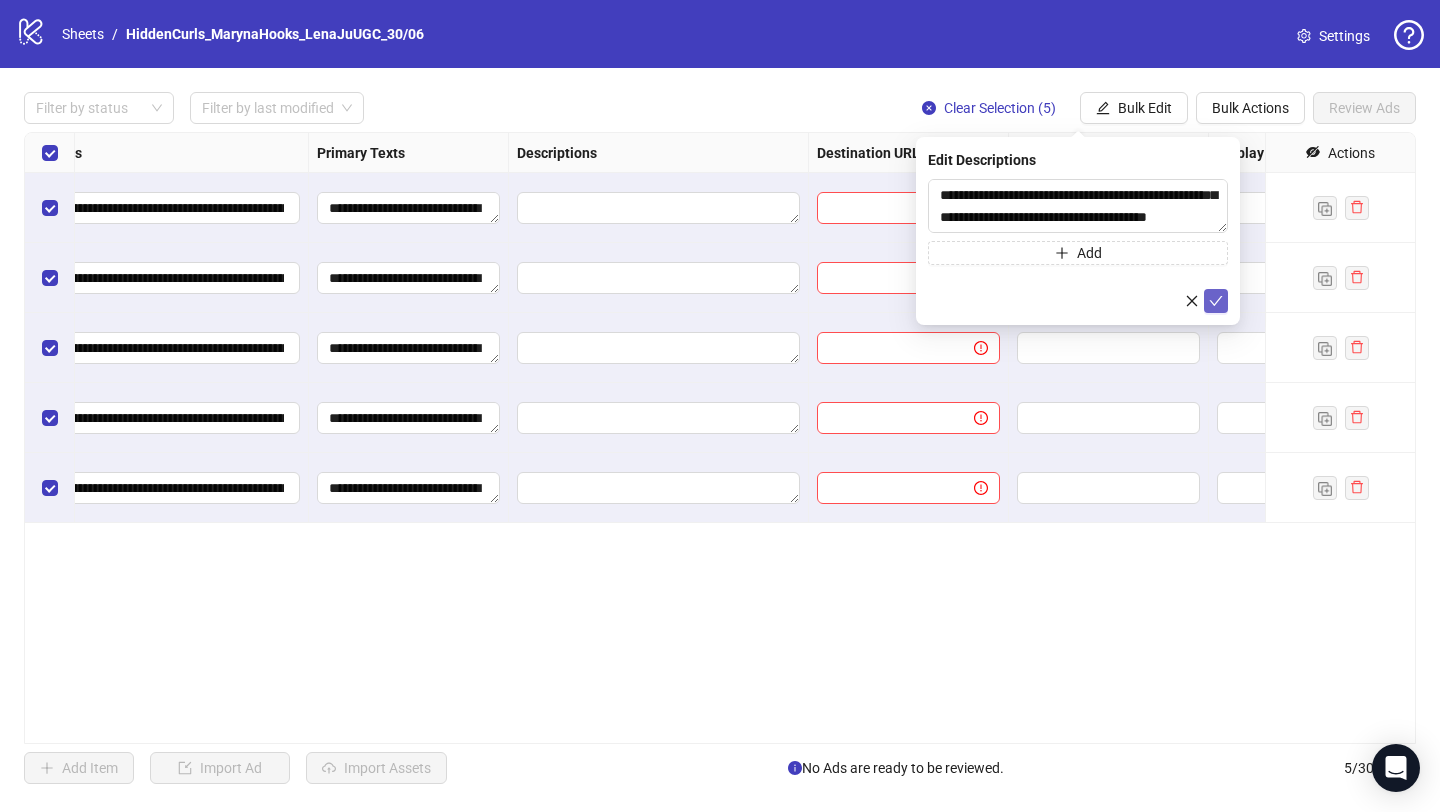 click 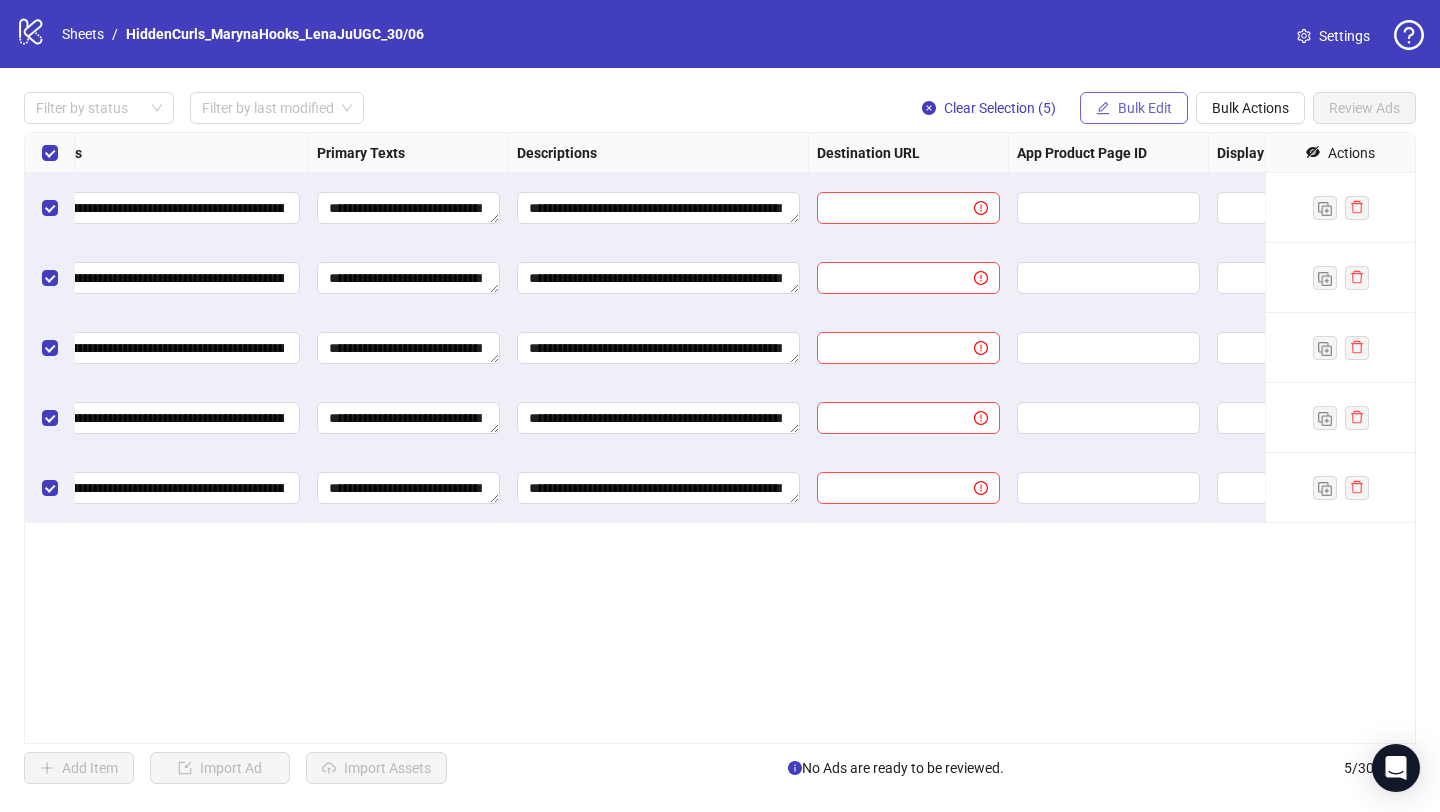 click on "Bulk Edit" at bounding box center [1145, 108] 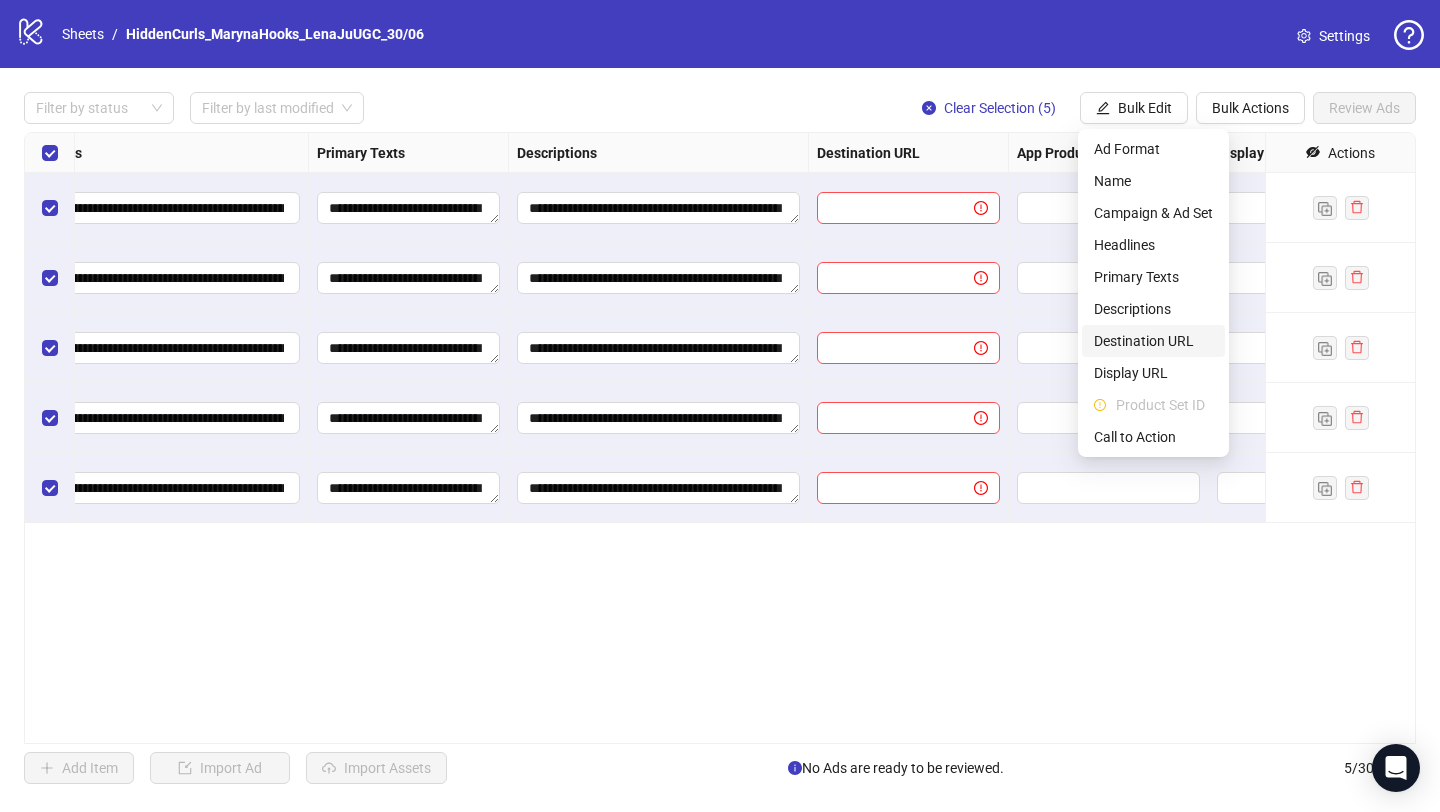 click on "Destination URL" at bounding box center [1153, 341] 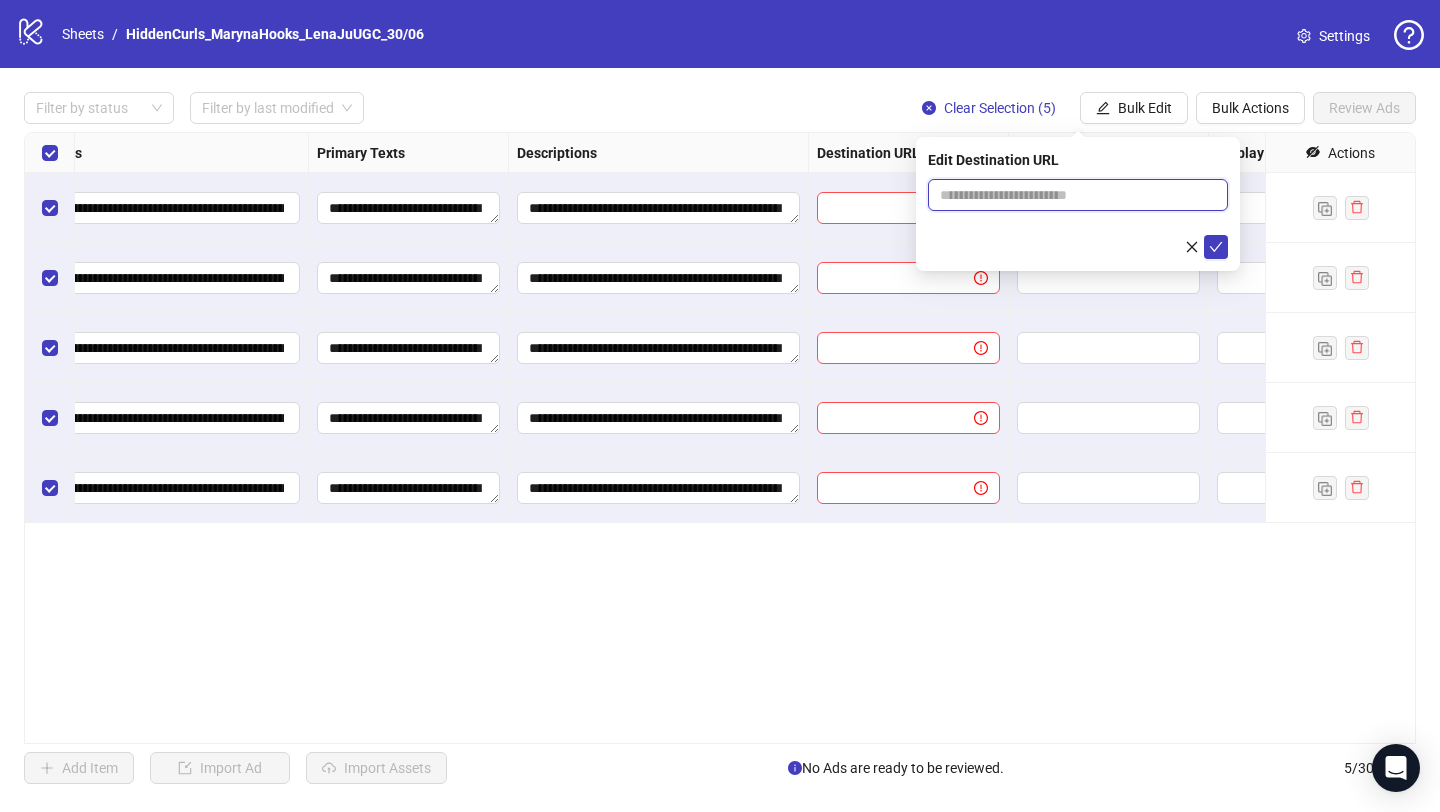 click at bounding box center [1070, 195] 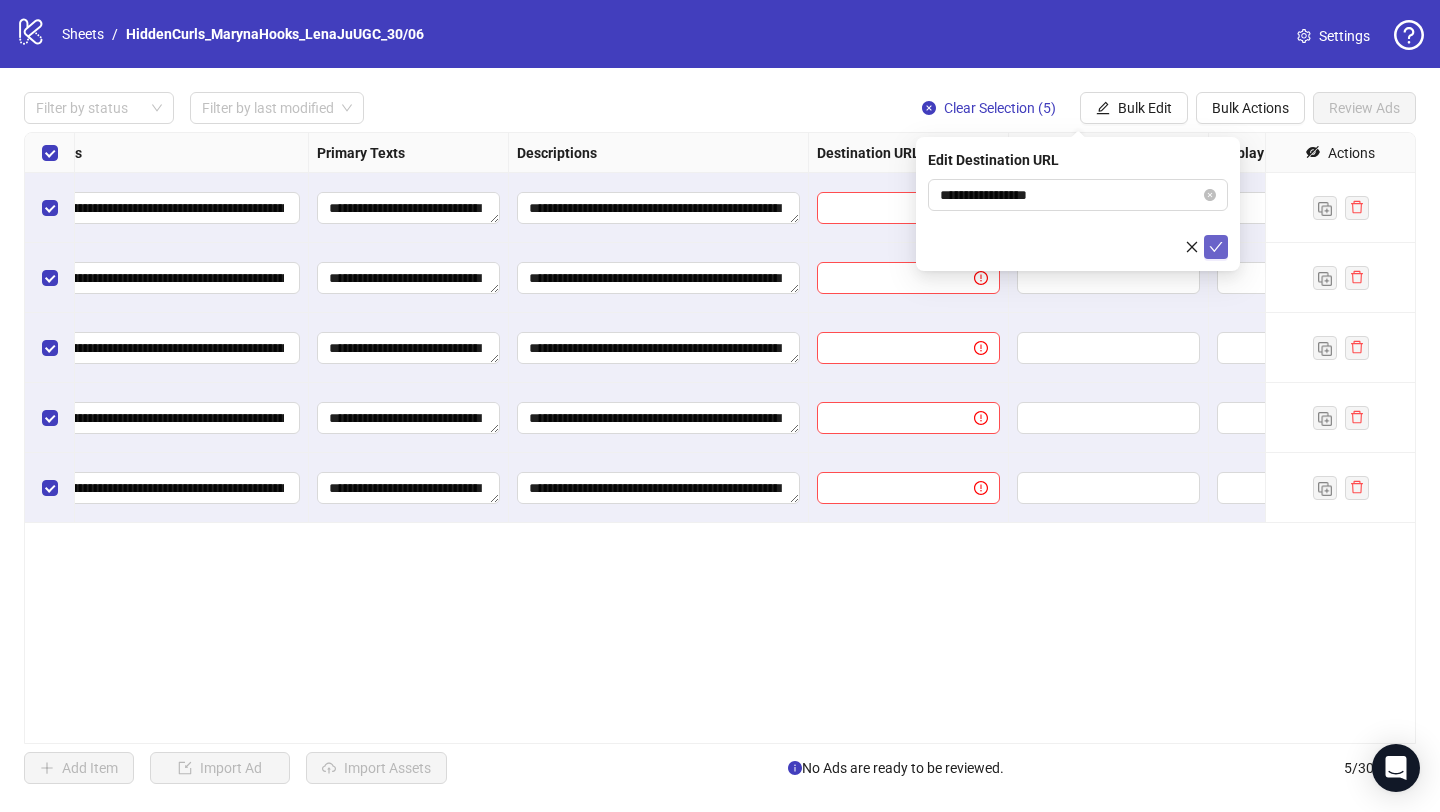 click at bounding box center [1216, 247] 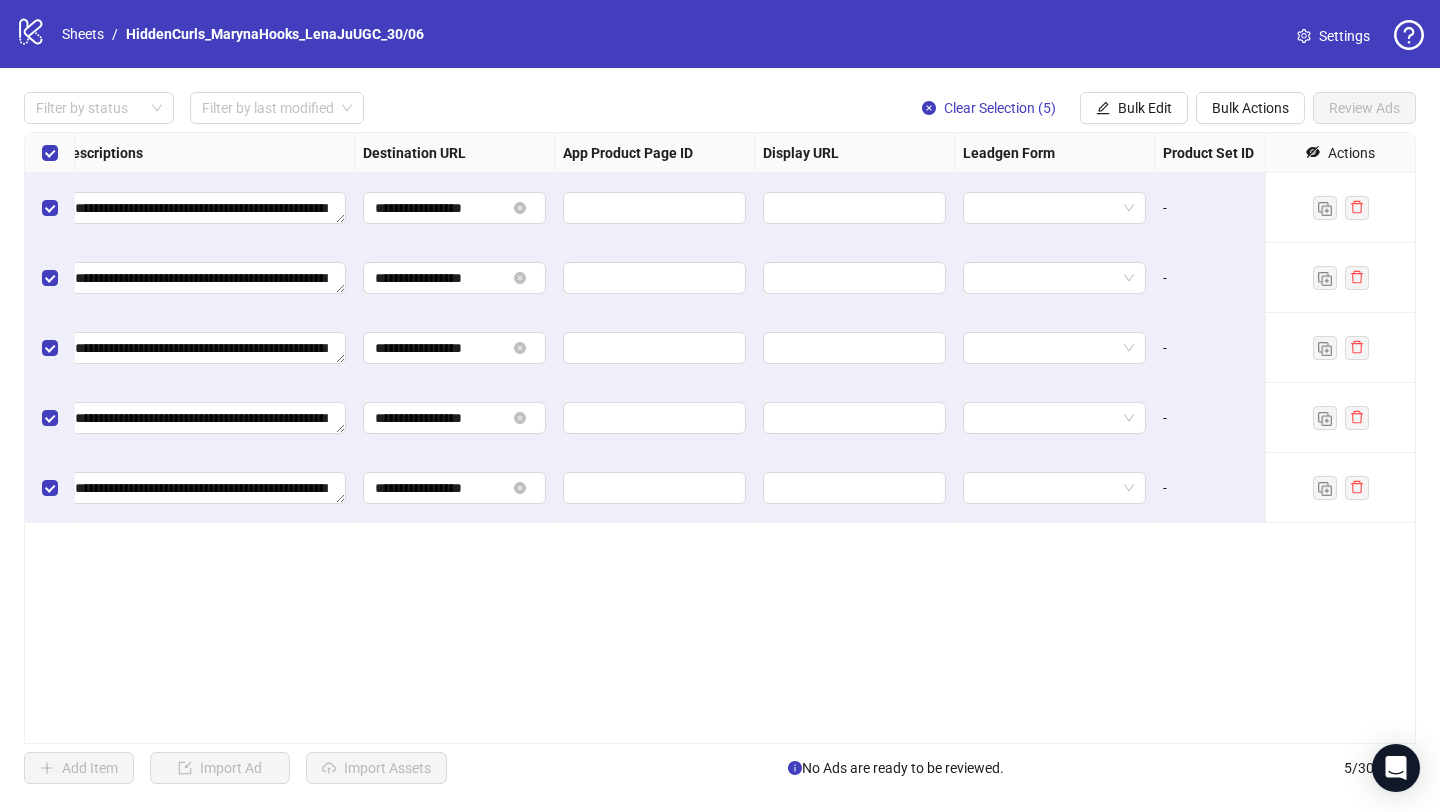 scroll, scrollTop: 0, scrollLeft: 1634, axis: horizontal 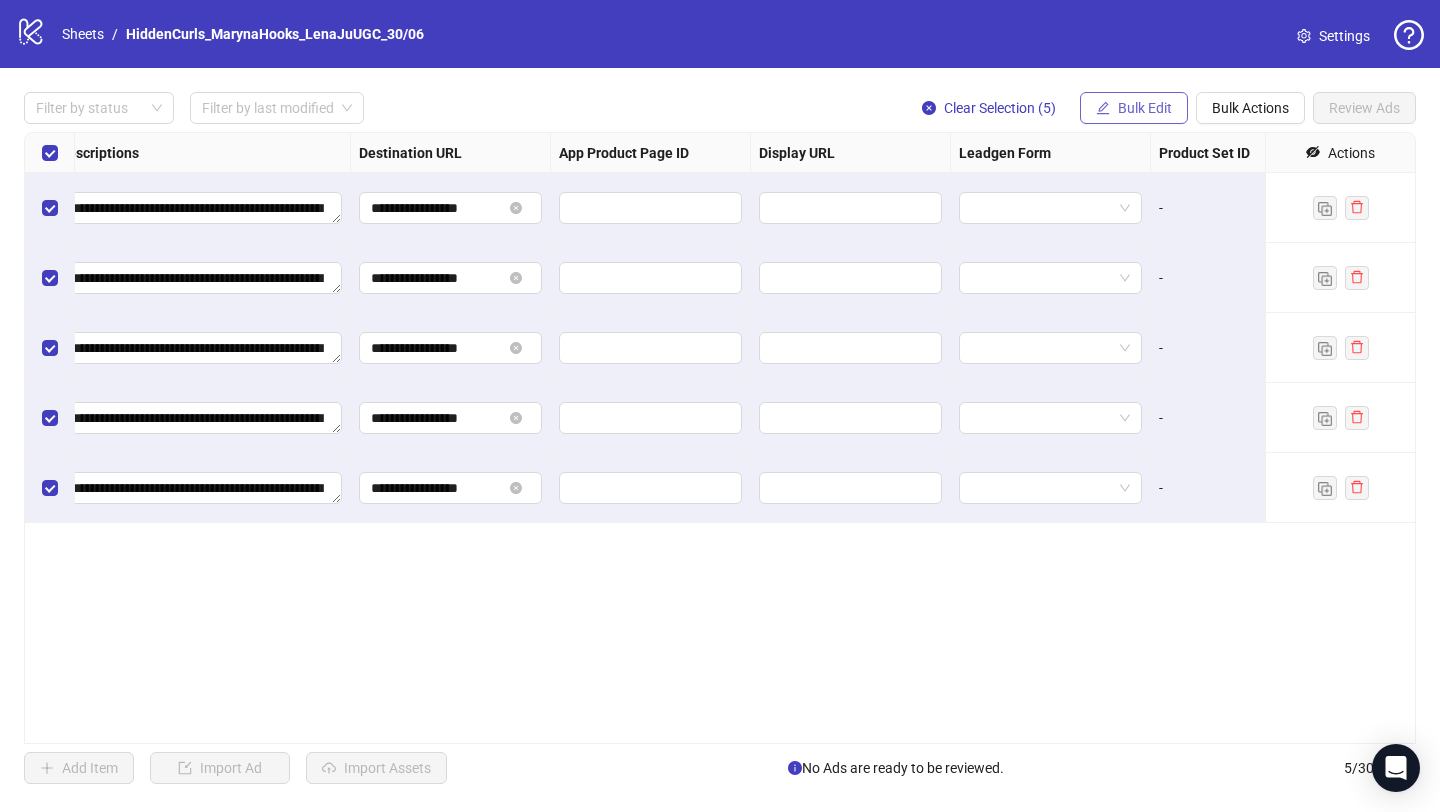 click on "Bulk Edit" at bounding box center [1145, 108] 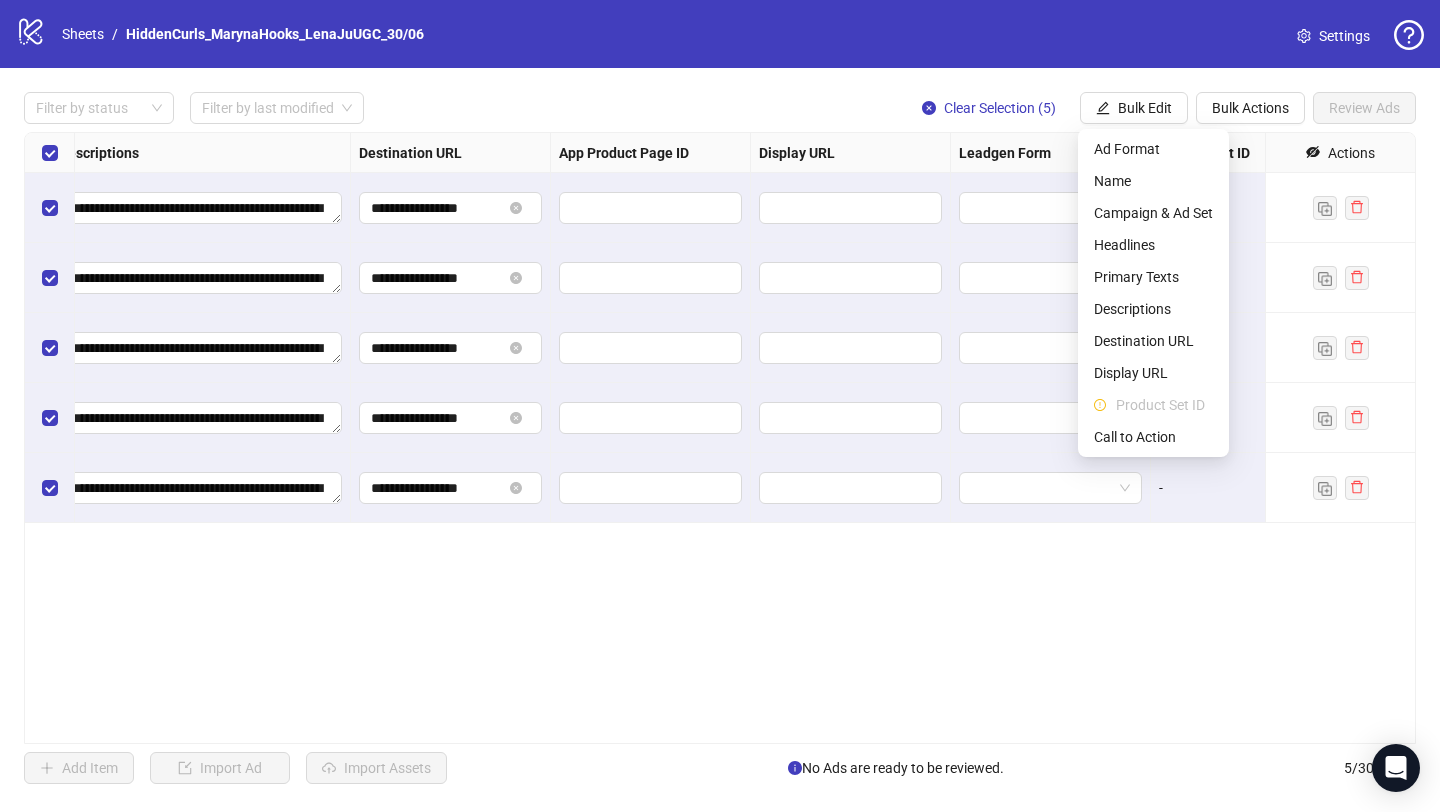 click on "Product Set ID" at bounding box center (1164, 405) 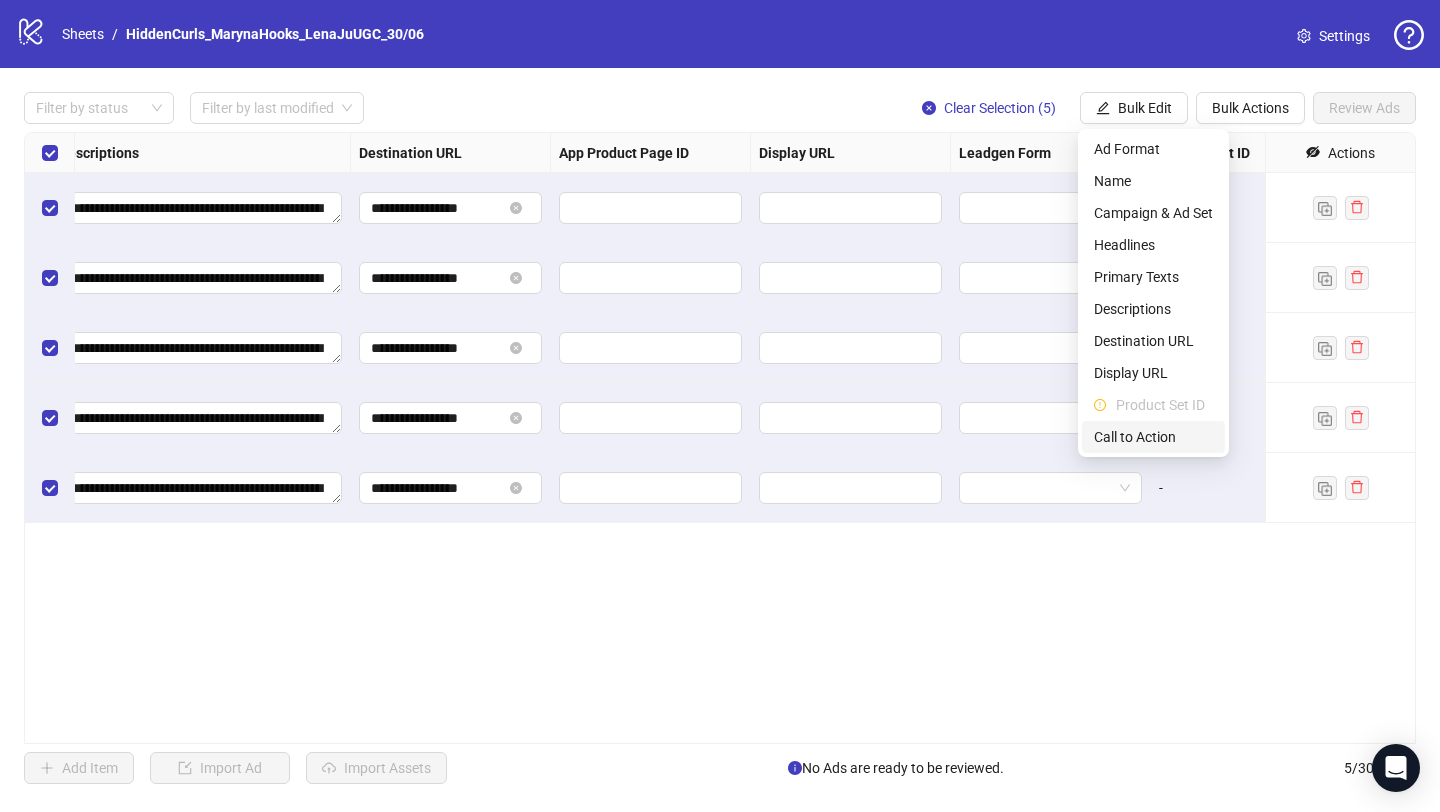 click on "Call to Action" at bounding box center (1153, 437) 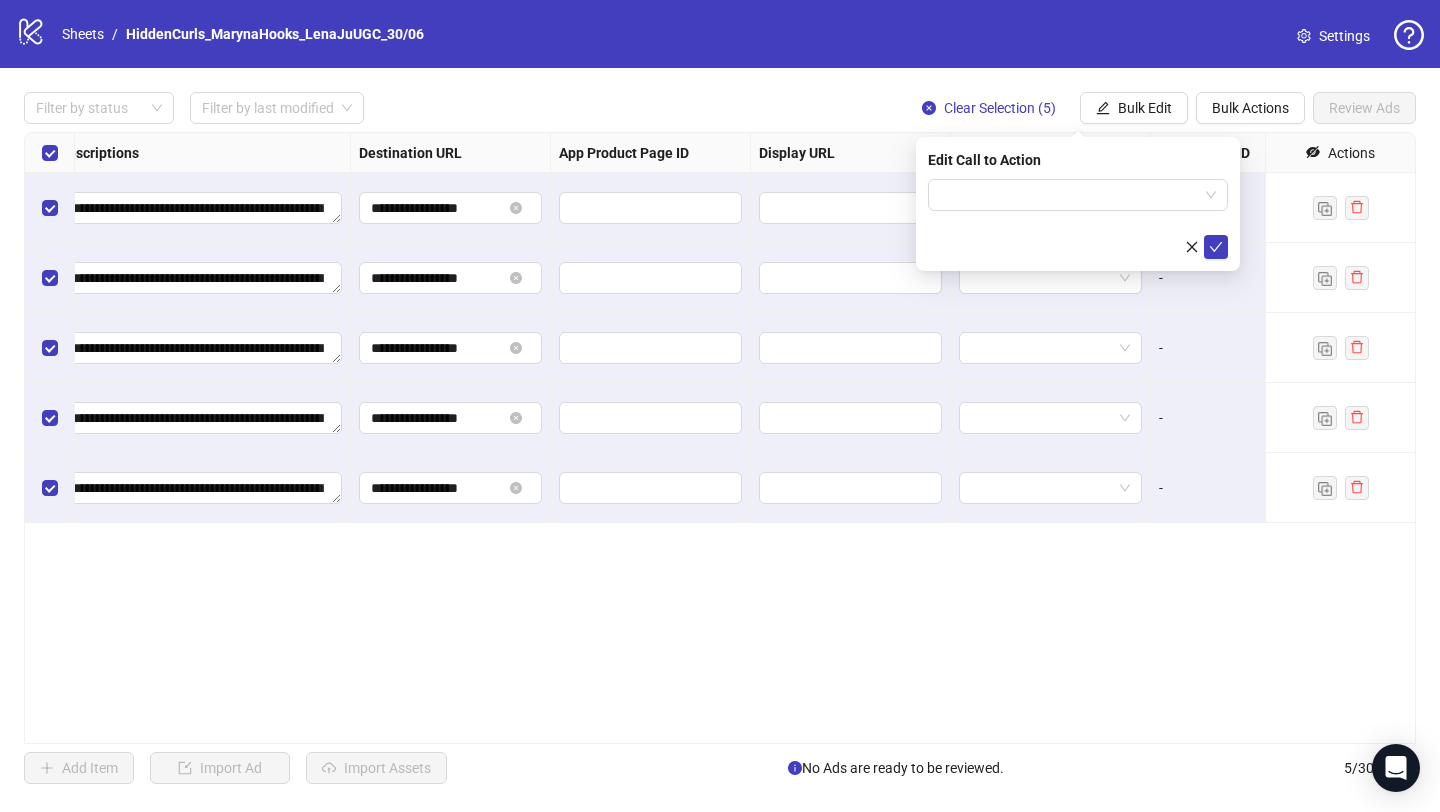 click at bounding box center [1078, 219] 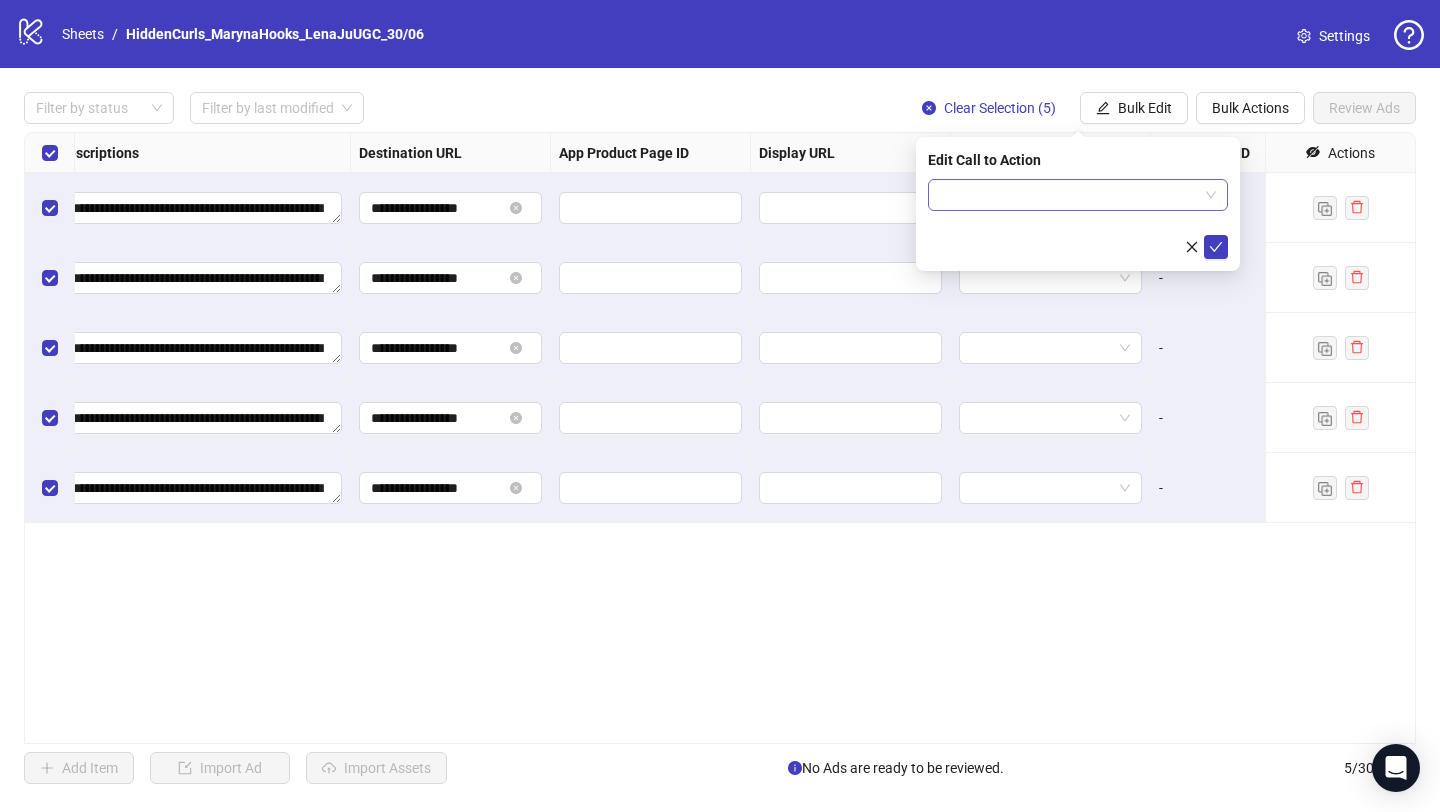 click at bounding box center [1069, 195] 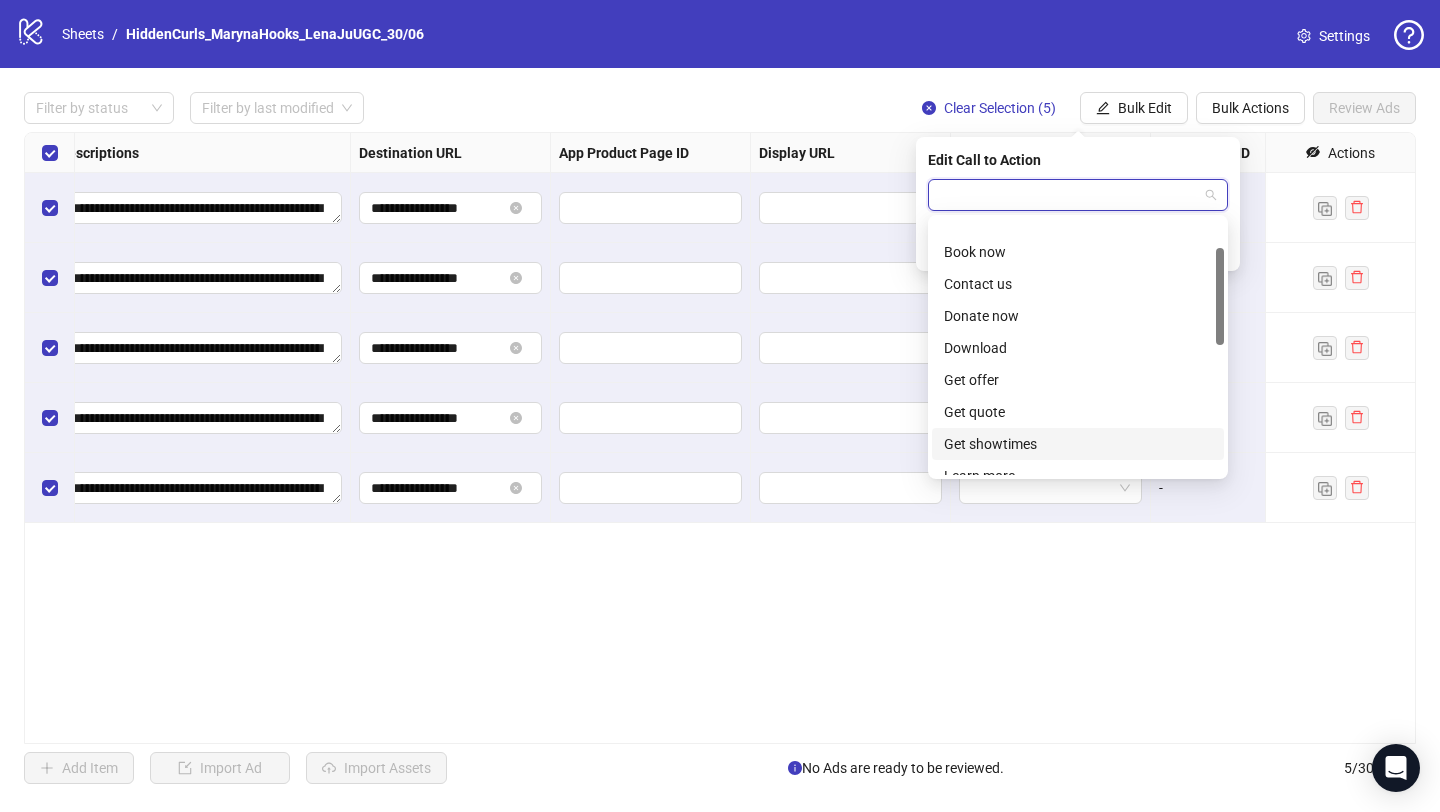 scroll, scrollTop: 76, scrollLeft: 0, axis: vertical 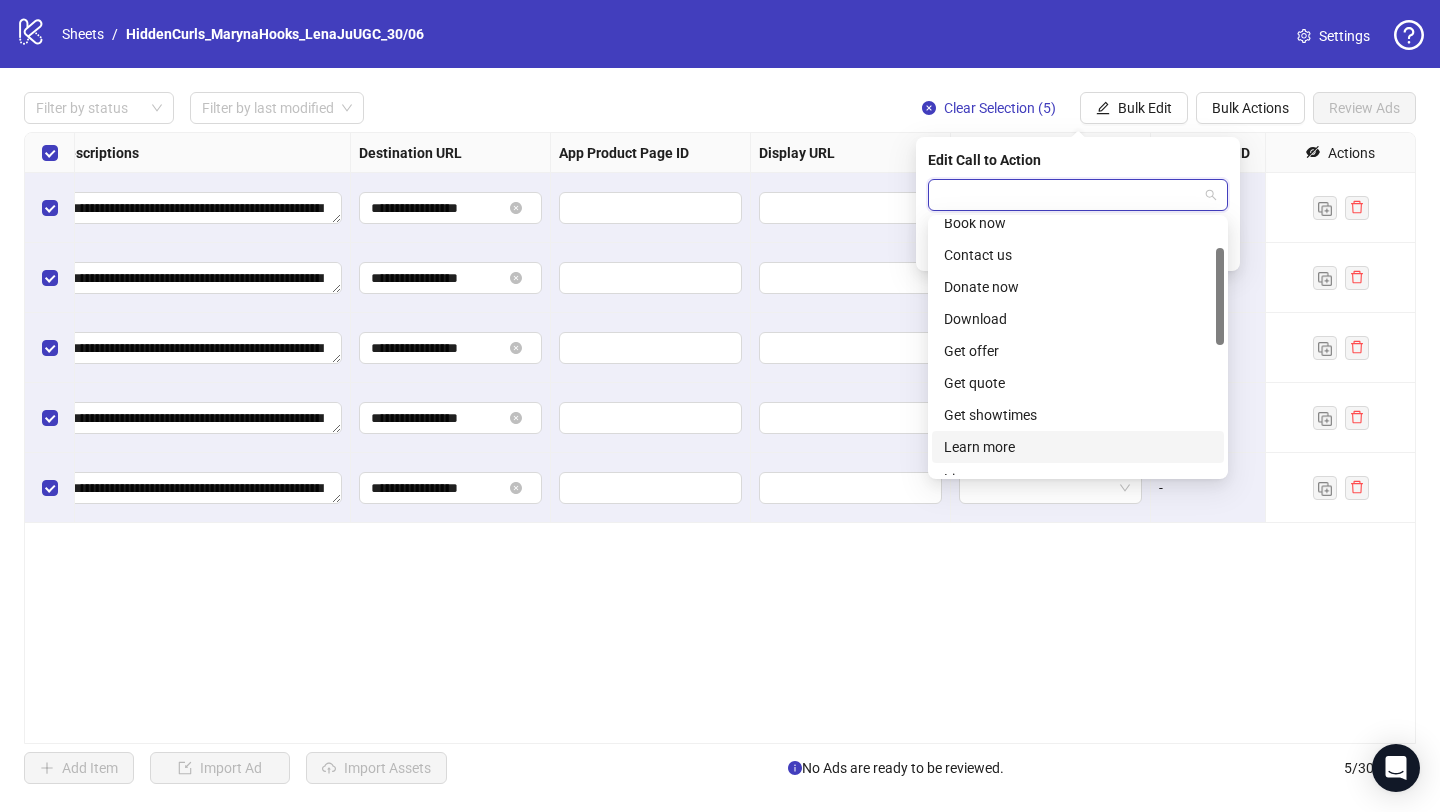 click on "Learn more" at bounding box center [1078, 447] 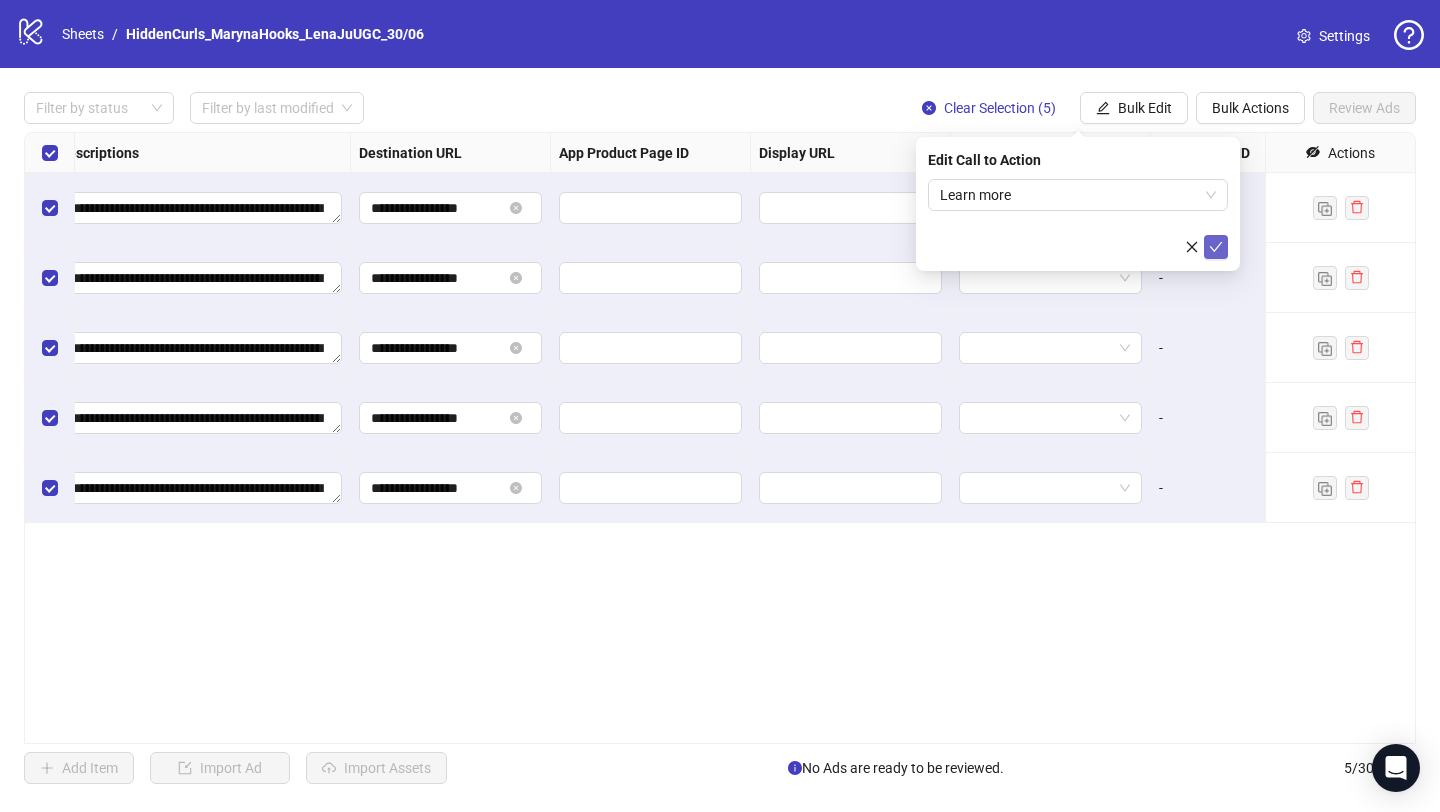 click 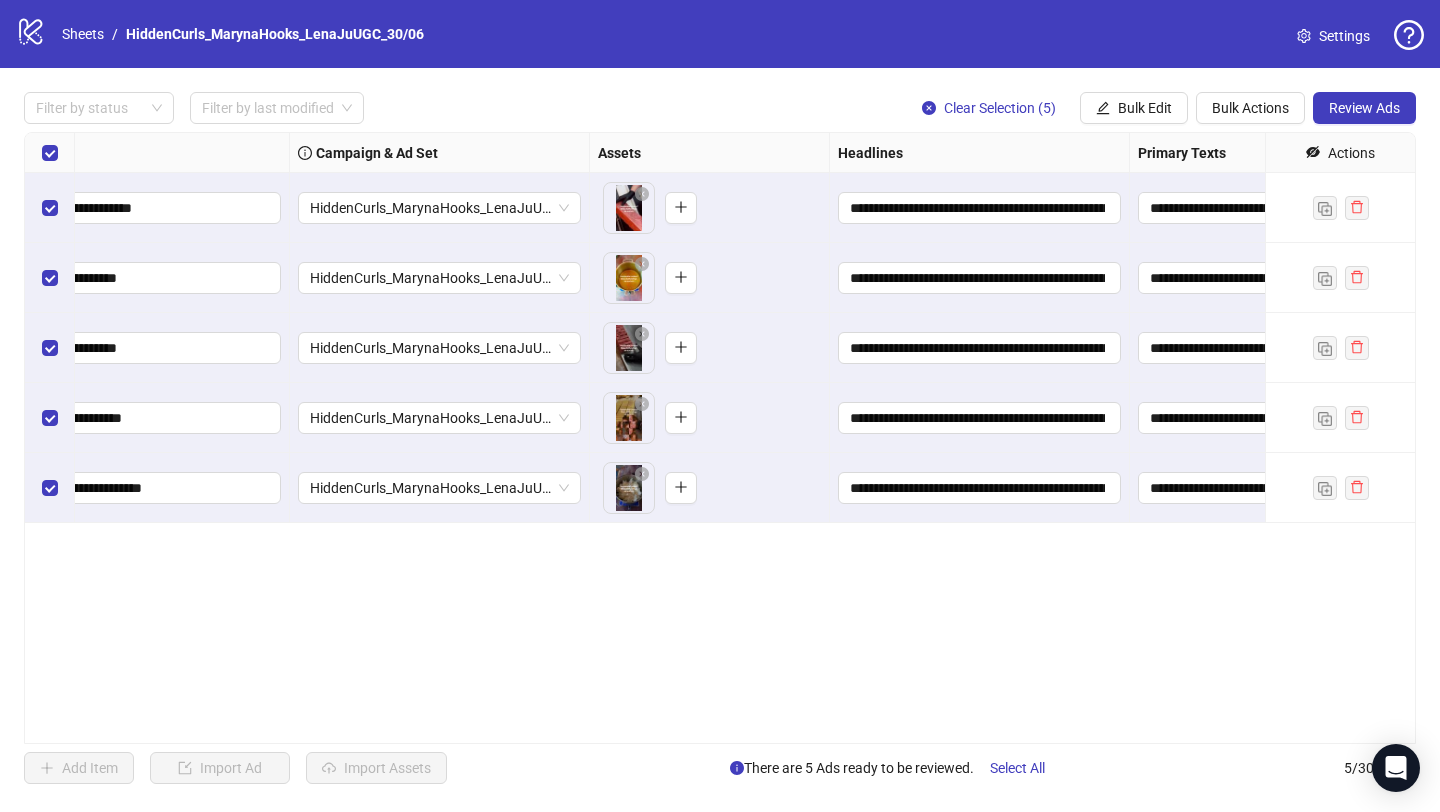 scroll, scrollTop: 0, scrollLeft: 0, axis: both 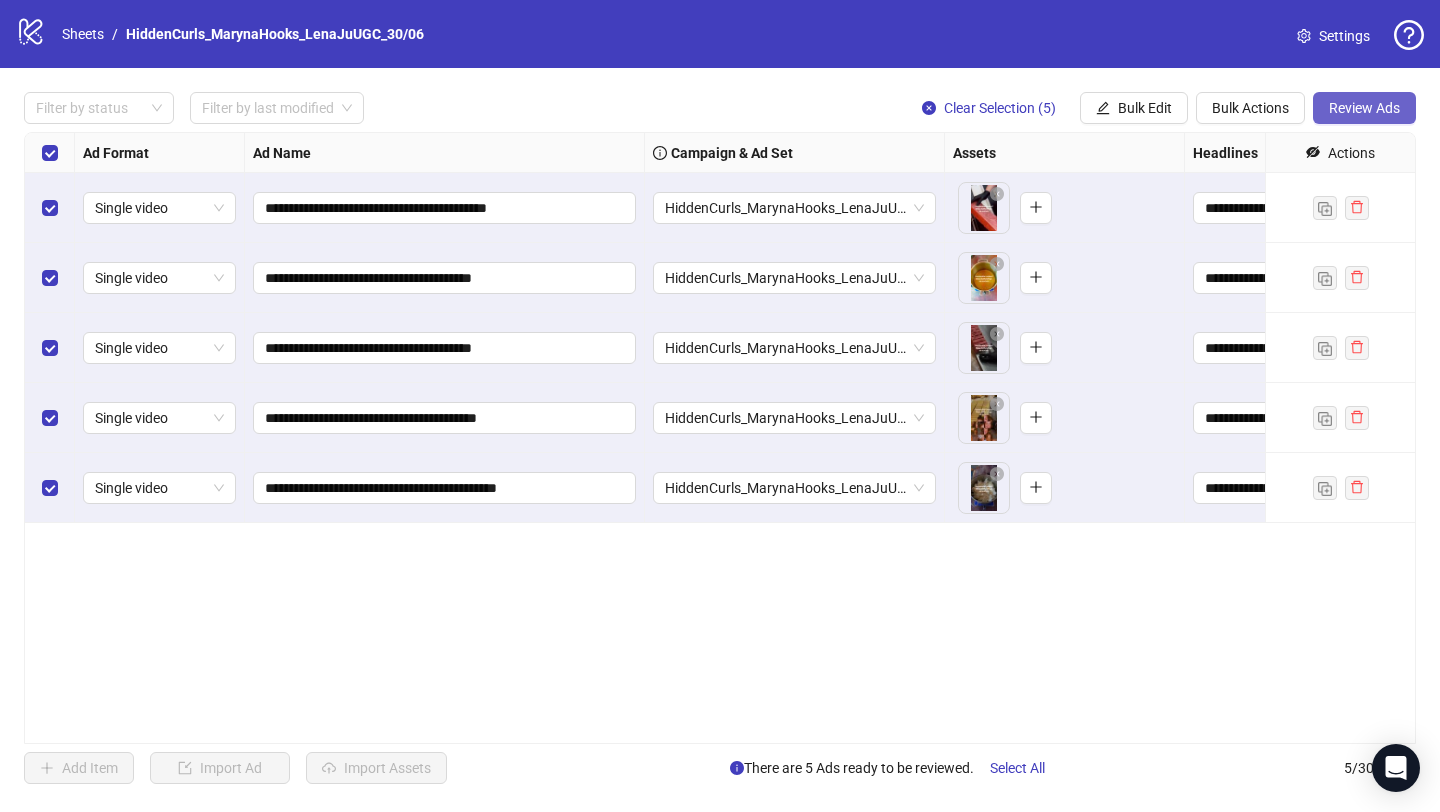 click on "**********" at bounding box center [720, 438] 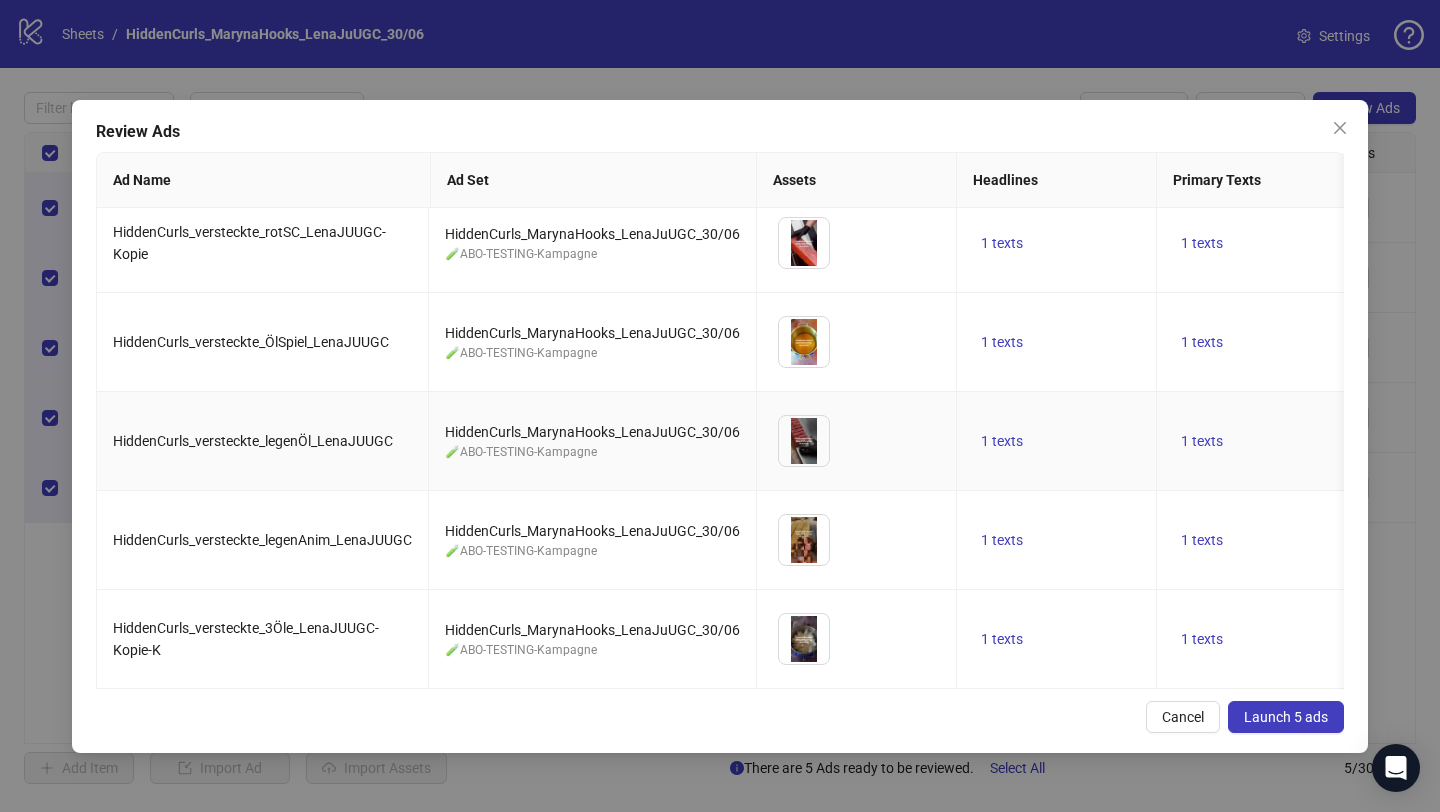 scroll, scrollTop: 29, scrollLeft: 0, axis: vertical 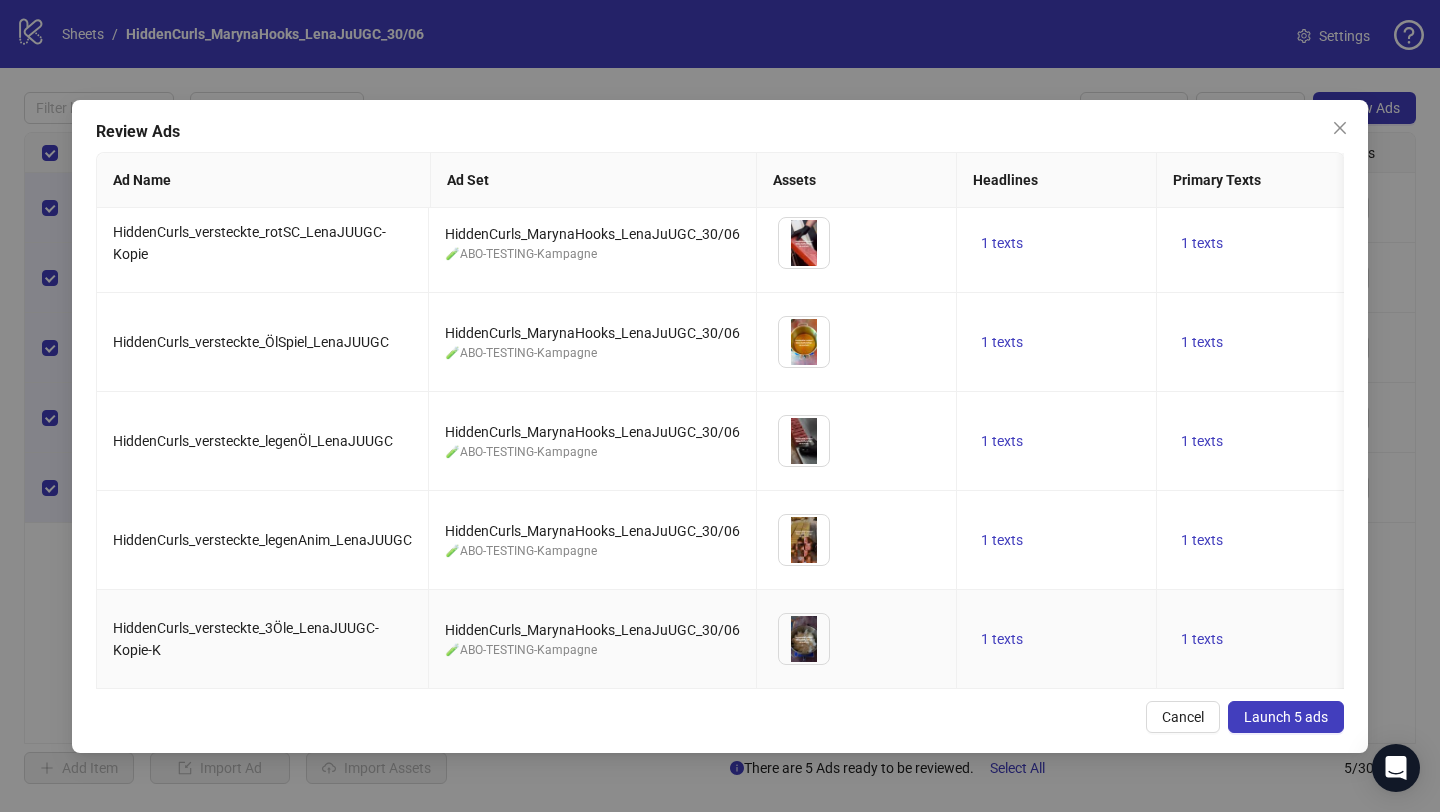 click on "HiddenCurls_versteckte_3Öle_LenaJUUGC-Kopie-K" at bounding box center (263, 639) 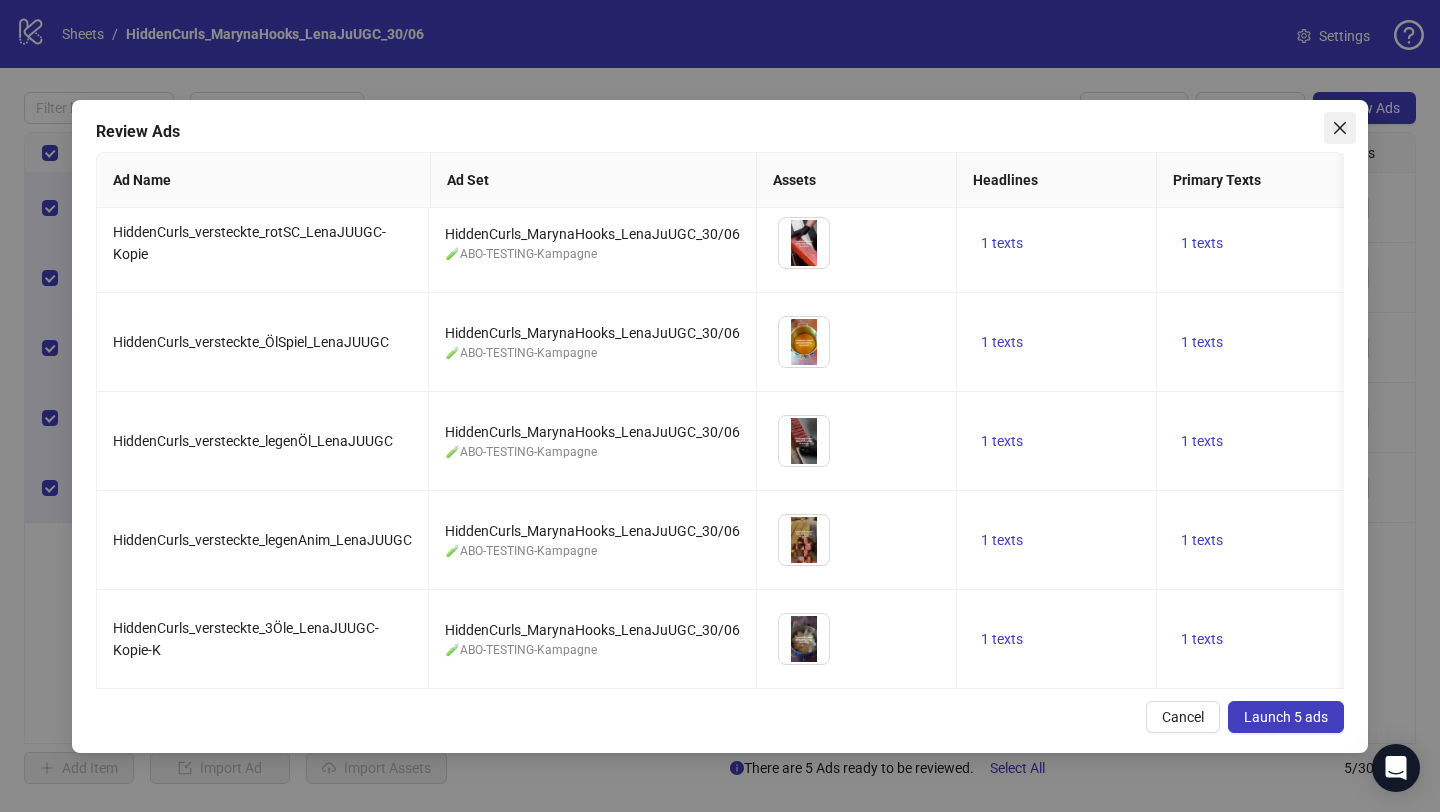 click 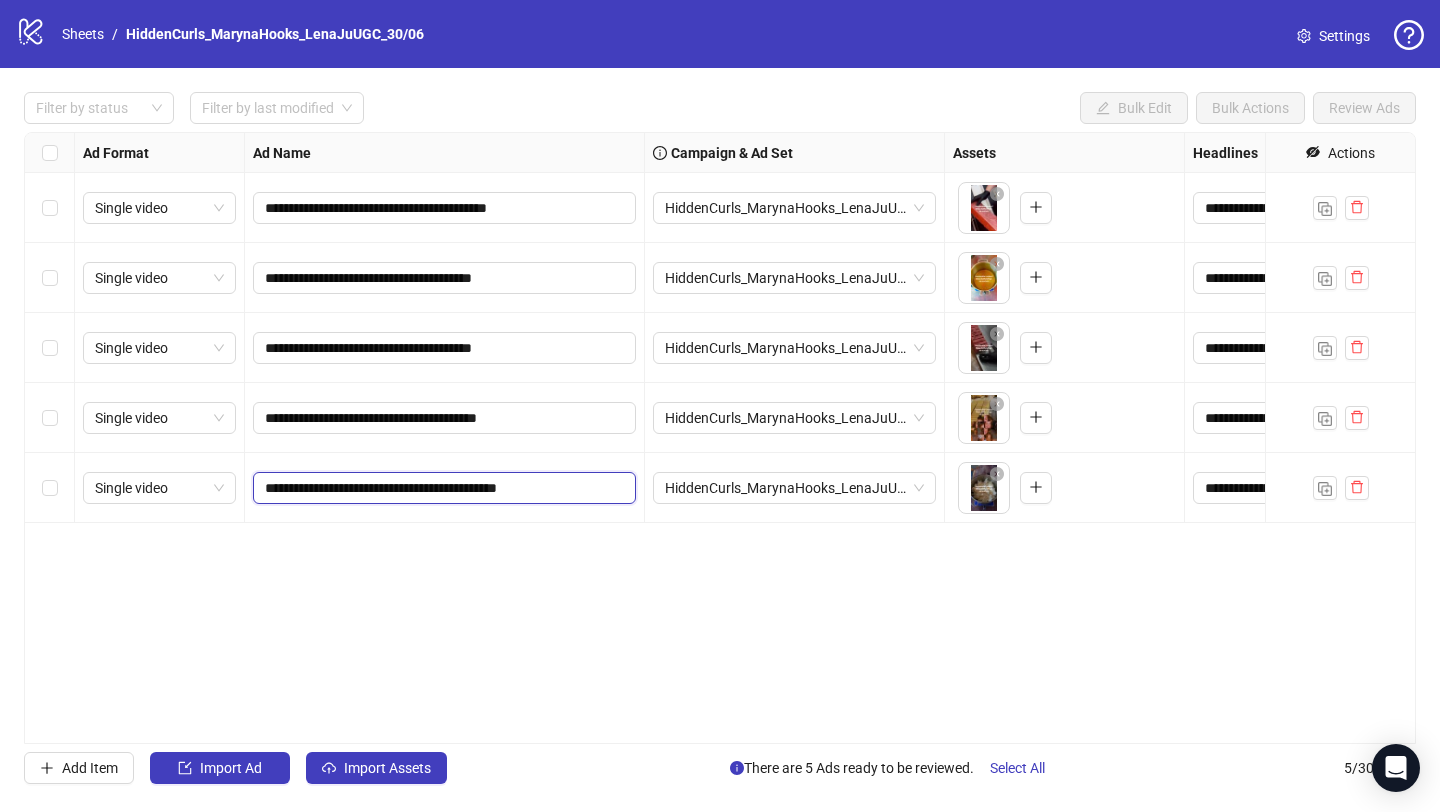 click on "**********" at bounding box center [442, 488] 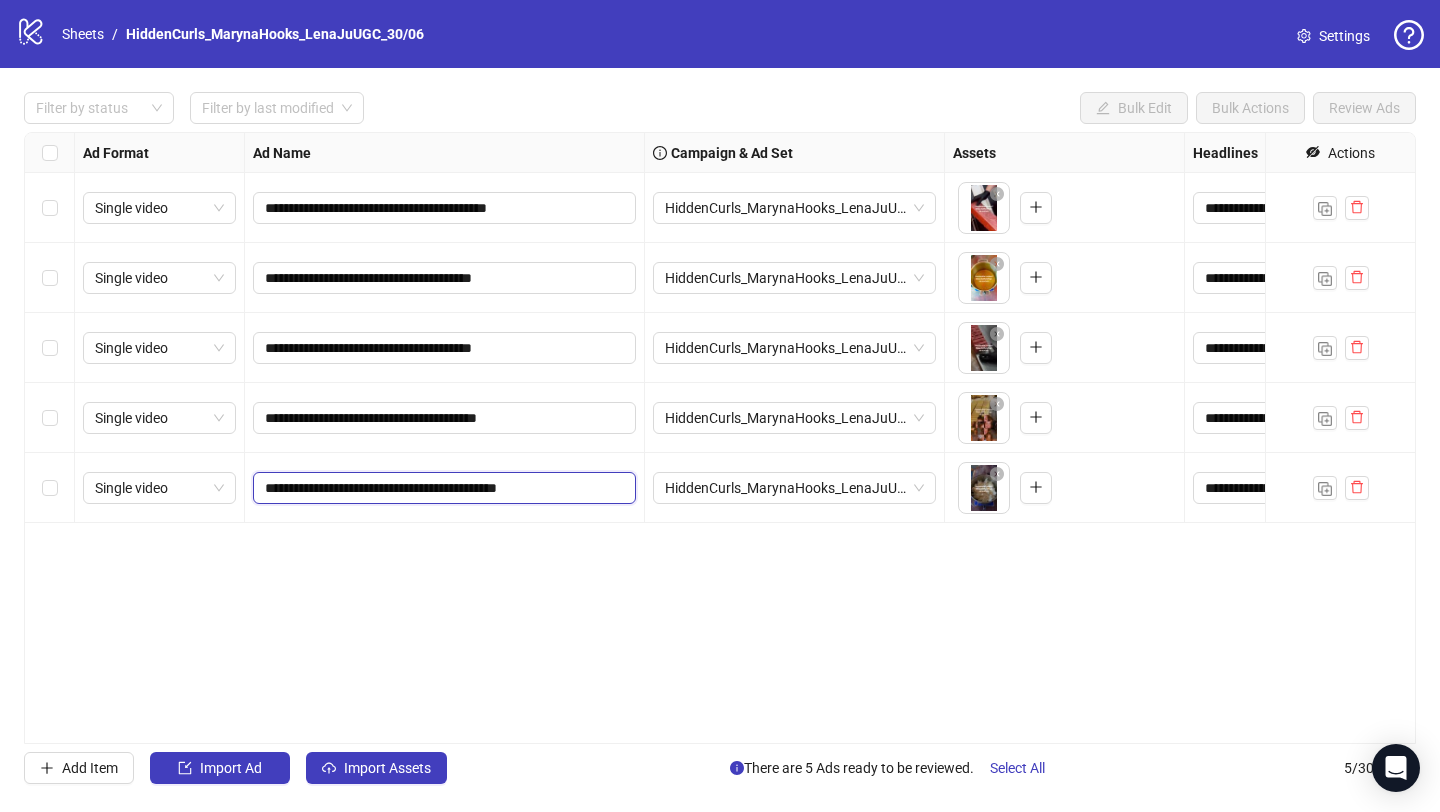 drag, startPoint x: 529, startPoint y: 489, endPoint x: 648, endPoint y: 487, distance: 119.01681 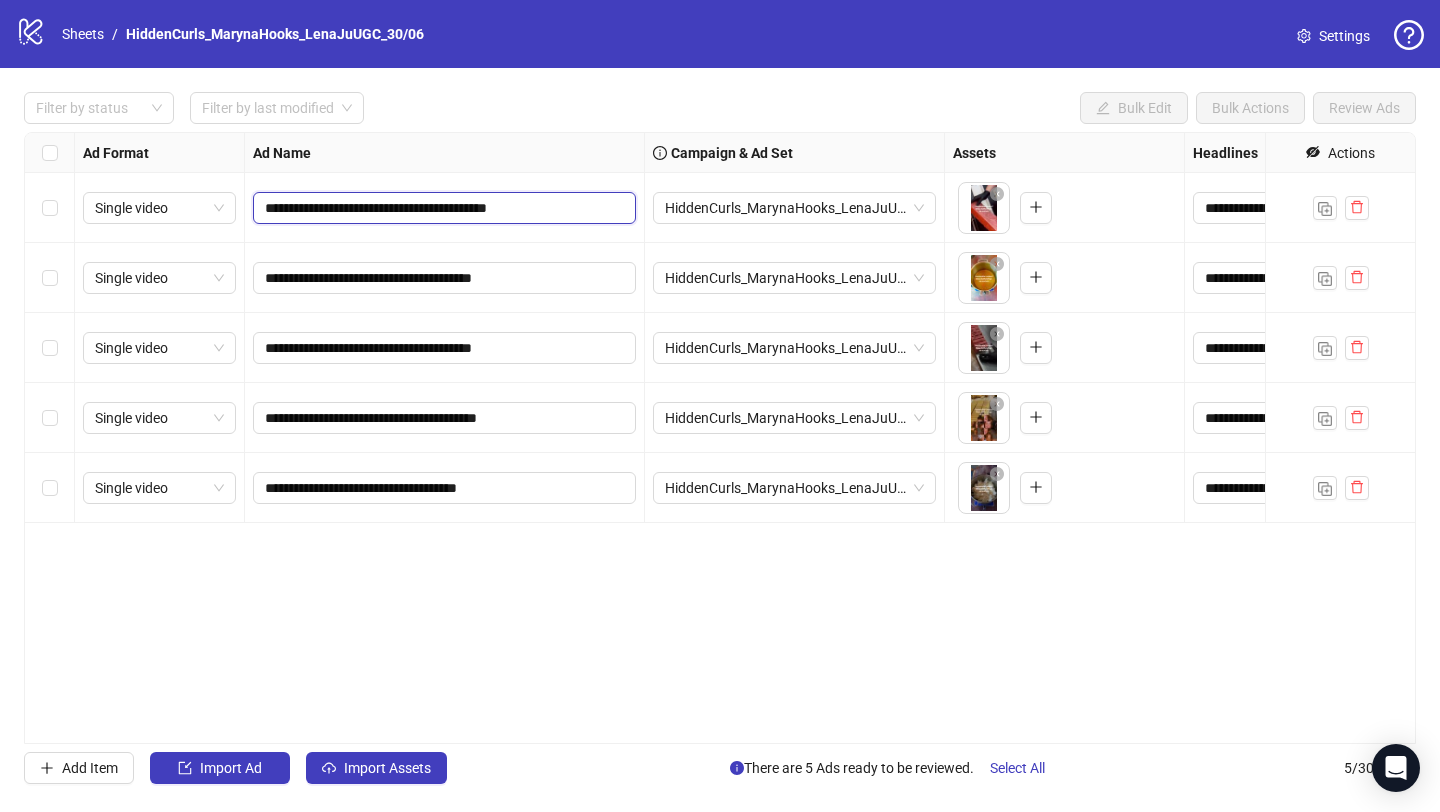 drag, startPoint x: 534, startPoint y: 209, endPoint x: 614, endPoint y: 200, distance: 80.50466 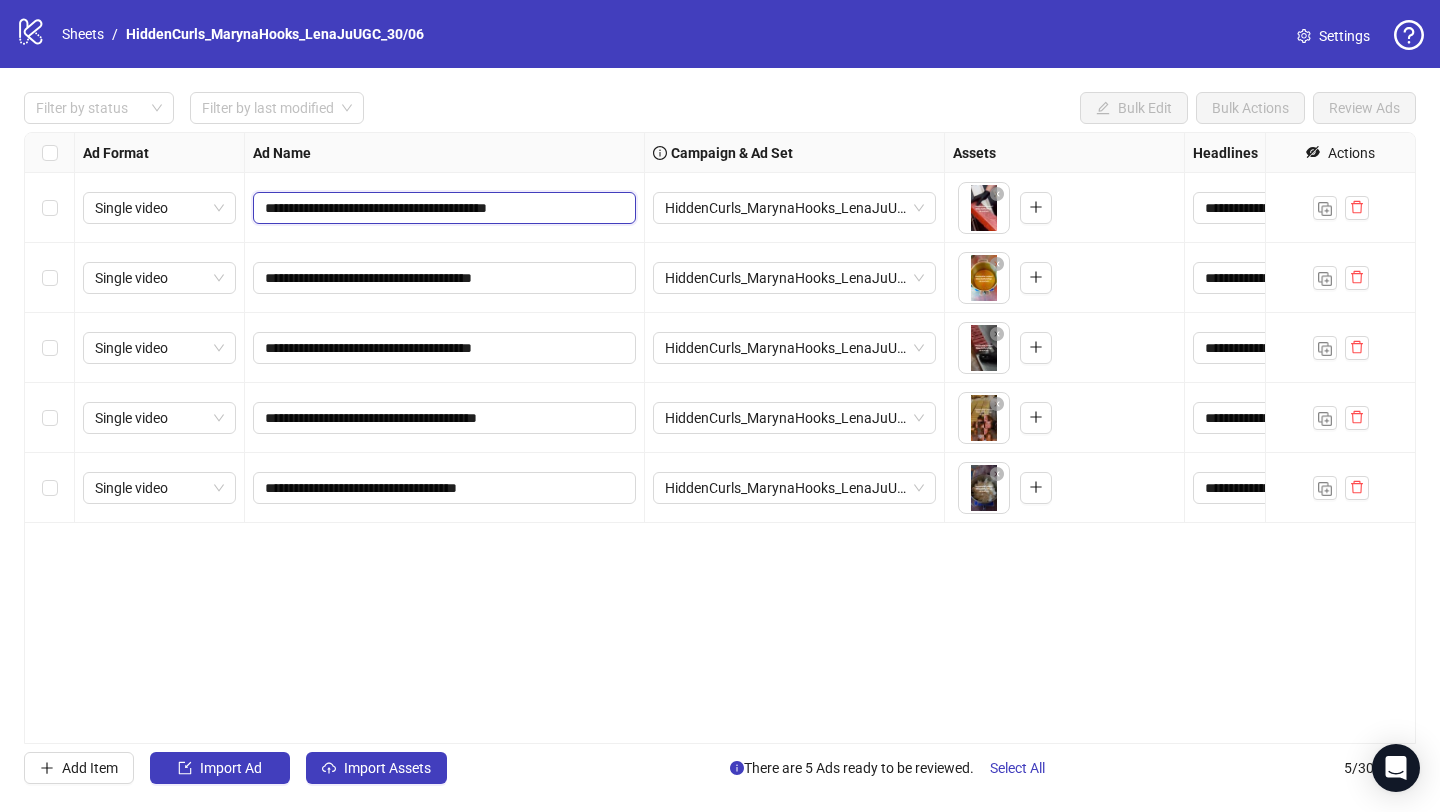 type on "**********" 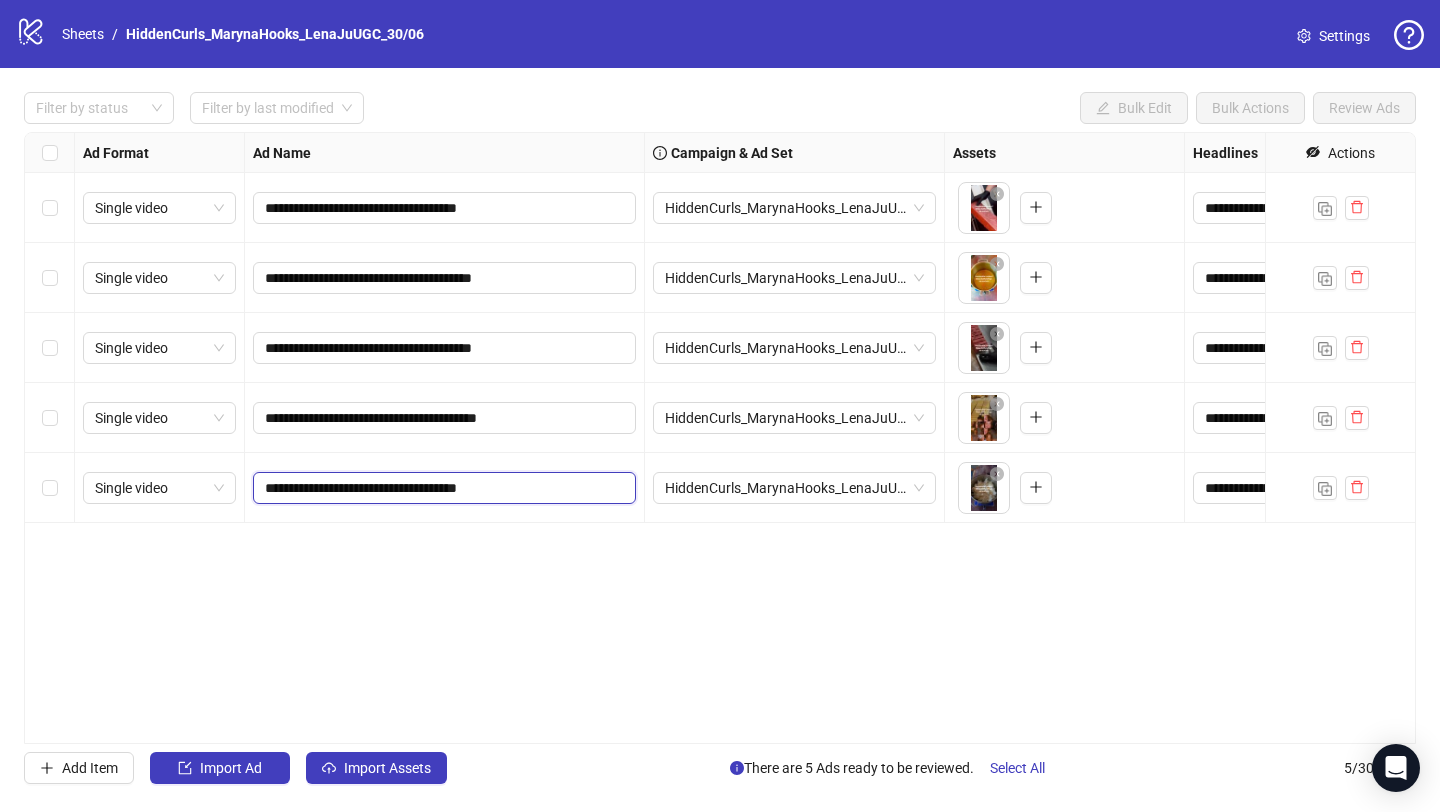 click on "**********" at bounding box center (442, 488) 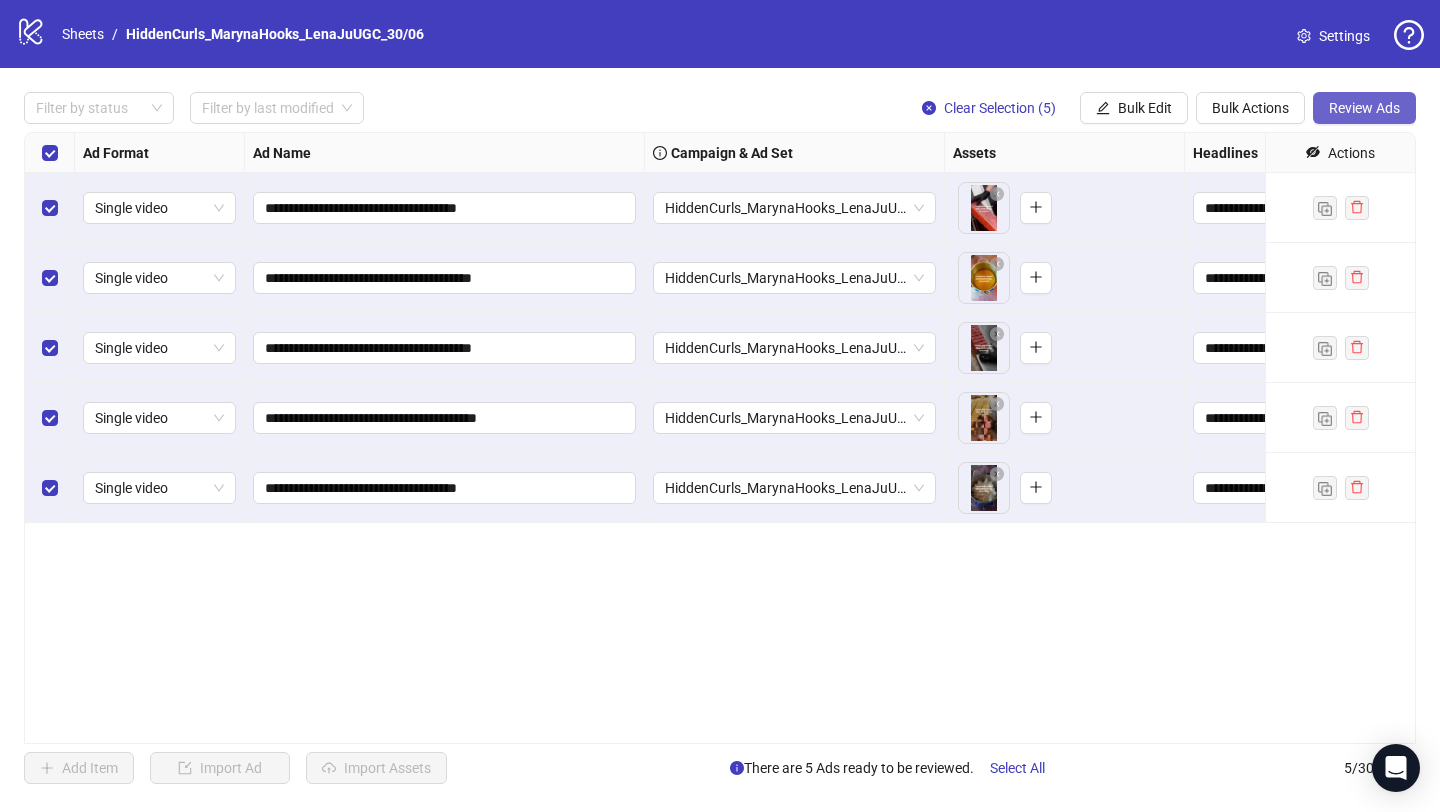 click on "Review Ads" at bounding box center (1364, 108) 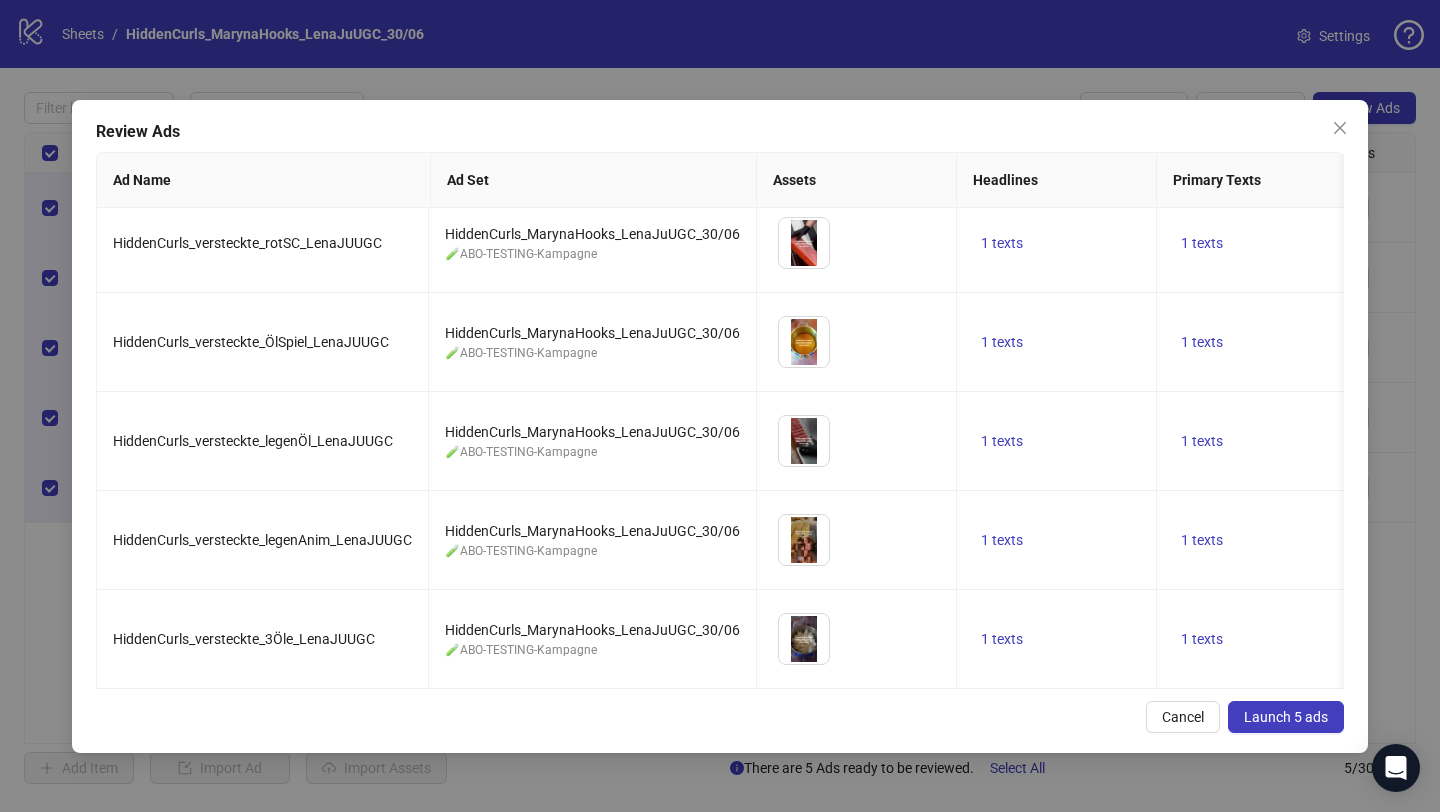 scroll, scrollTop: 29, scrollLeft: 445, axis: both 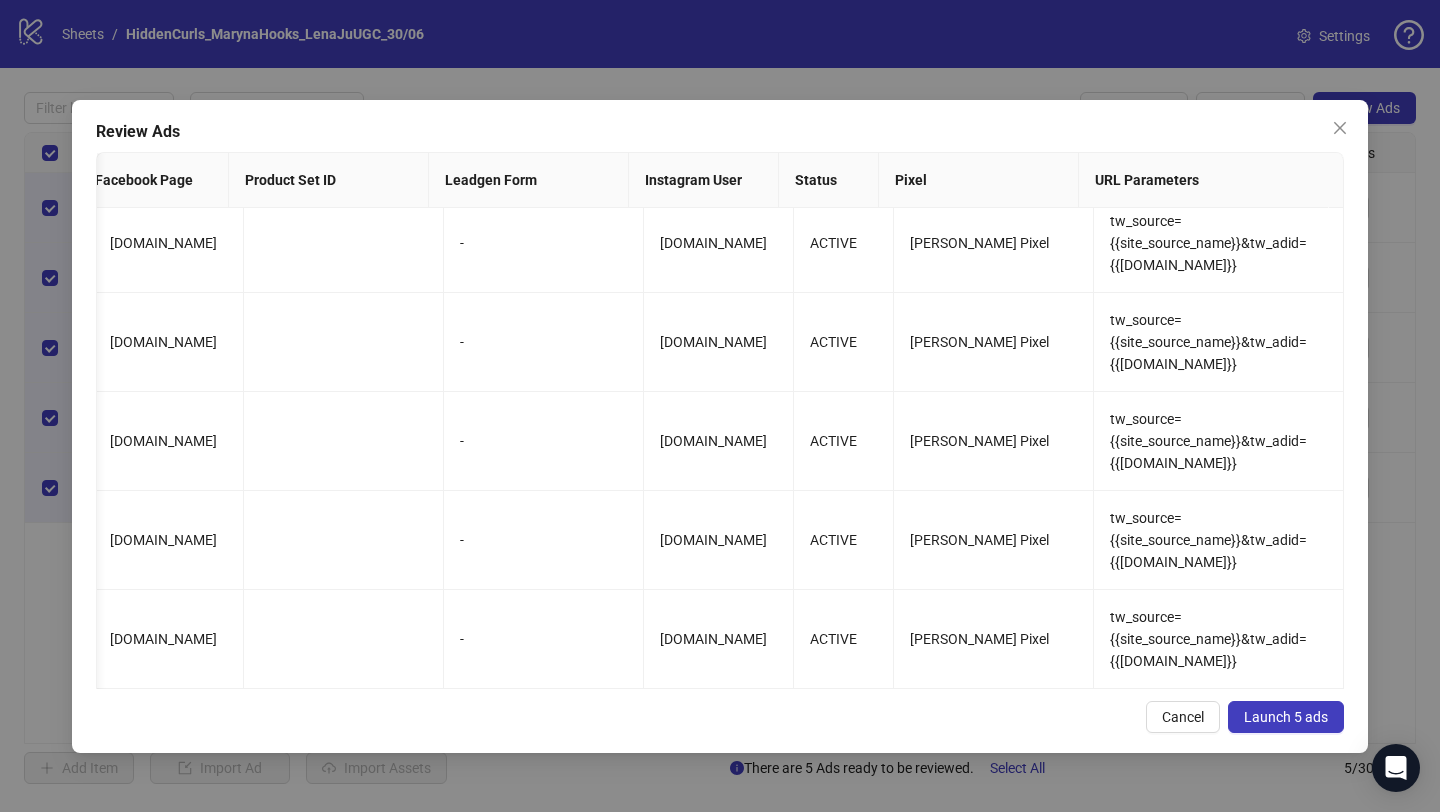 click on "Launch 5 ads" at bounding box center (1286, 717) 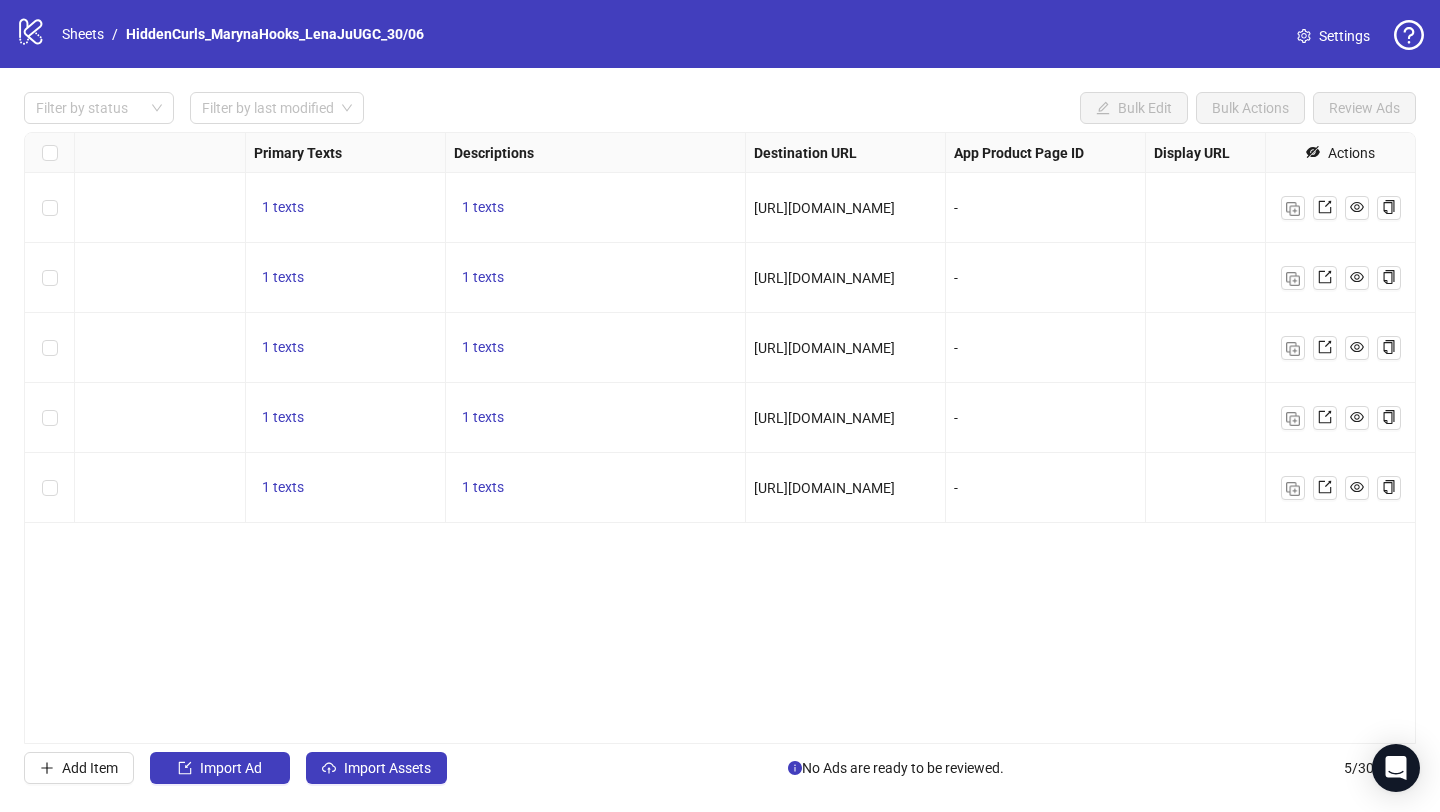 scroll, scrollTop: 0, scrollLeft: 1333, axis: horizontal 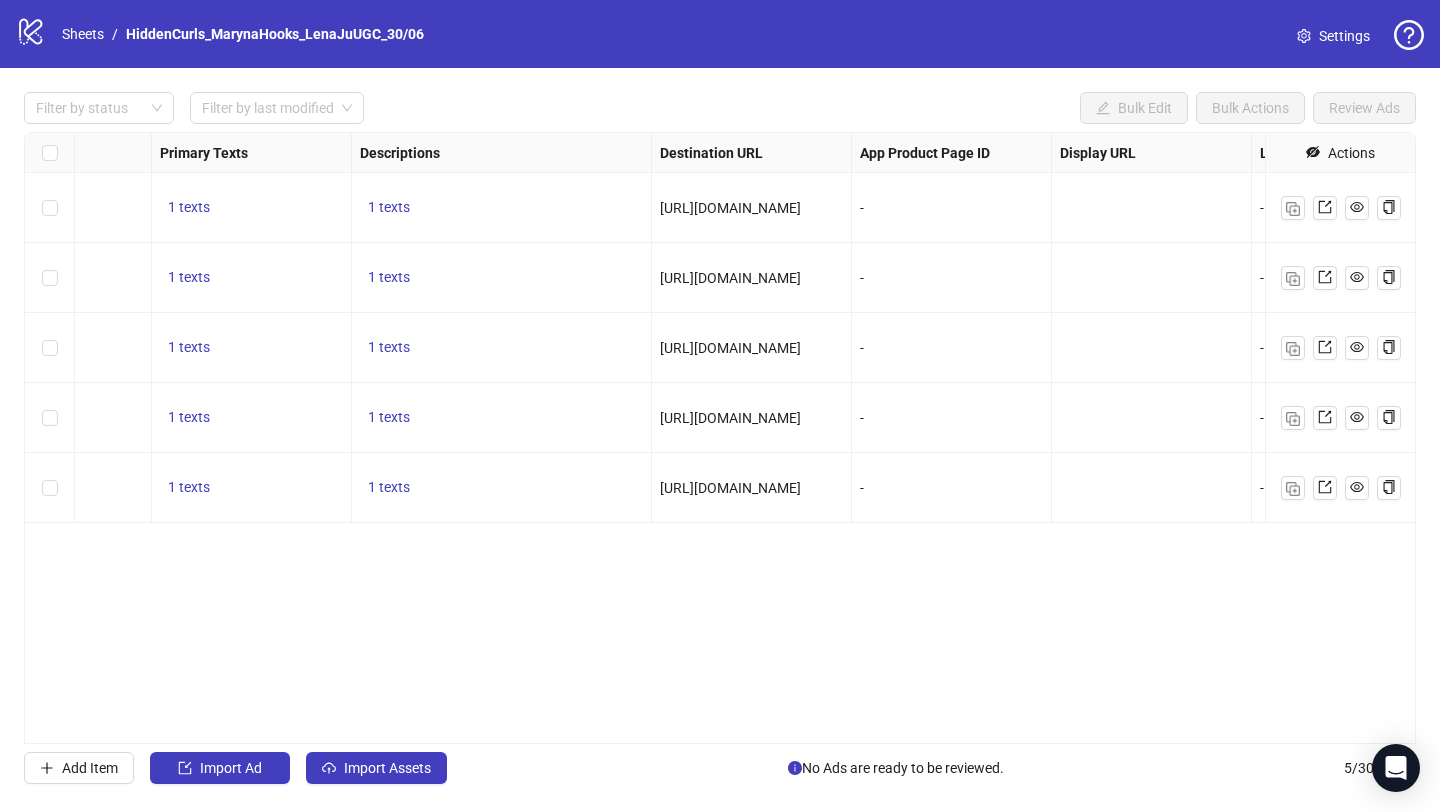 click on "http://loonas.de/" at bounding box center (730, 278) 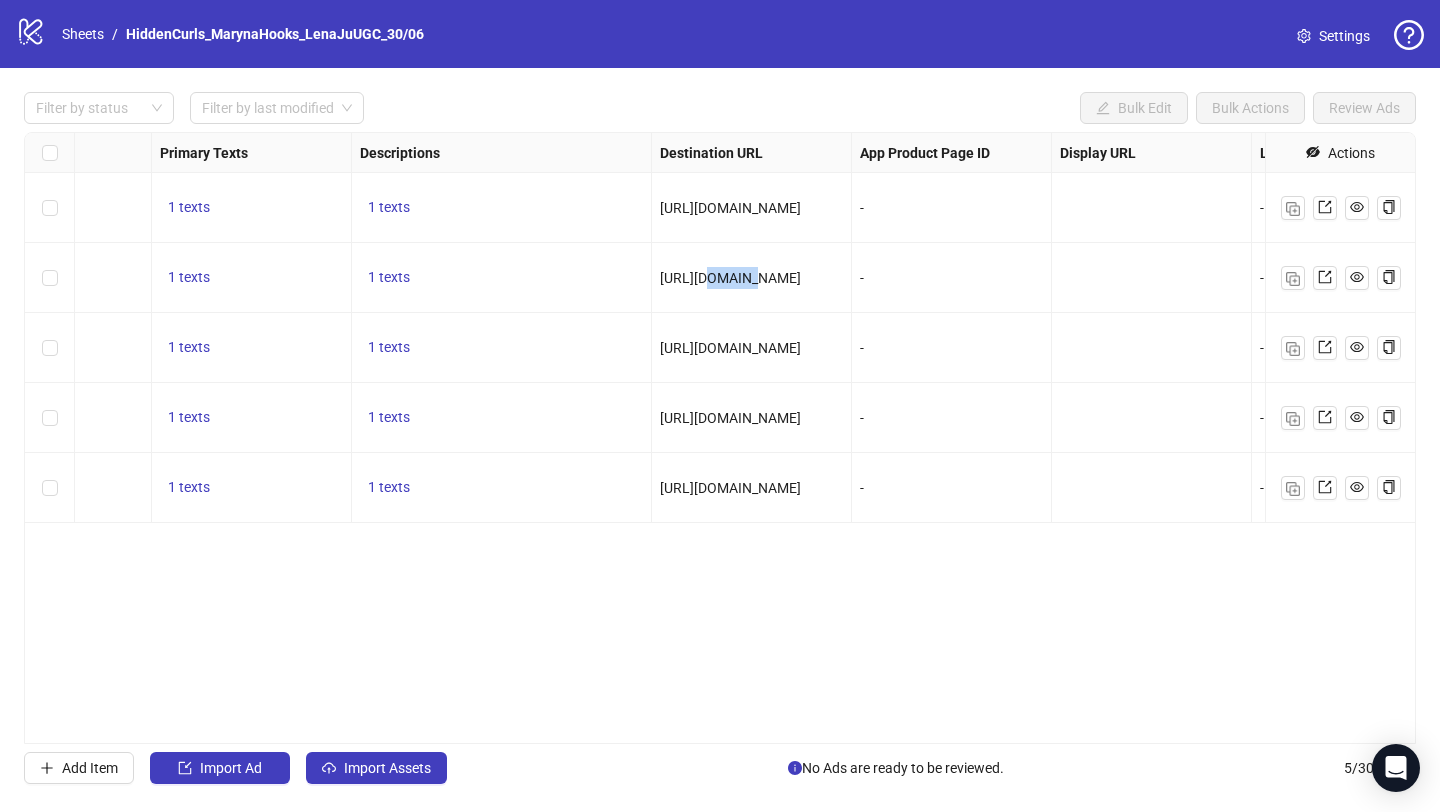 click on "http://loonas.de/" at bounding box center [730, 278] 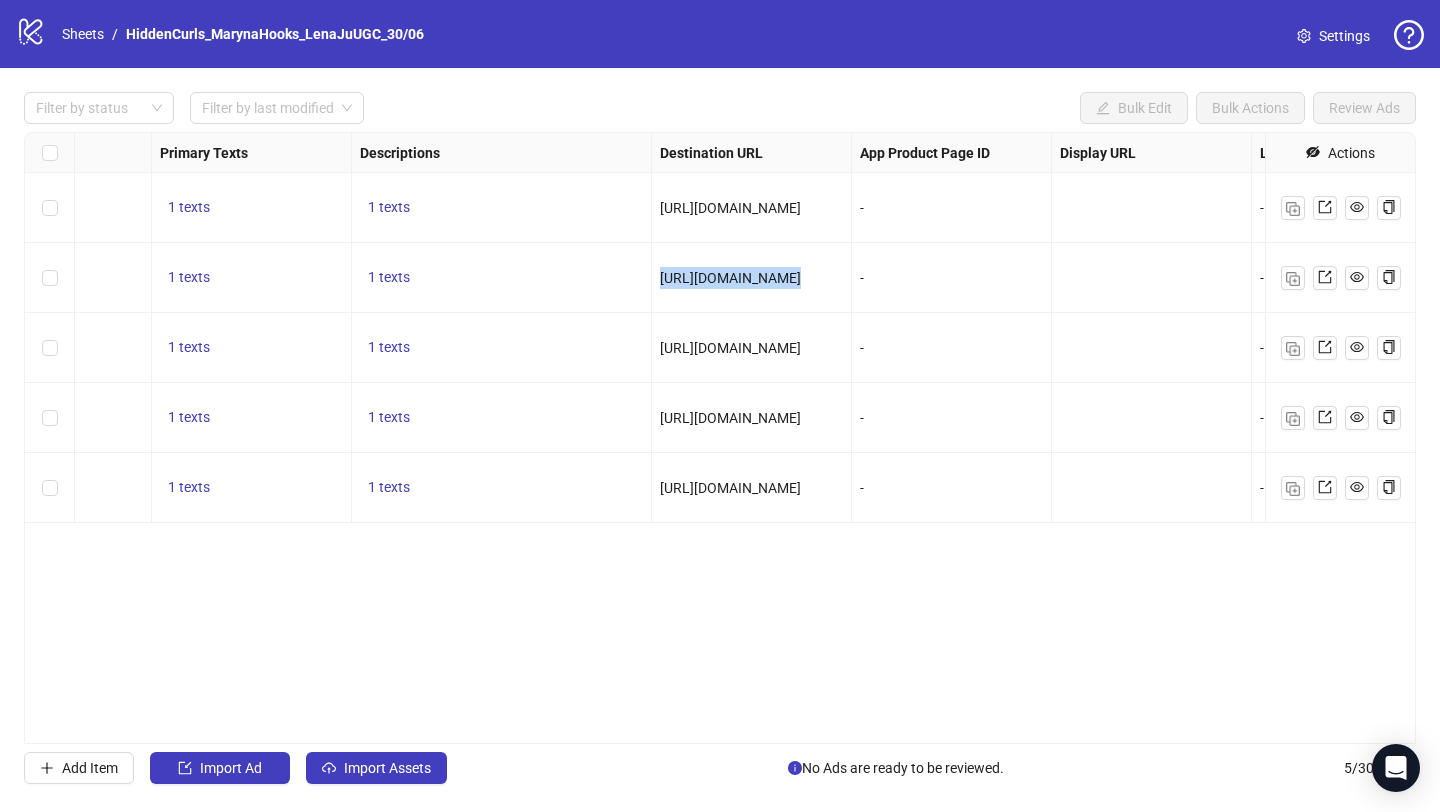 click on "http://loonas.de/" at bounding box center (730, 278) 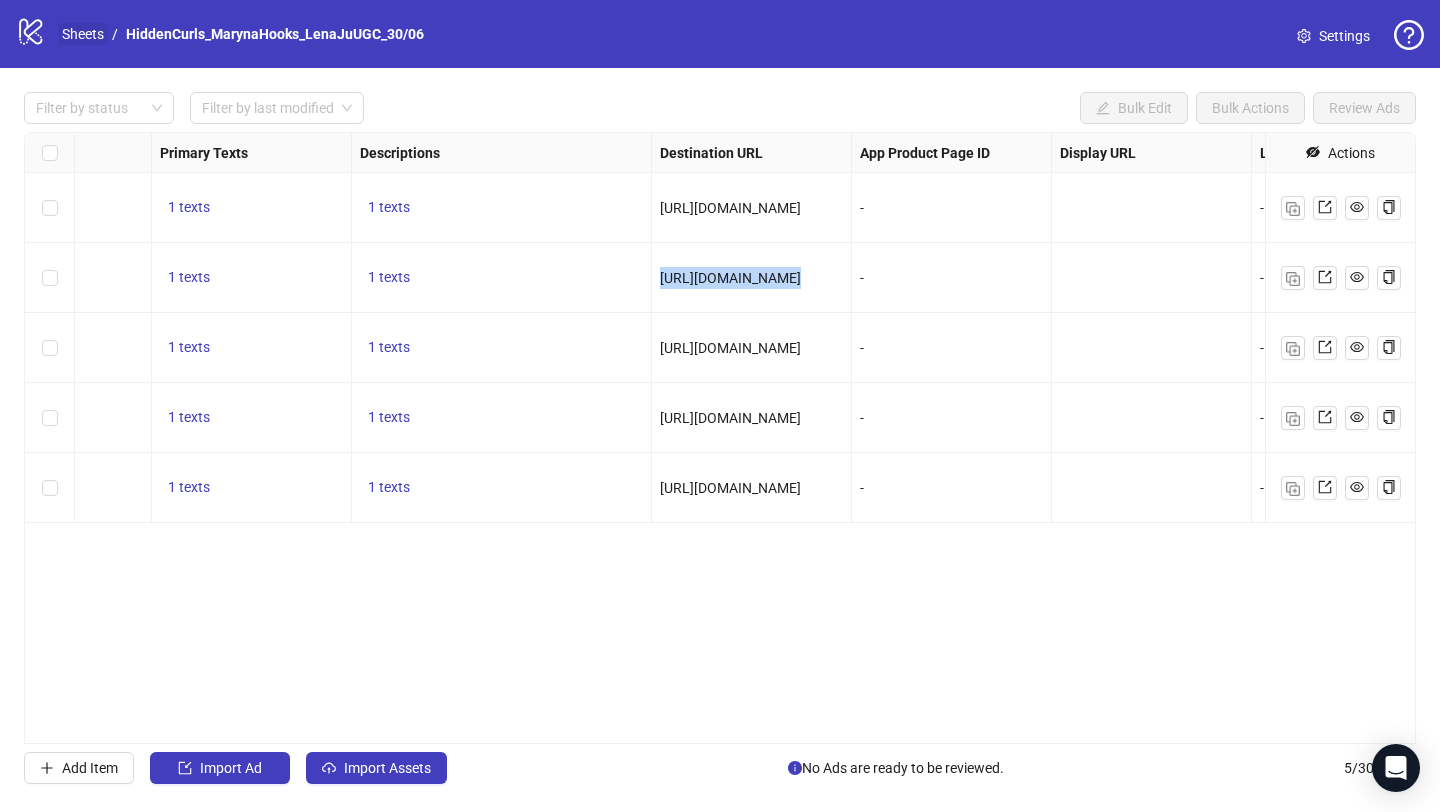 click on "Sheets" at bounding box center (83, 34) 